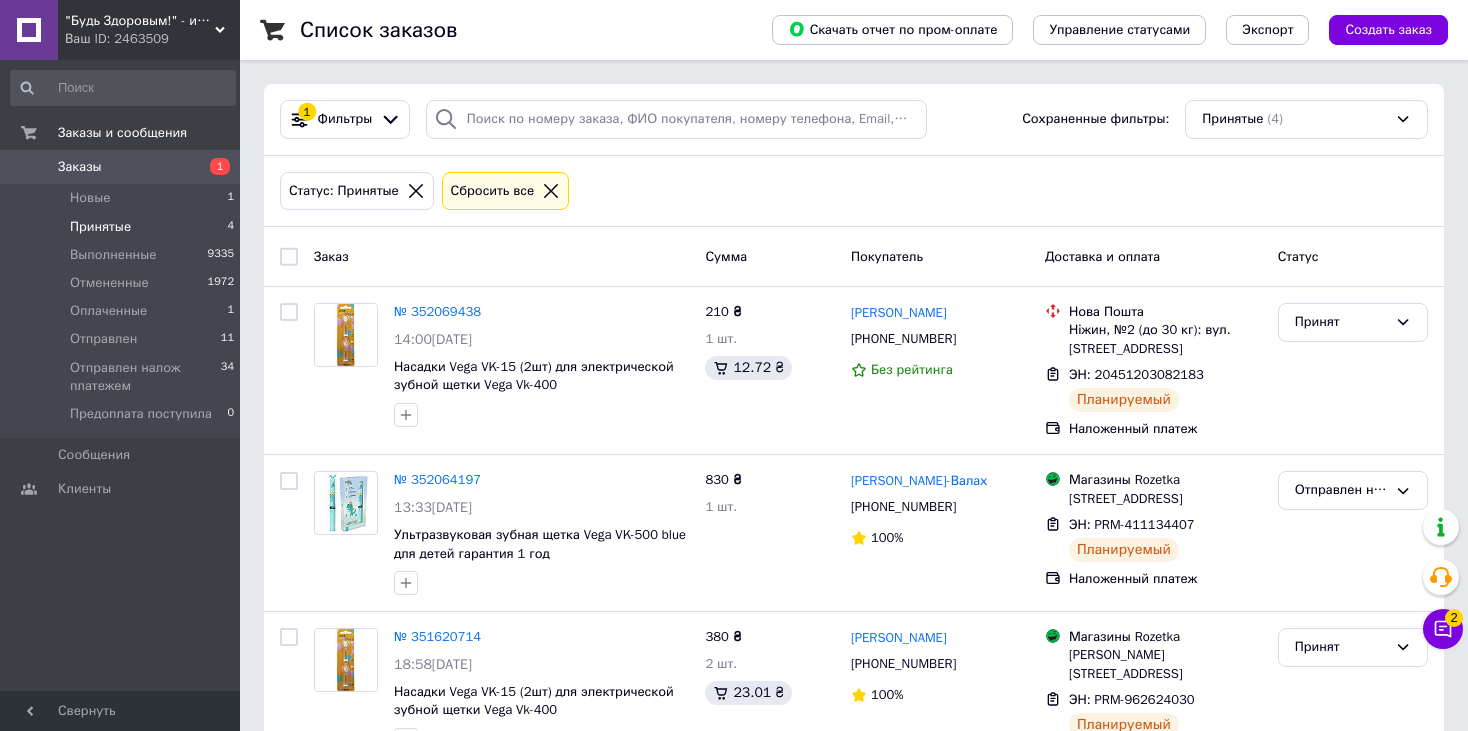 scroll, scrollTop: 281, scrollLeft: 0, axis: vertical 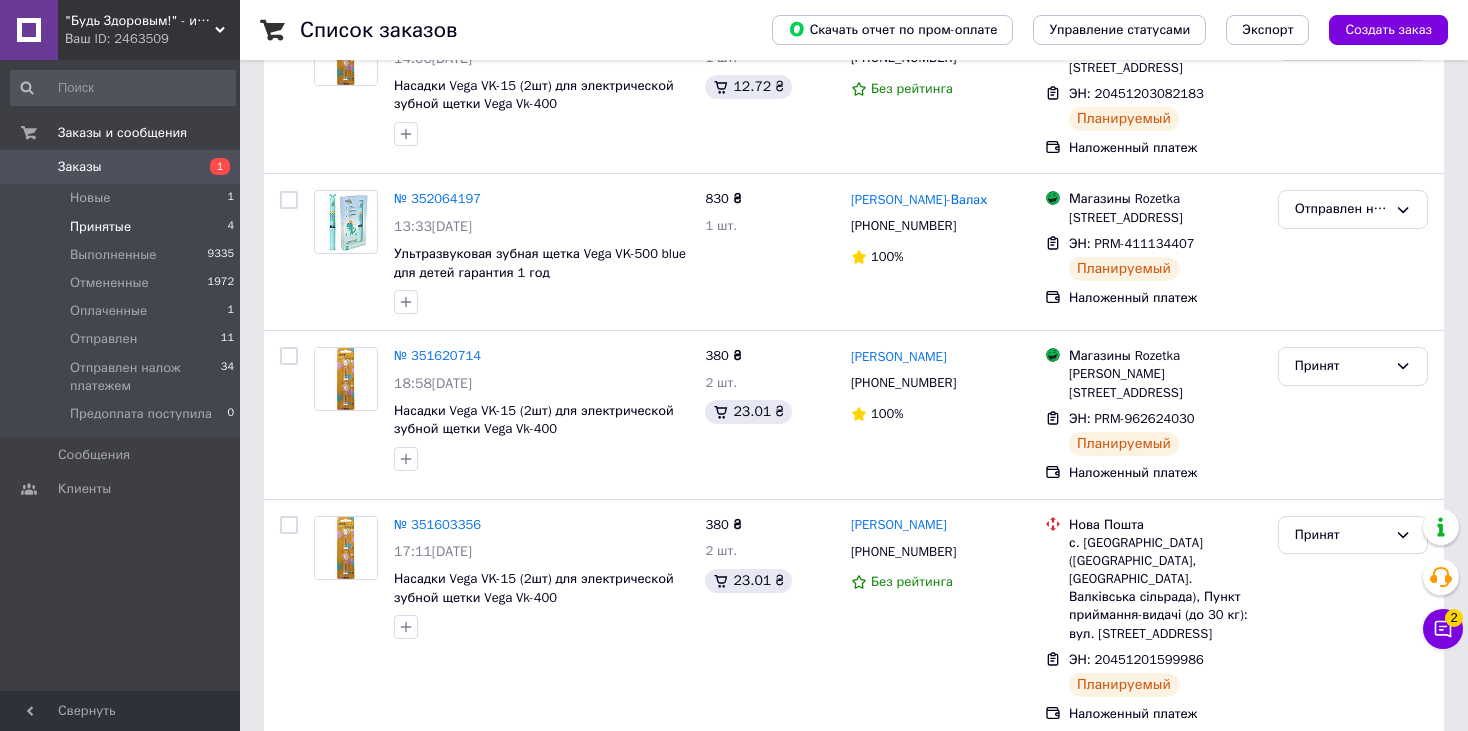 click 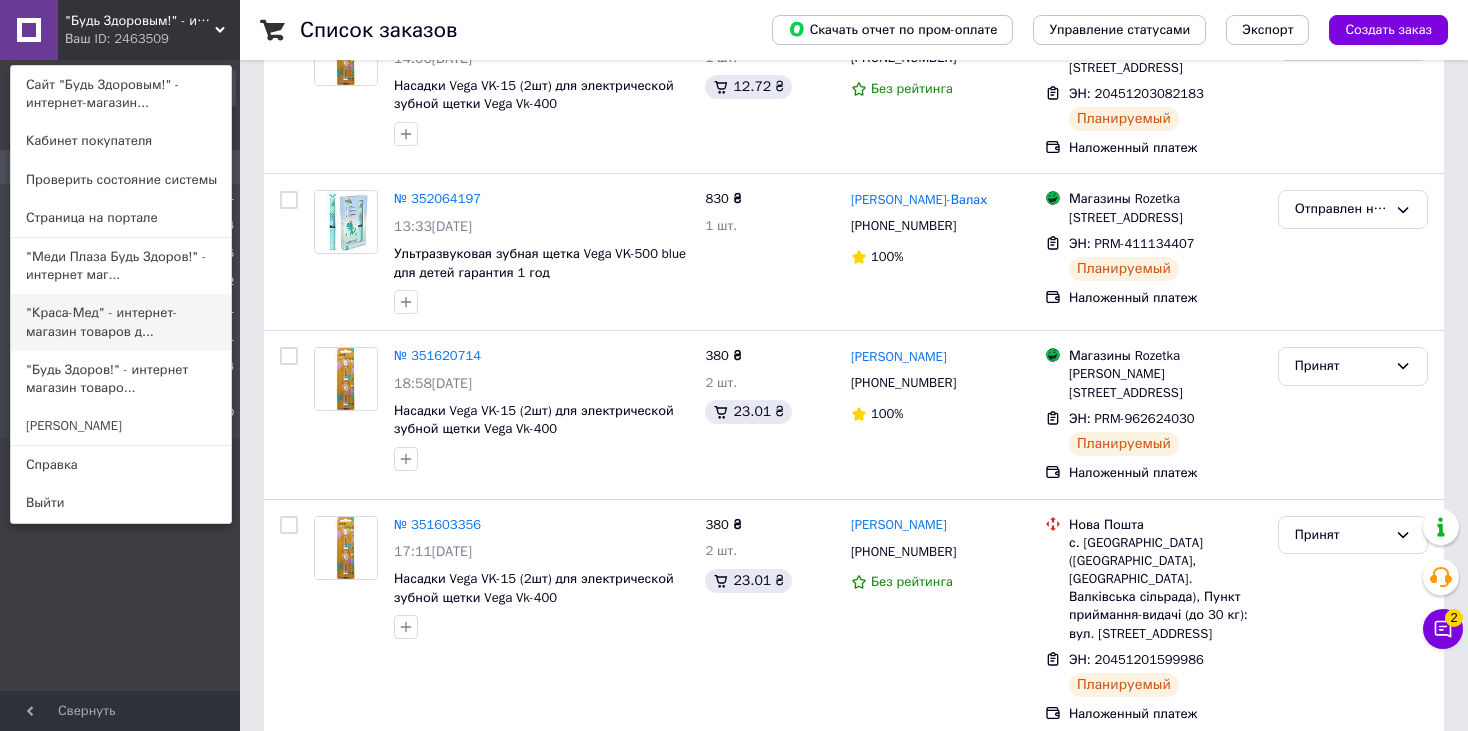 click on ""Краса-Мед" - интернет-магазин товаров д..." at bounding box center (121, 322) 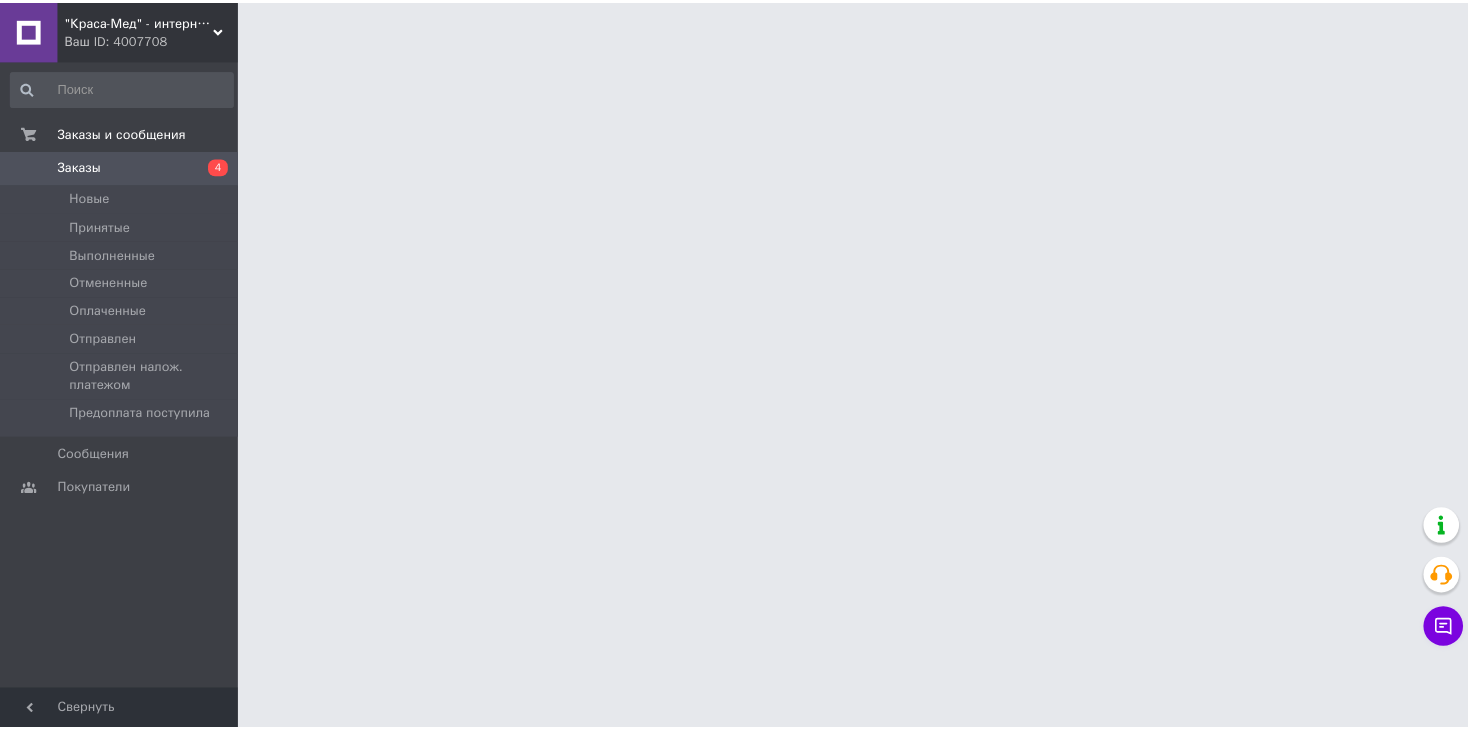 scroll, scrollTop: 0, scrollLeft: 0, axis: both 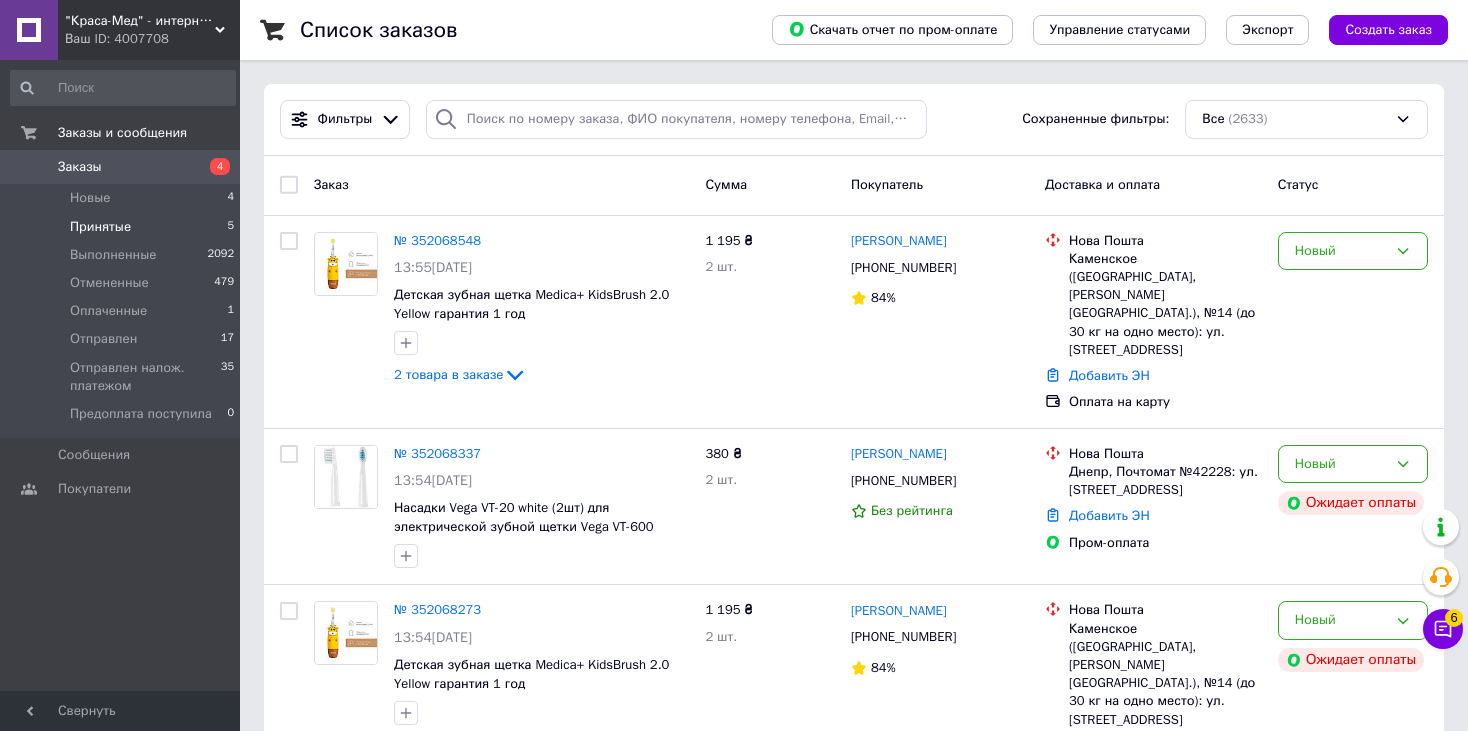 click on "Принятые" at bounding box center [100, 227] 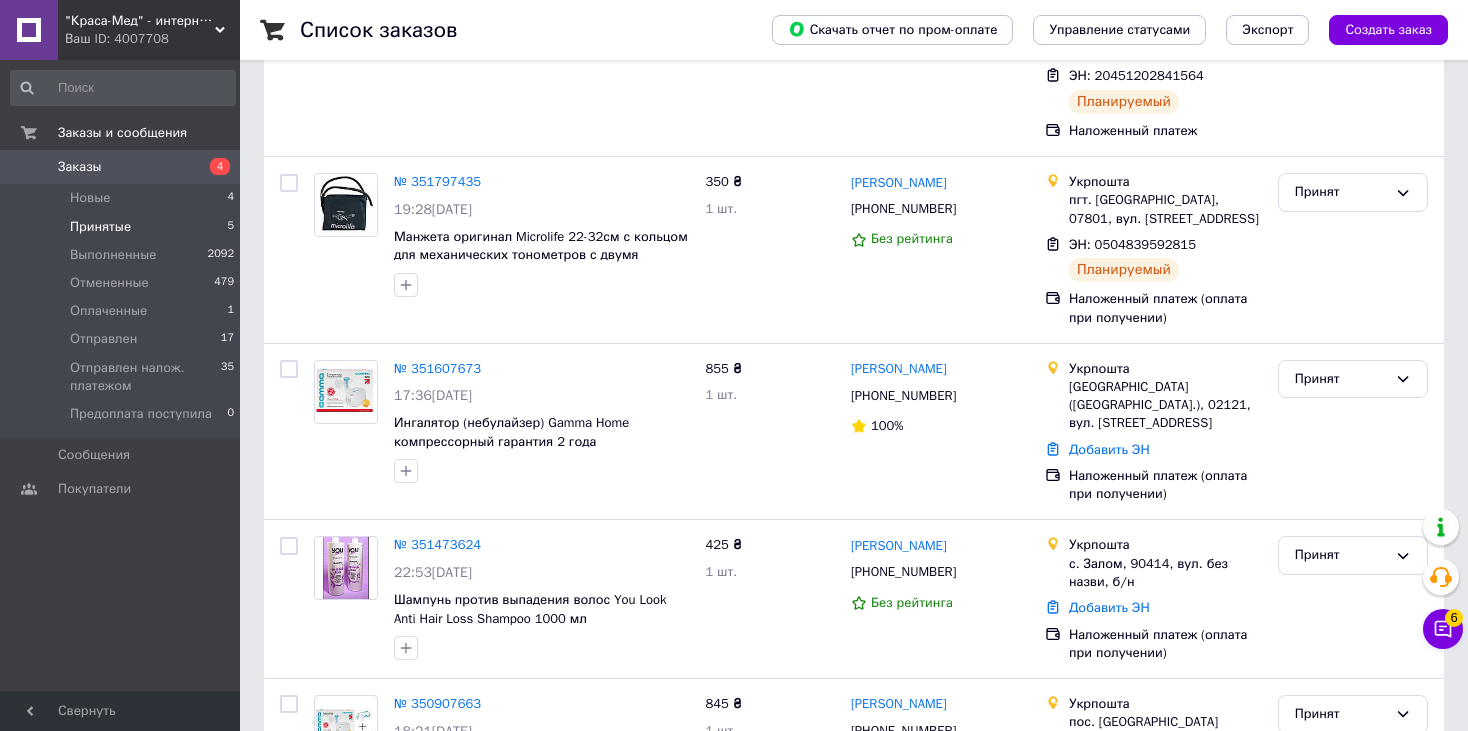 scroll, scrollTop: 490, scrollLeft: 0, axis: vertical 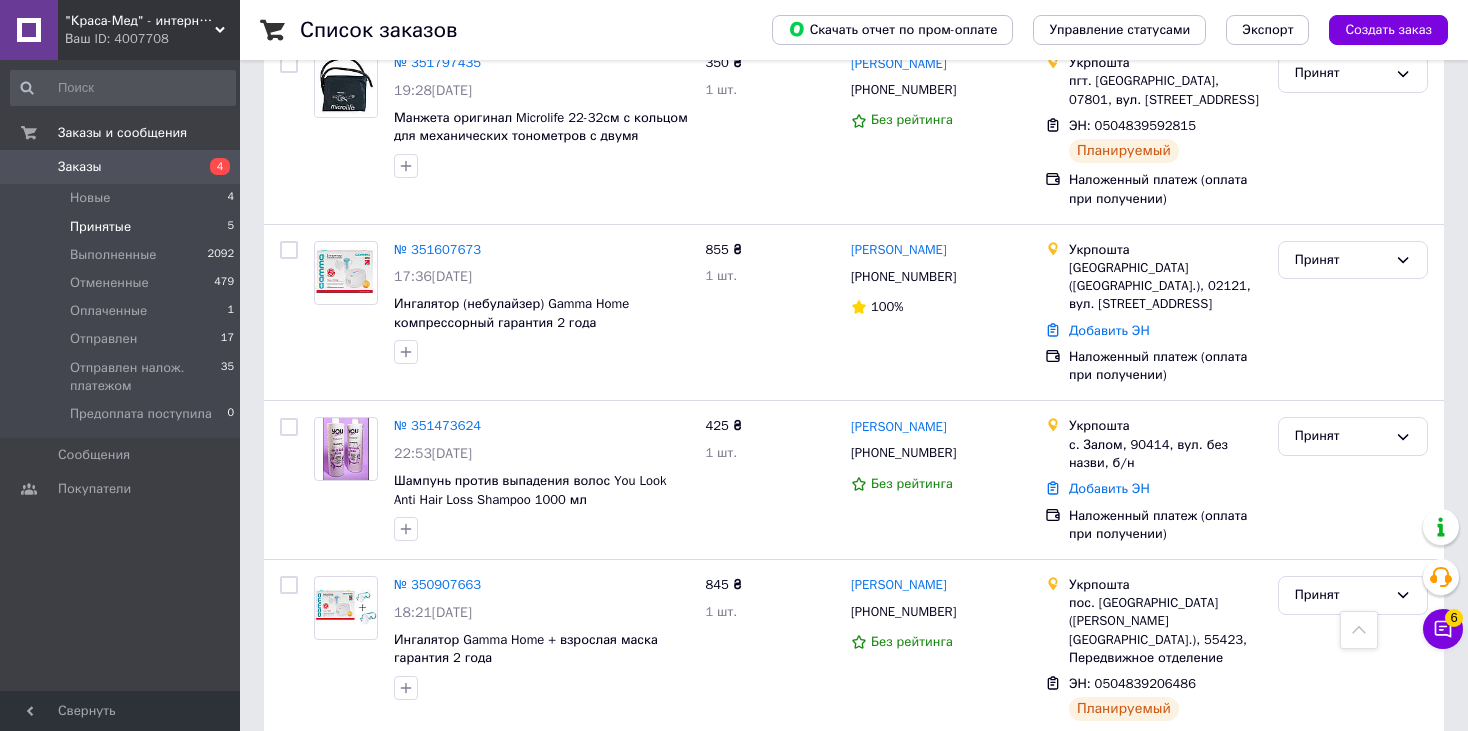 click 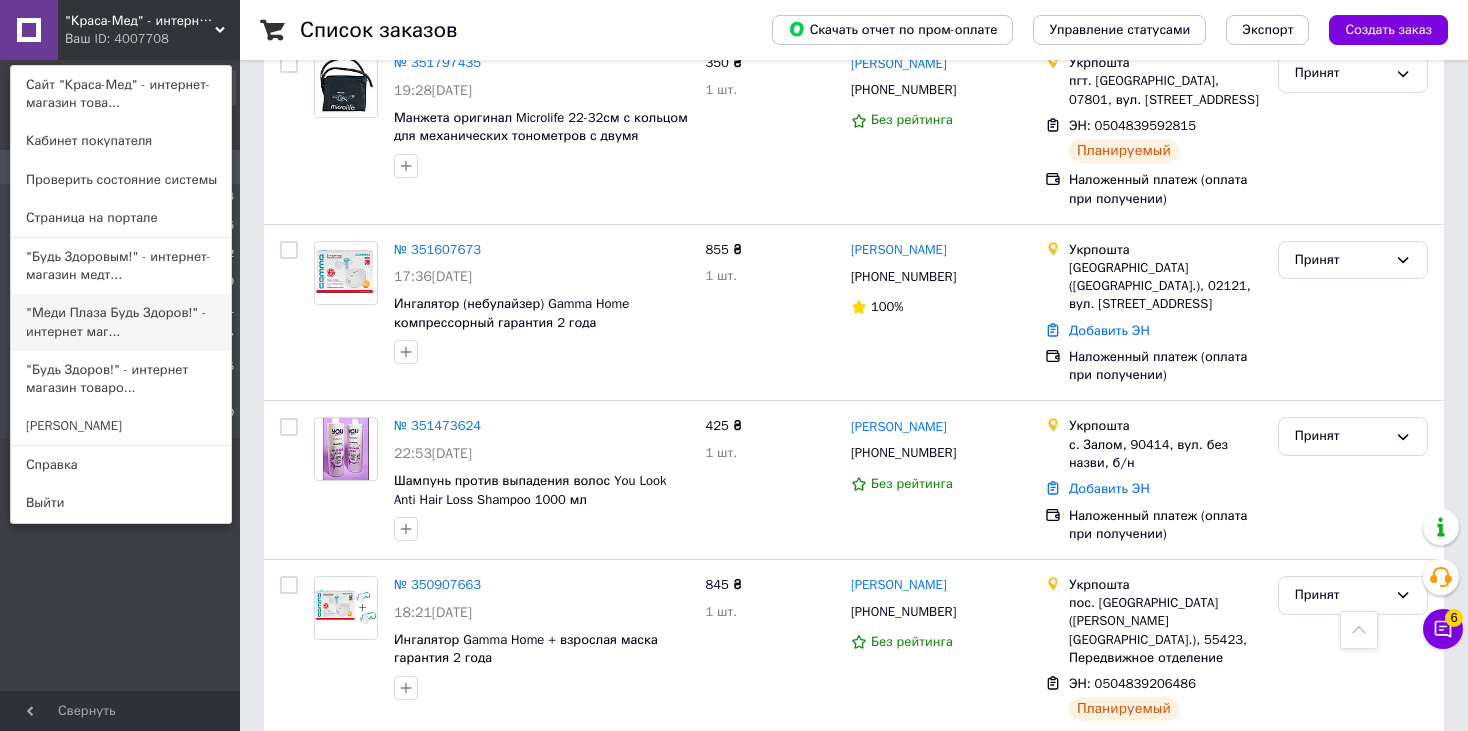 click on ""Меди Плаза Будь Здоров!" - интернет маг..." at bounding box center (121, 322) 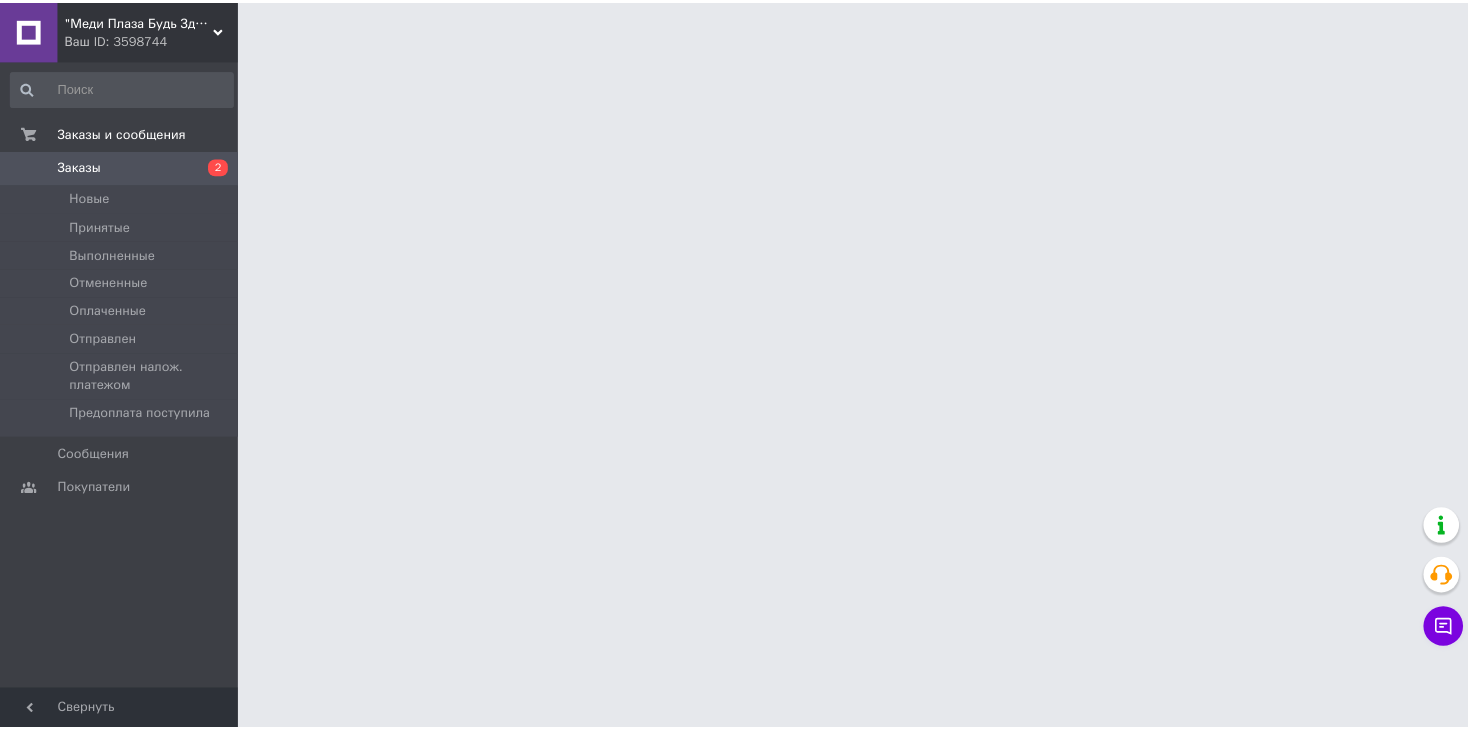 scroll, scrollTop: 0, scrollLeft: 0, axis: both 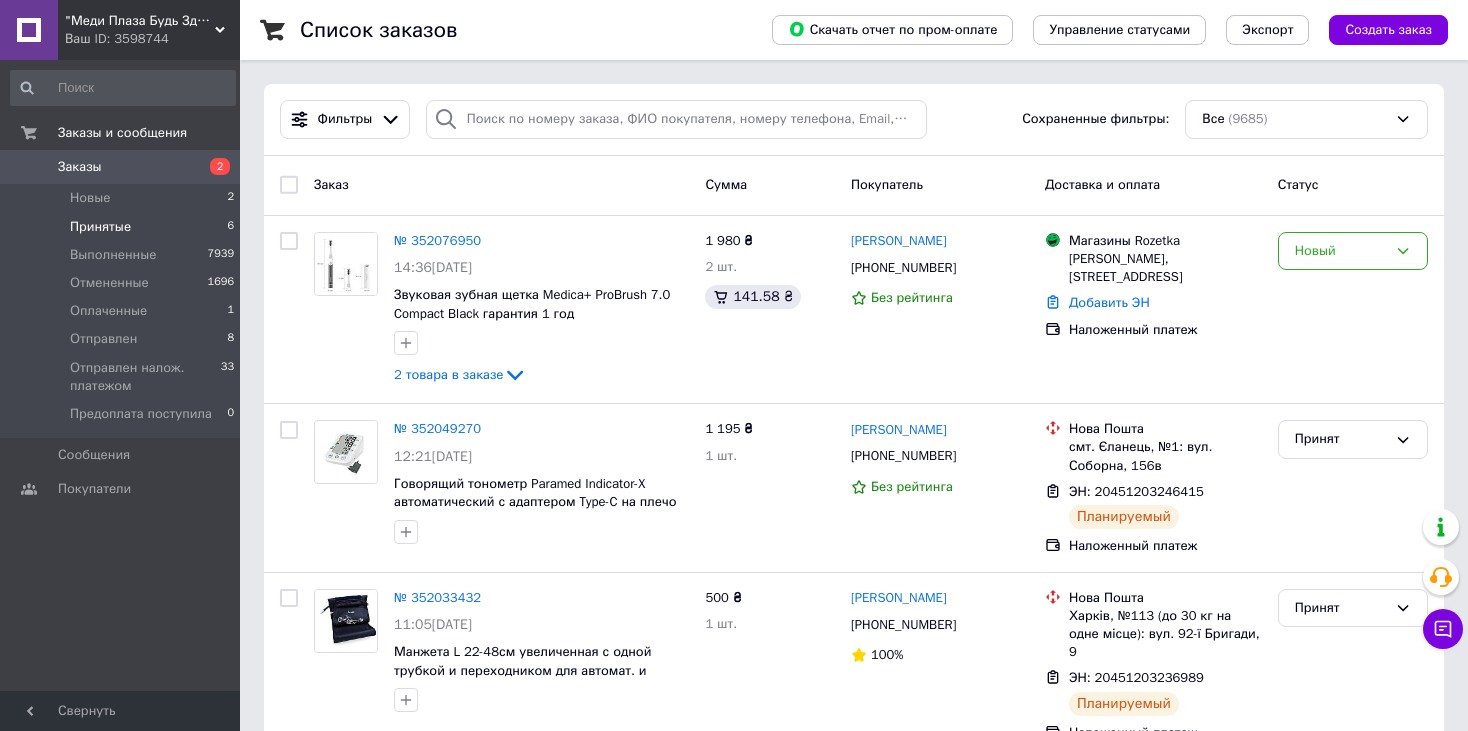 click on "Принятые" at bounding box center (100, 227) 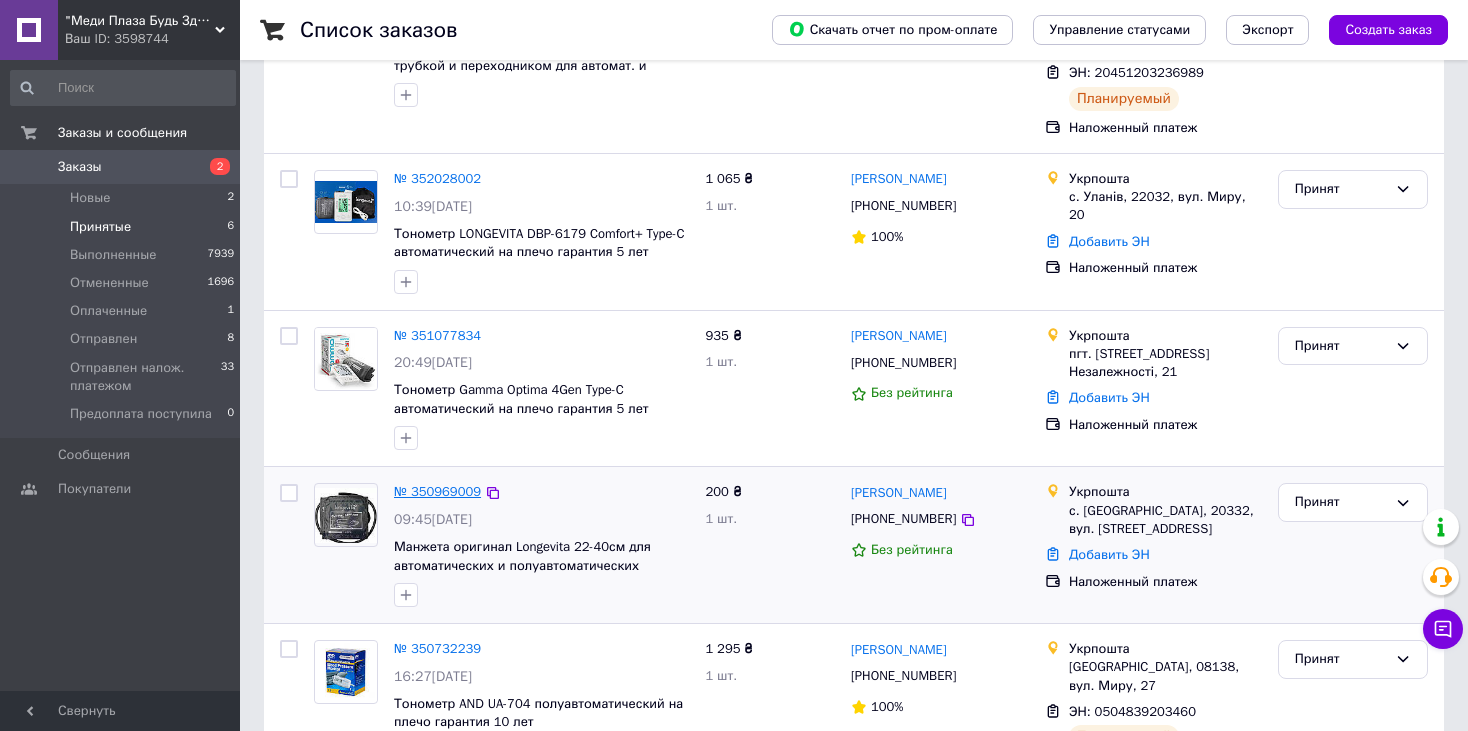 scroll, scrollTop: 552, scrollLeft: 0, axis: vertical 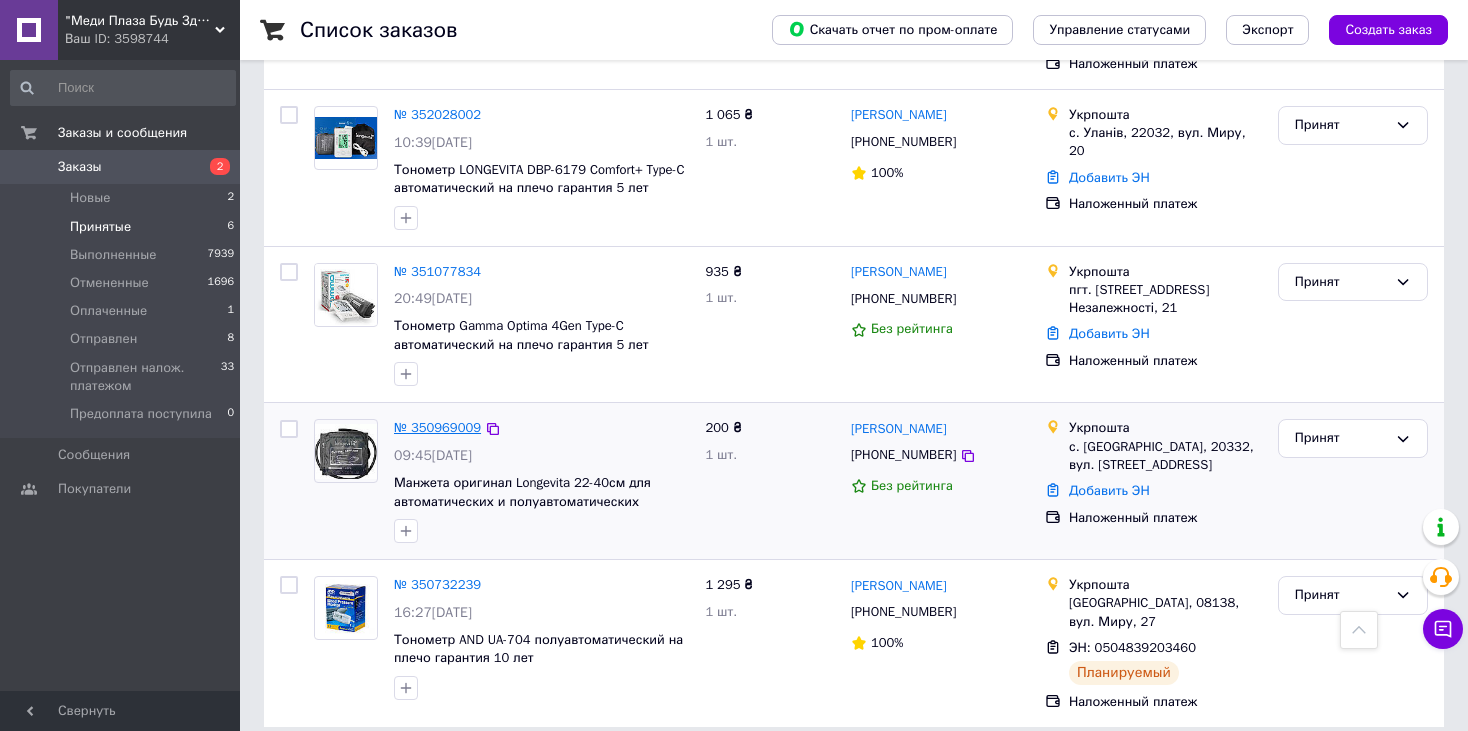 click on "№ 350969009" at bounding box center (437, 427) 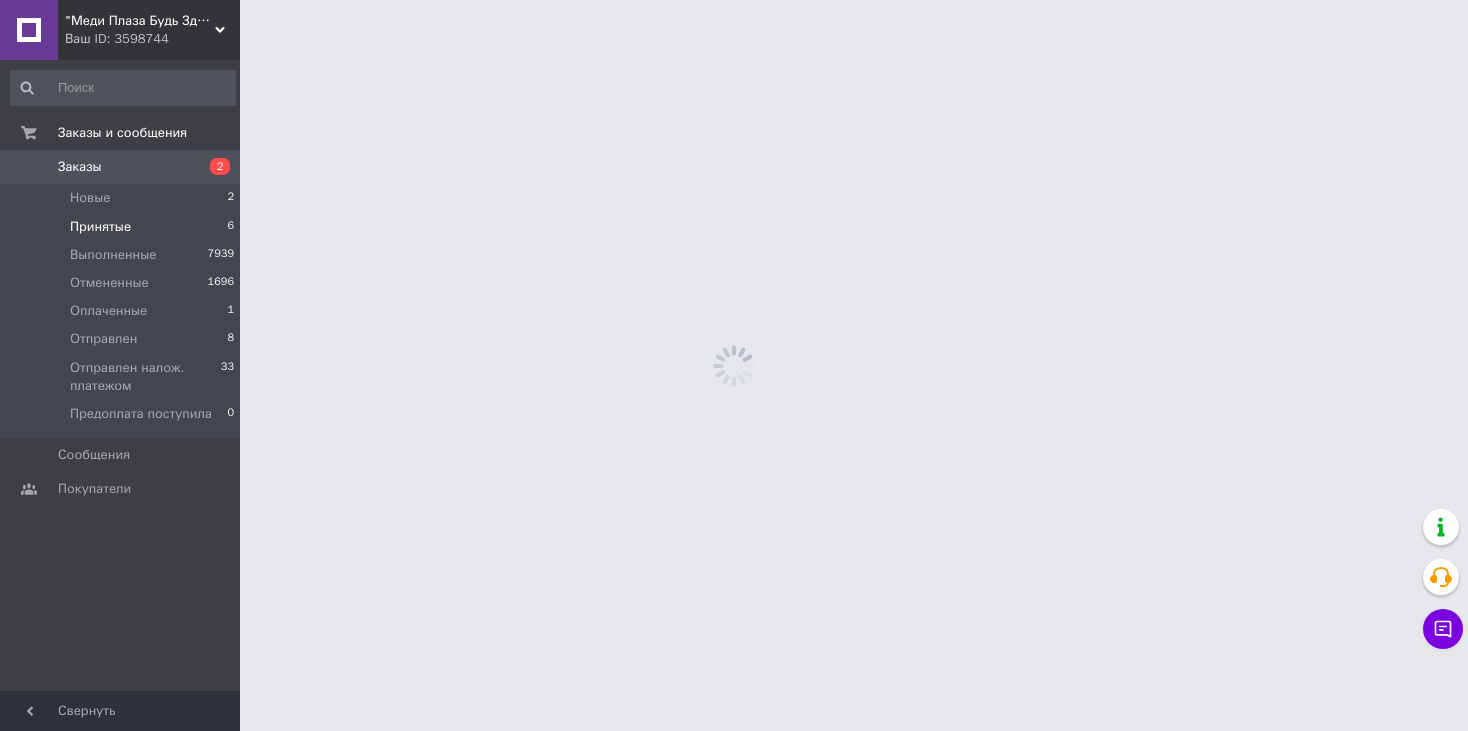 scroll, scrollTop: 0, scrollLeft: 0, axis: both 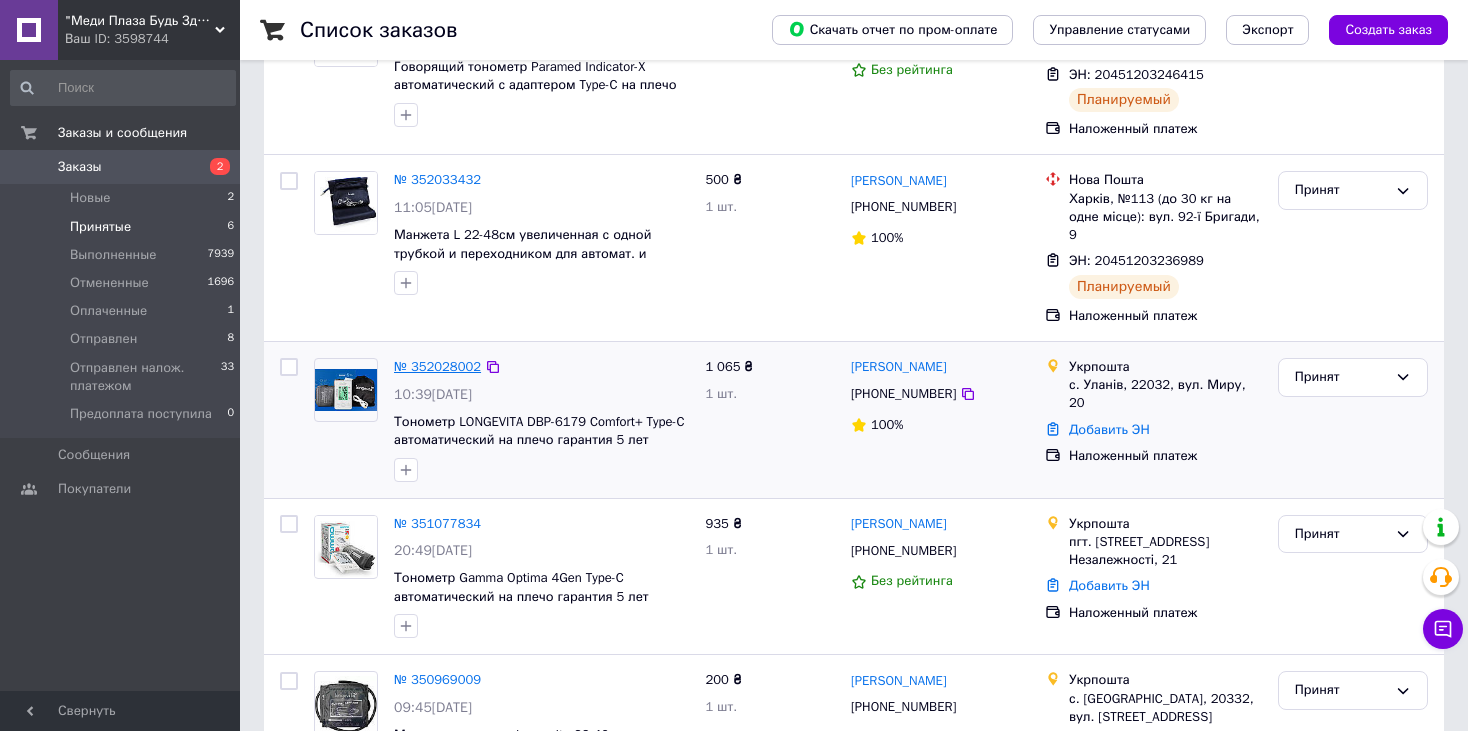 click on "№ 352028002" at bounding box center [437, 366] 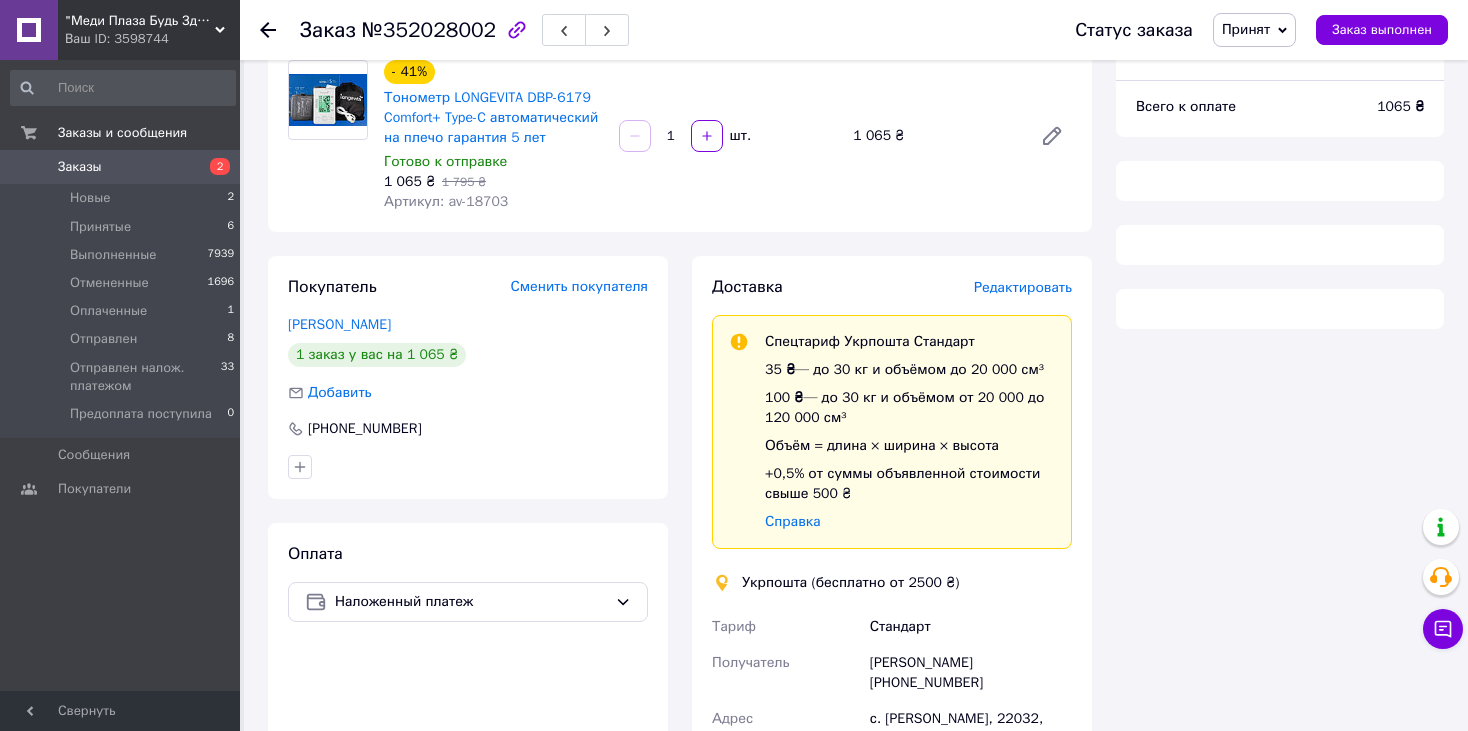 scroll, scrollTop: 300, scrollLeft: 0, axis: vertical 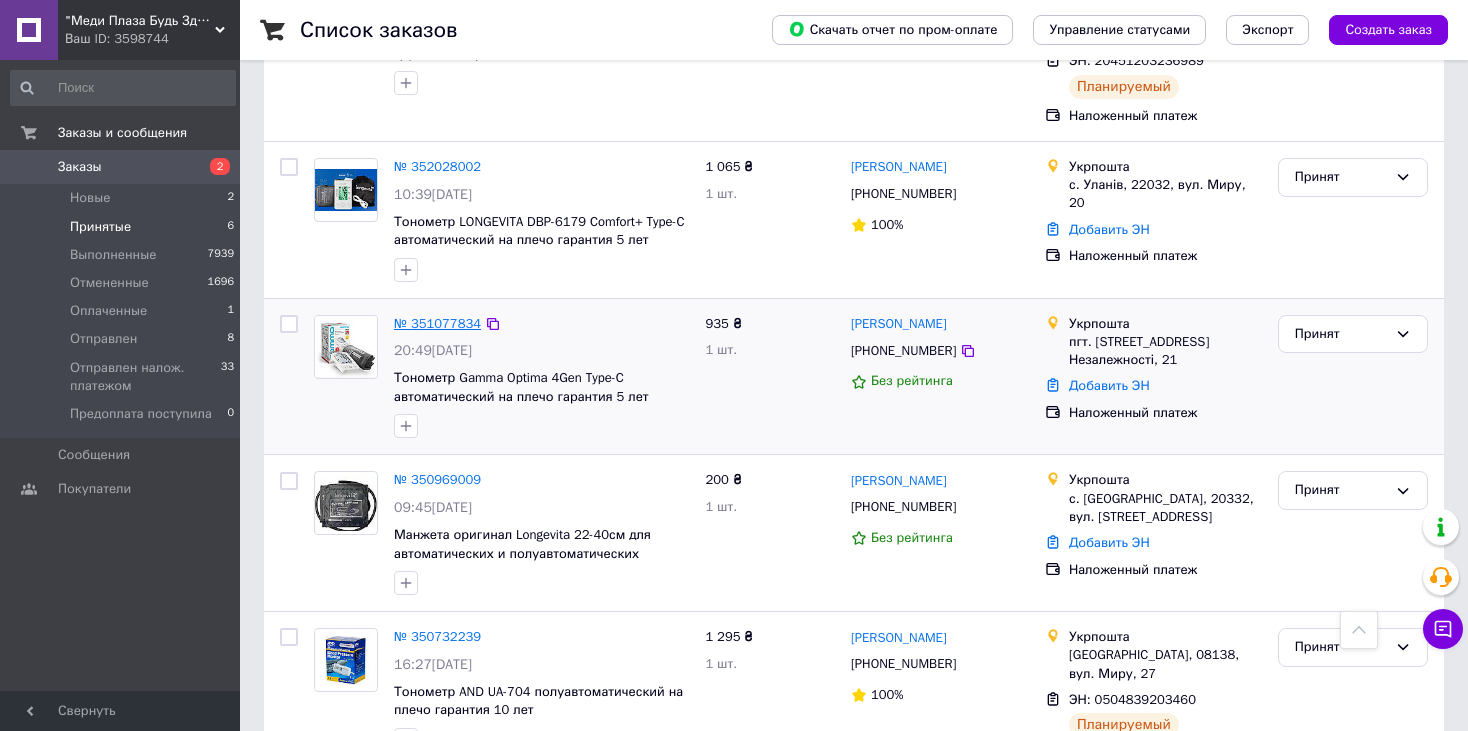 click on "№ 351077834" at bounding box center [437, 323] 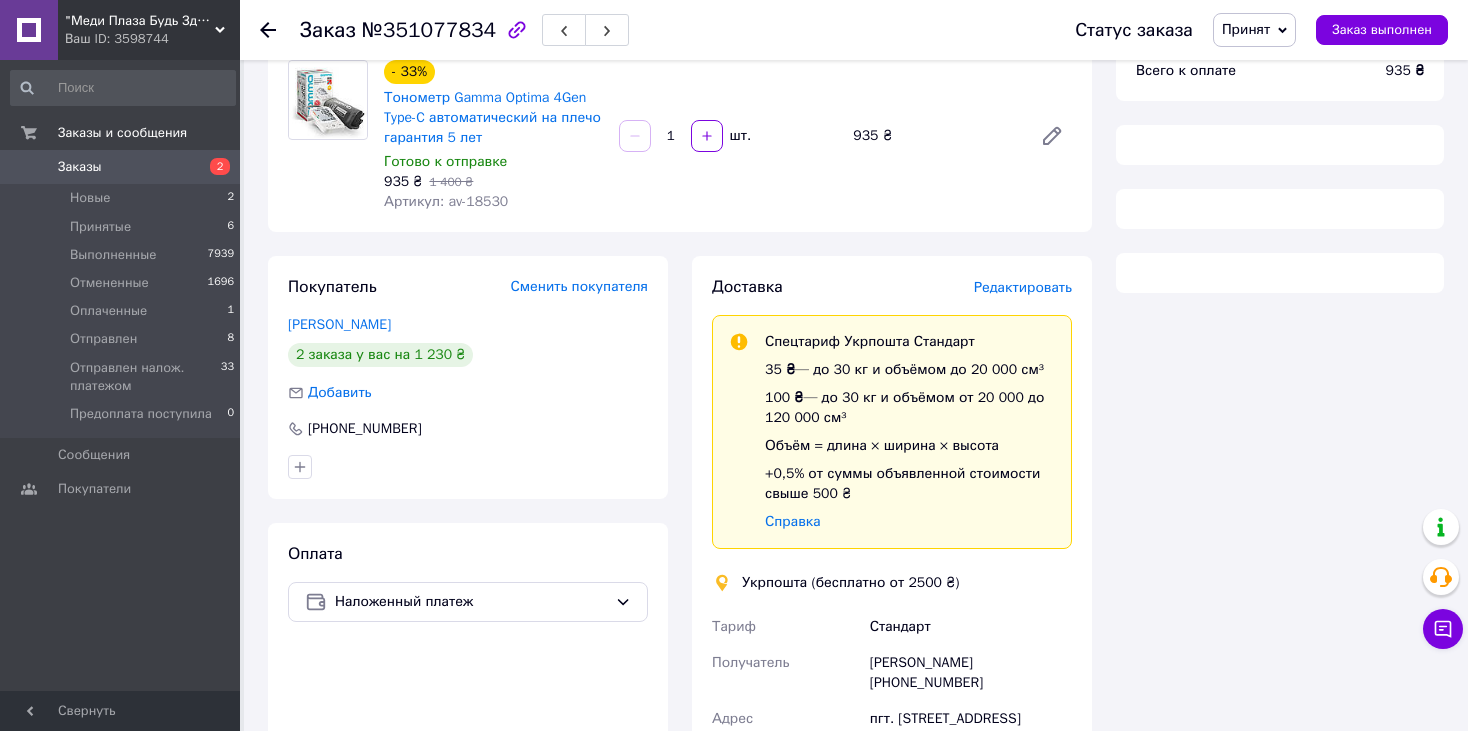 scroll, scrollTop: 500, scrollLeft: 0, axis: vertical 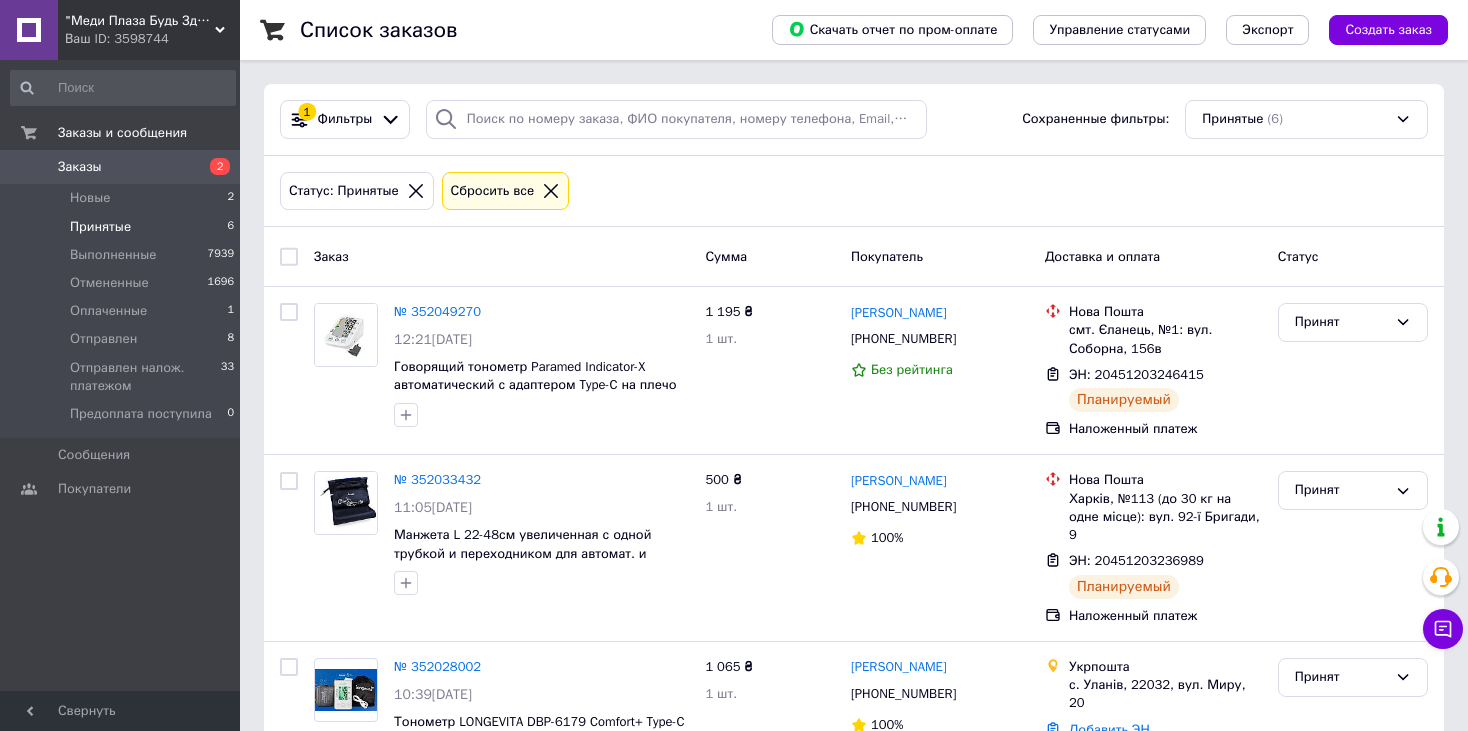 click on ""Меди Плаза Будь Здоров!" - интернет магазин качественной медтехники для дома" at bounding box center [140, 21] 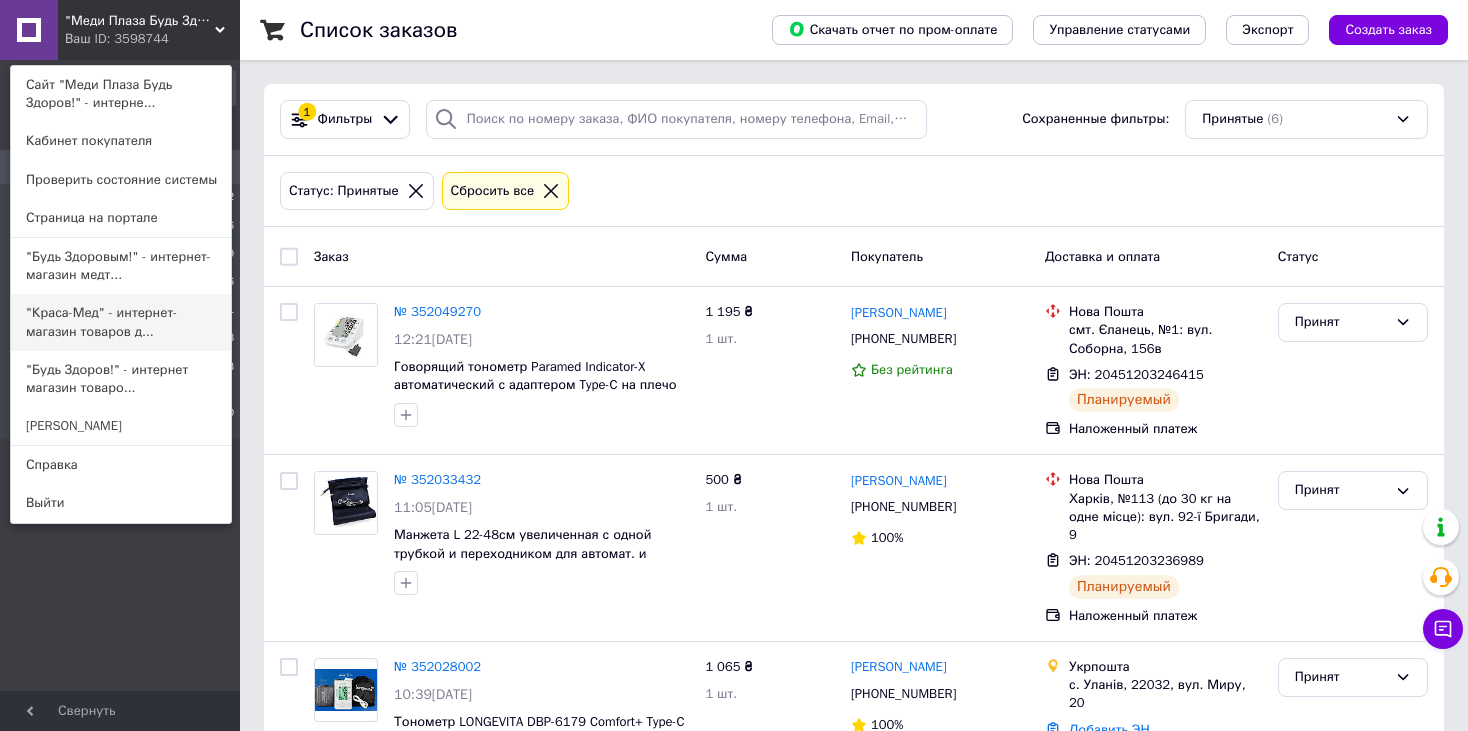 click on ""Краса-Мед" - интернет-магазин товаров д..." at bounding box center [121, 322] 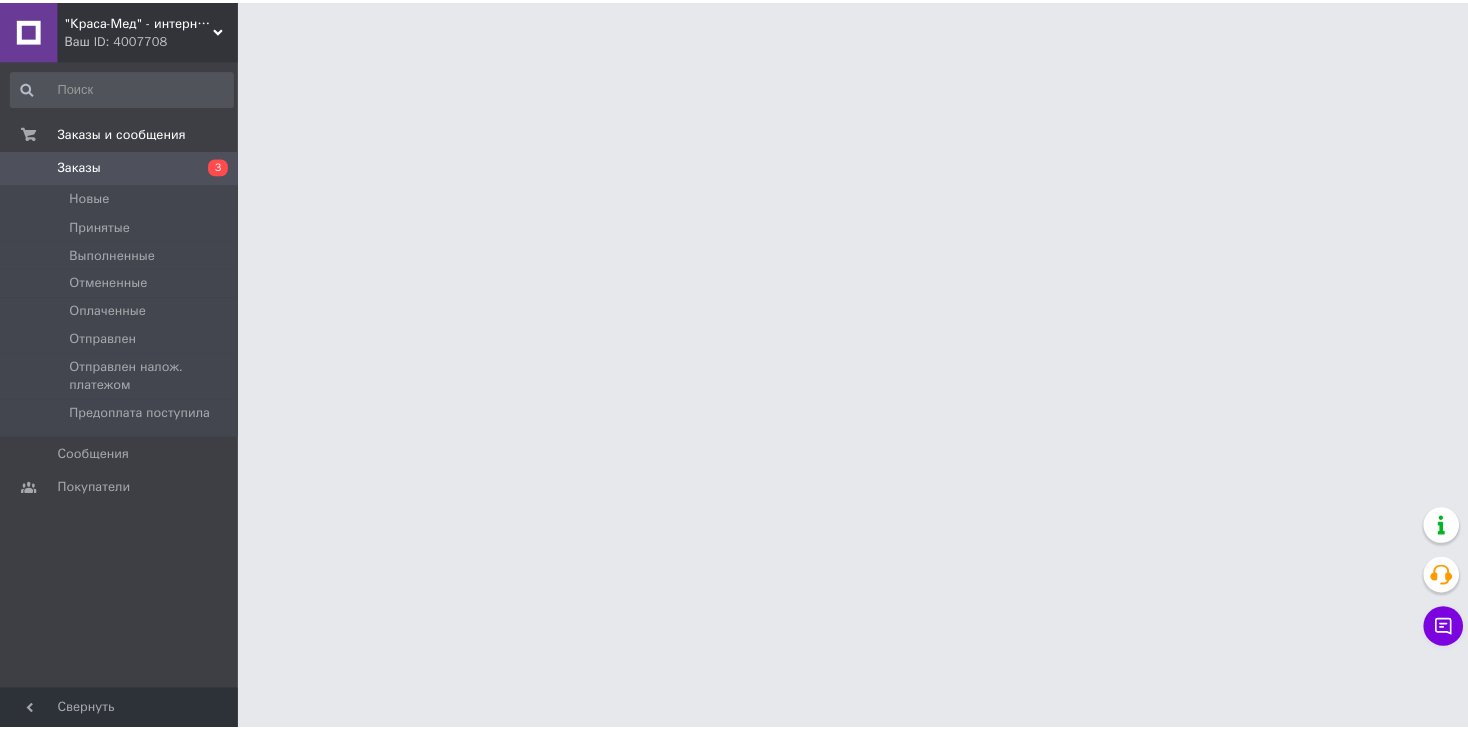 scroll, scrollTop: 0, scrollLeft: 0, axis: both 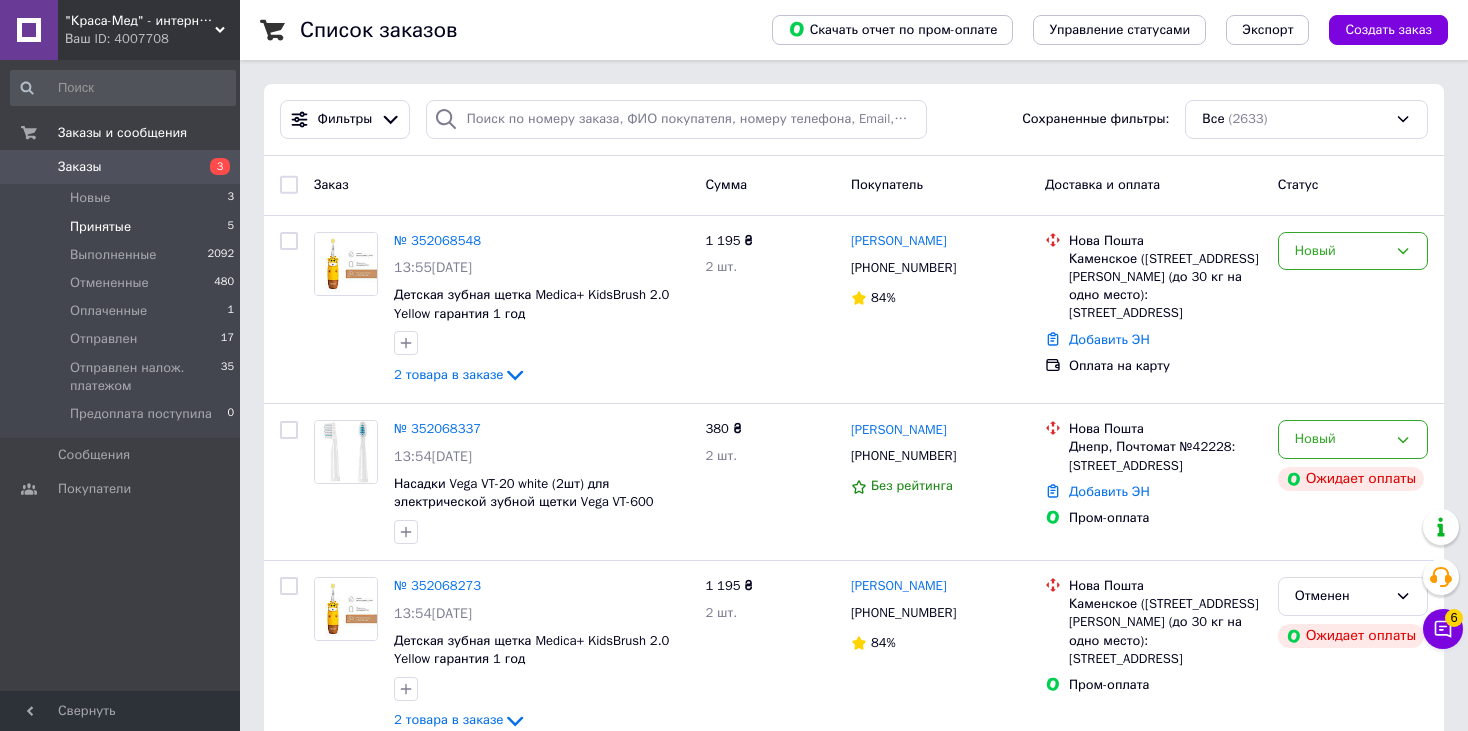 click on "Принятые" at bounding box center (100, 227) 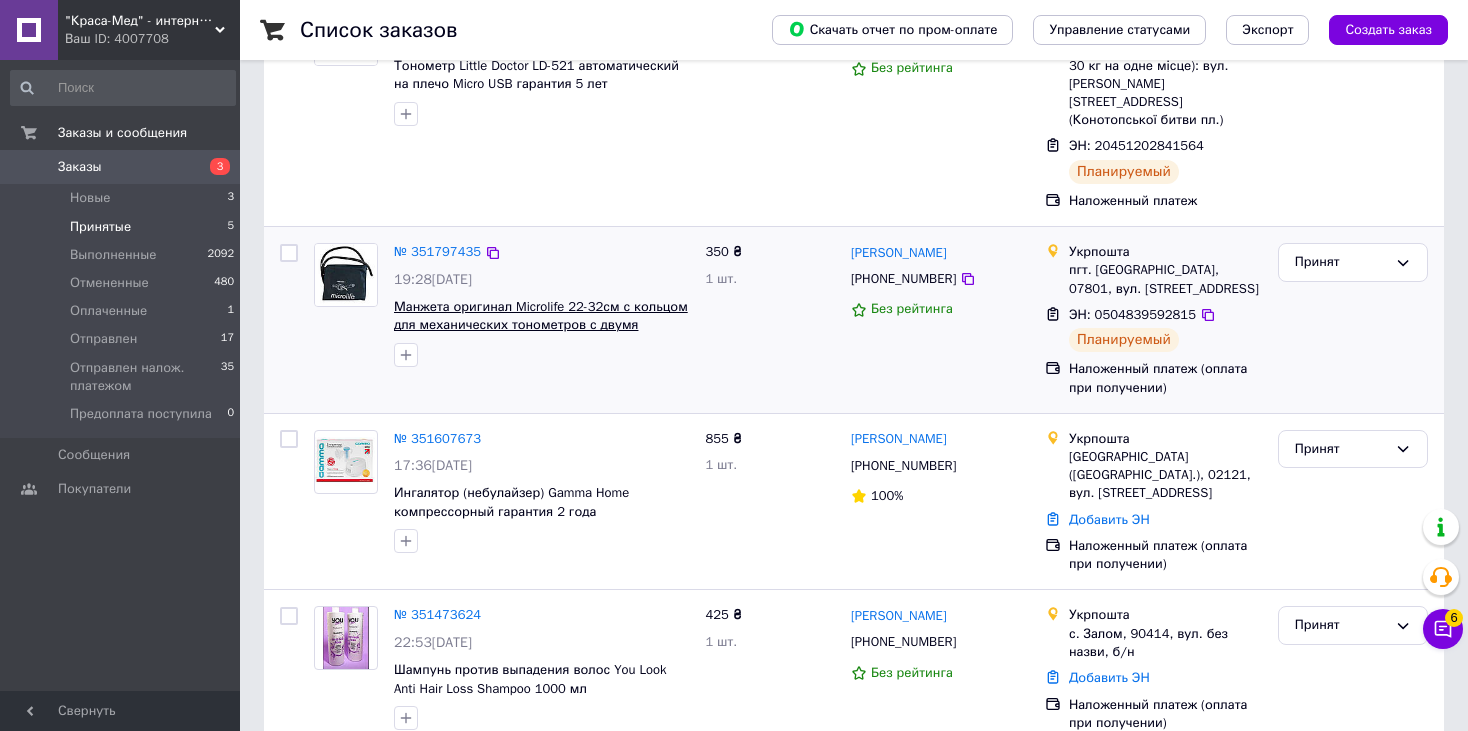 scroll, scrollTop: 300, scrollLeft: 0, axis: vertical 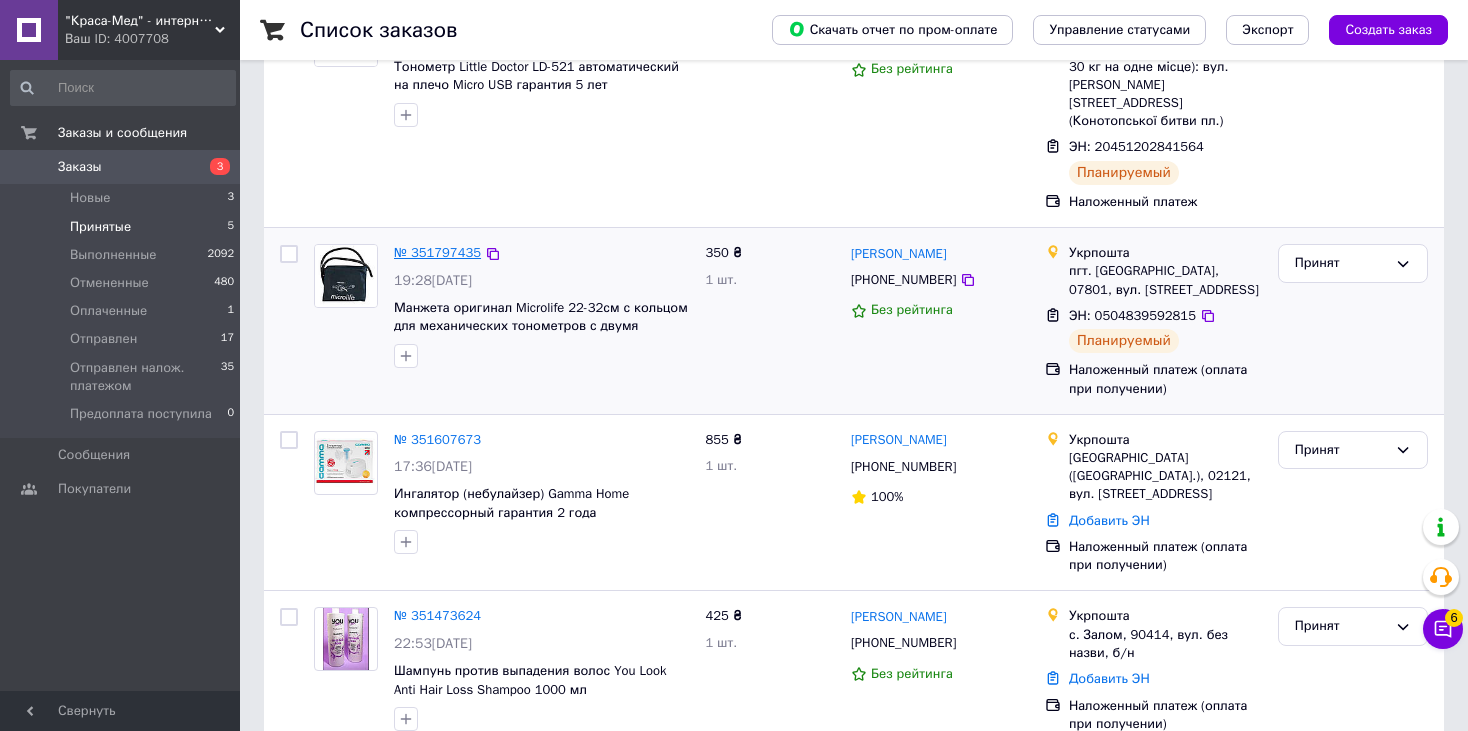 click on "№ 351797435" at bounding box center (437, 252) 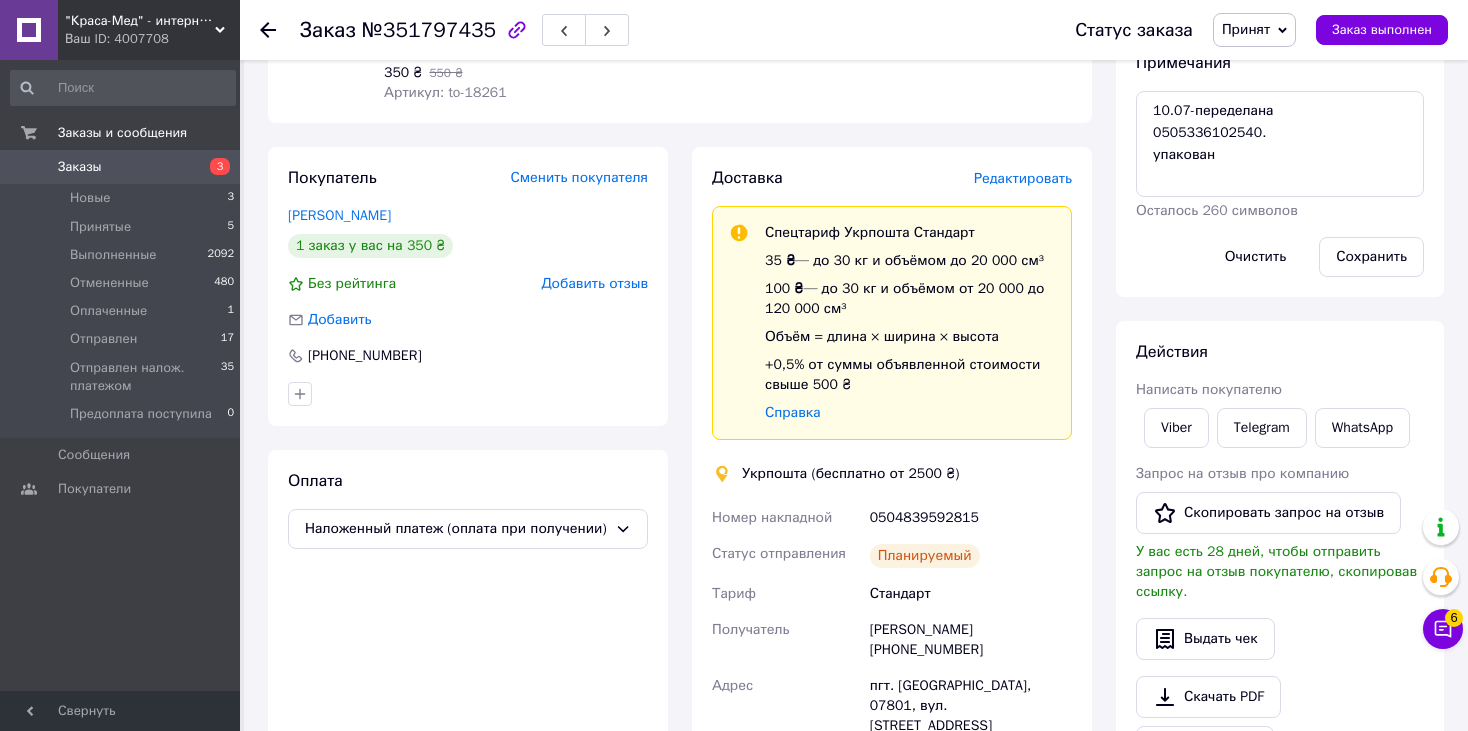 scroll, scrollTop: 0, scrollLeft: 0, axis: both 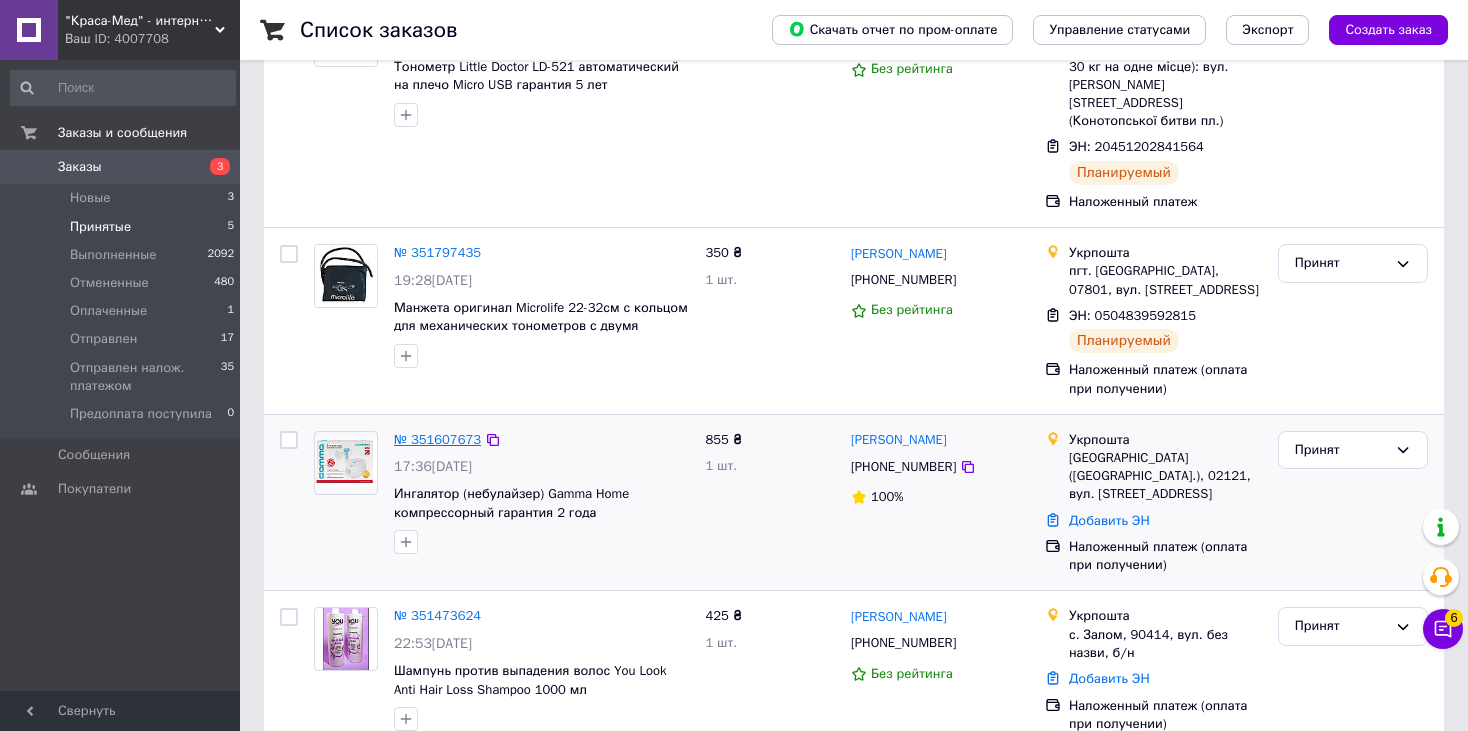 click on "№ 351607673" at bounding box center (437, 439) 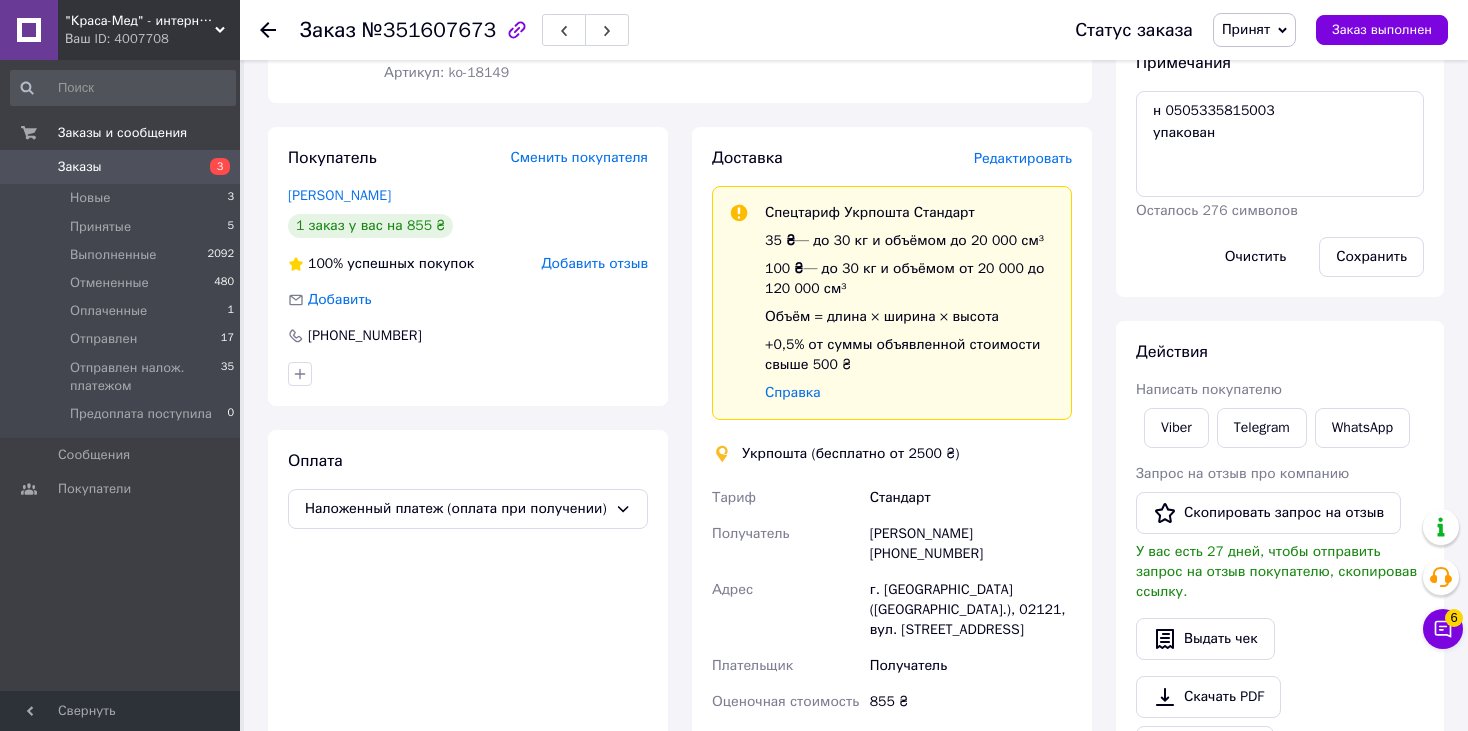 scroll, scrollTop: 200, scrollLeft: 0, axis: vertical 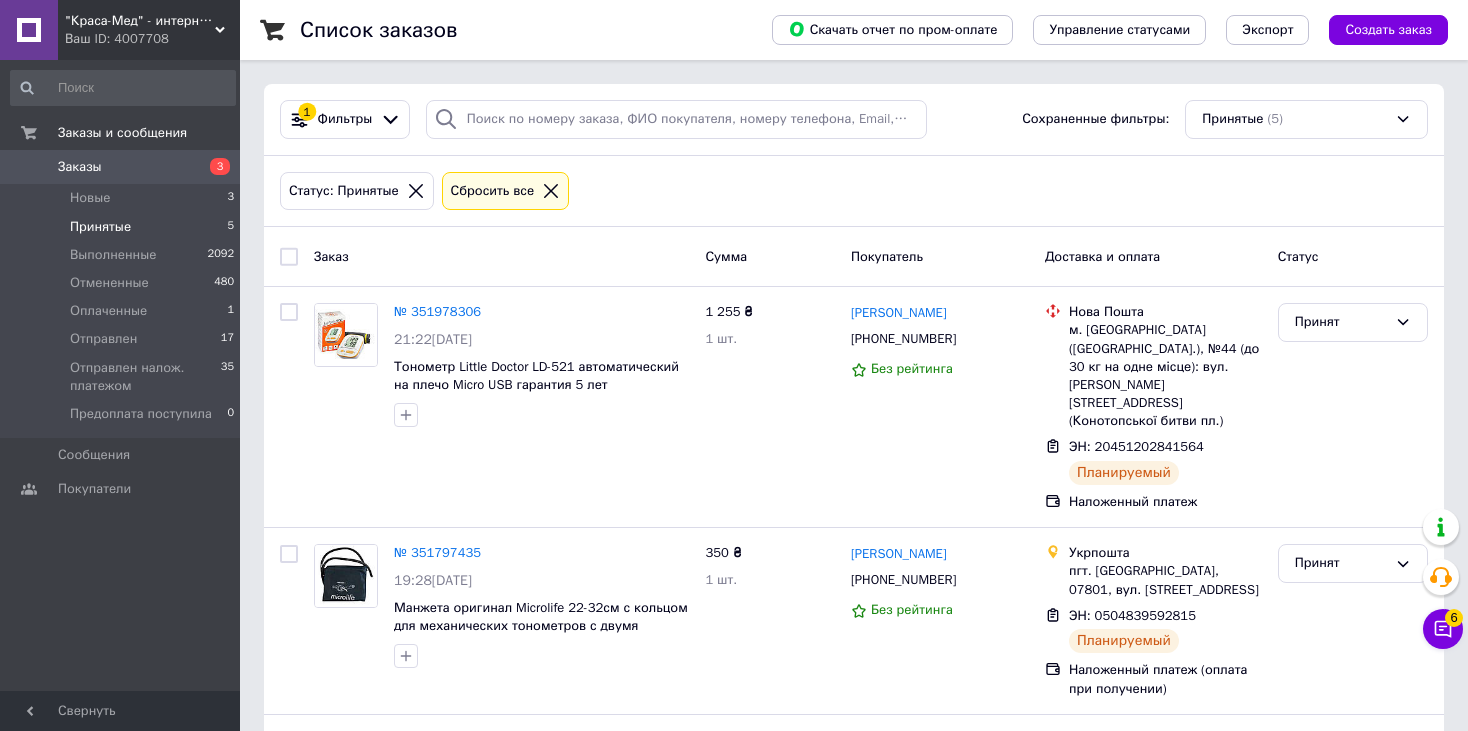 click 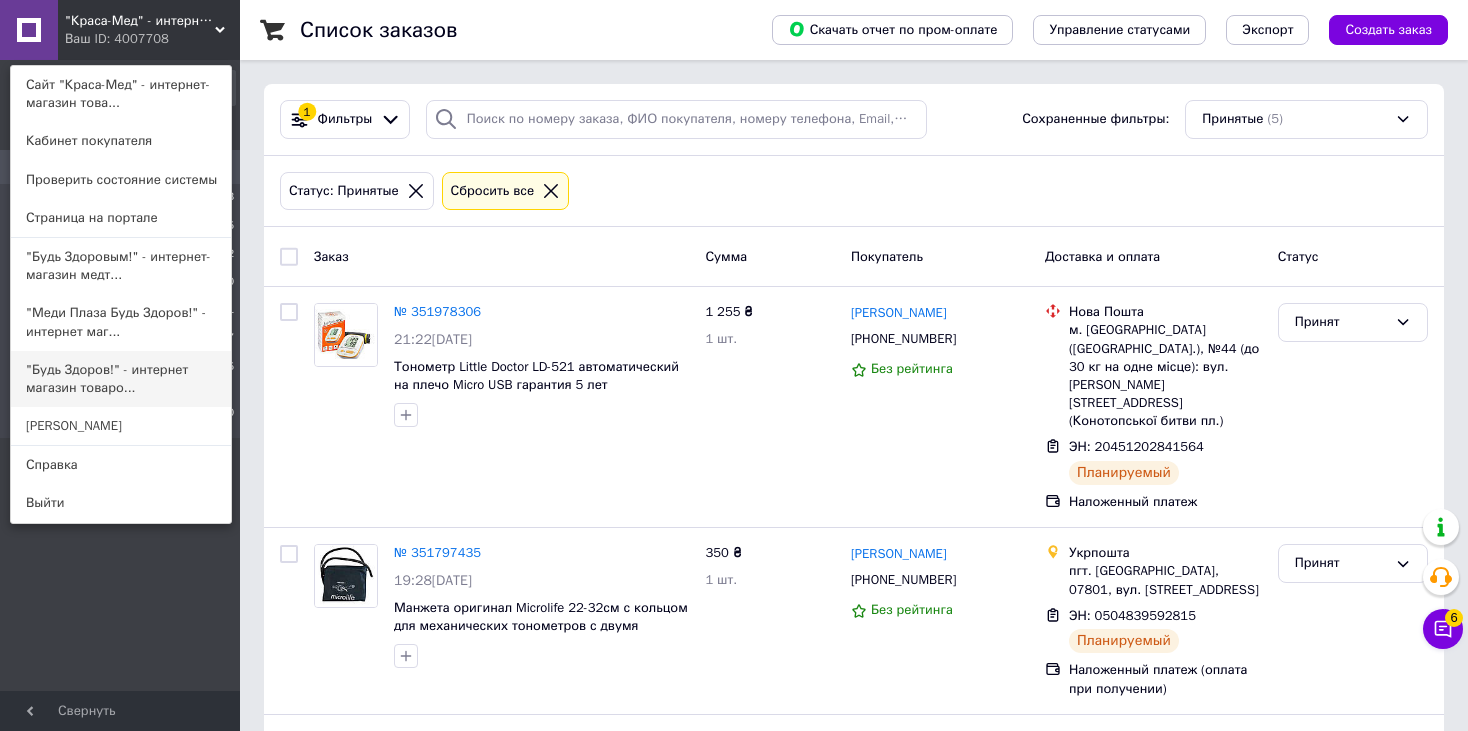 click on ""Будь Здоров!" - интернет магазин товаро..." at bounding box center (121, 379) 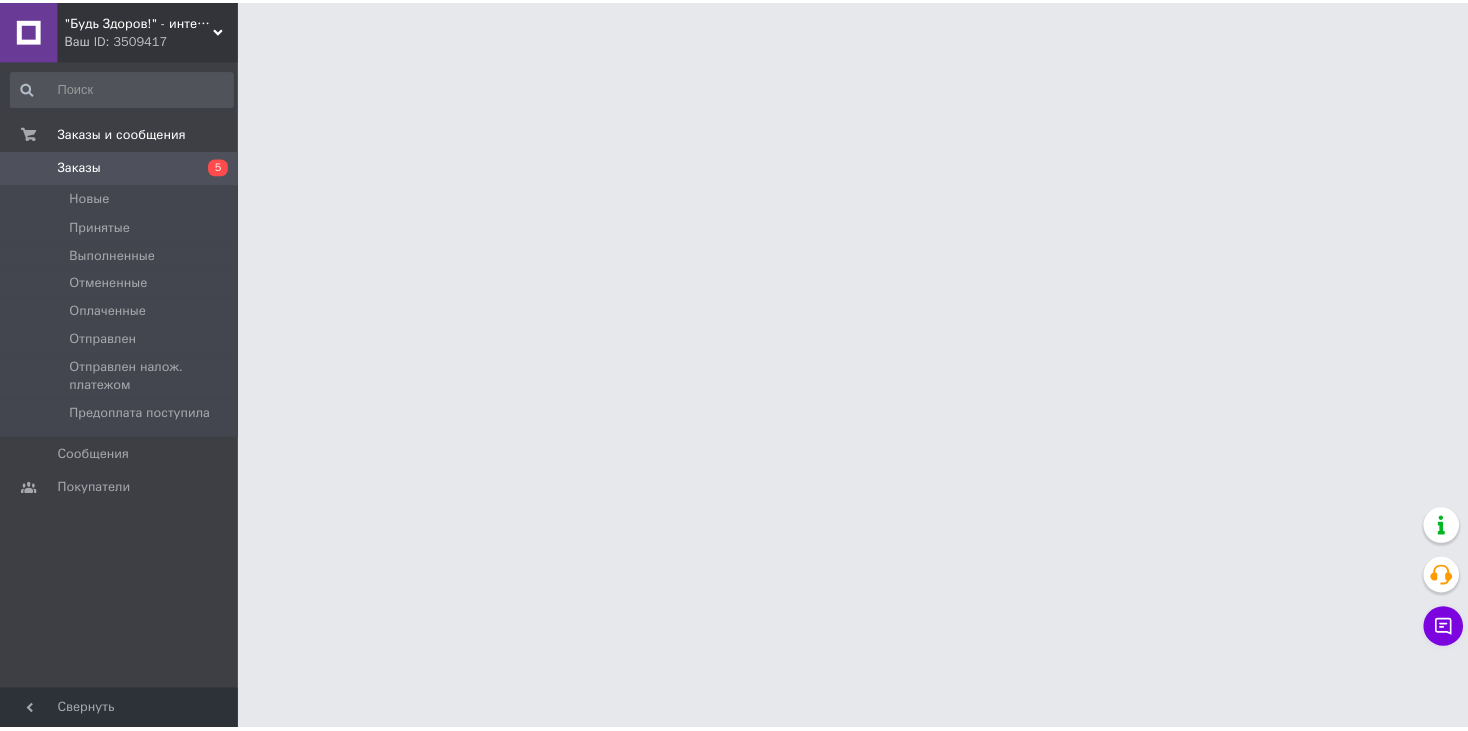 scroll, scrollTop: 0, scrollLeft: 0, axis: both 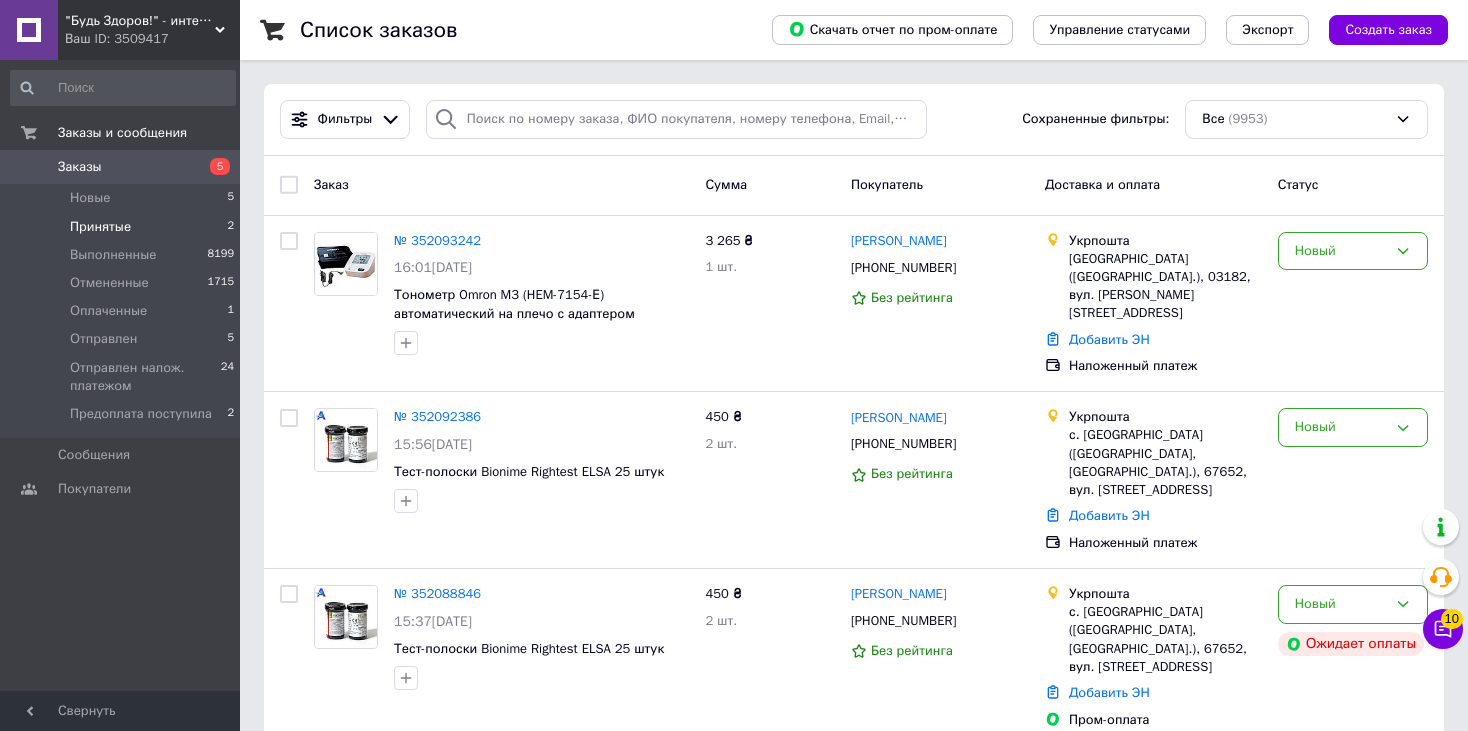 click on "Принятые 2" at bounding box center [123, 227] 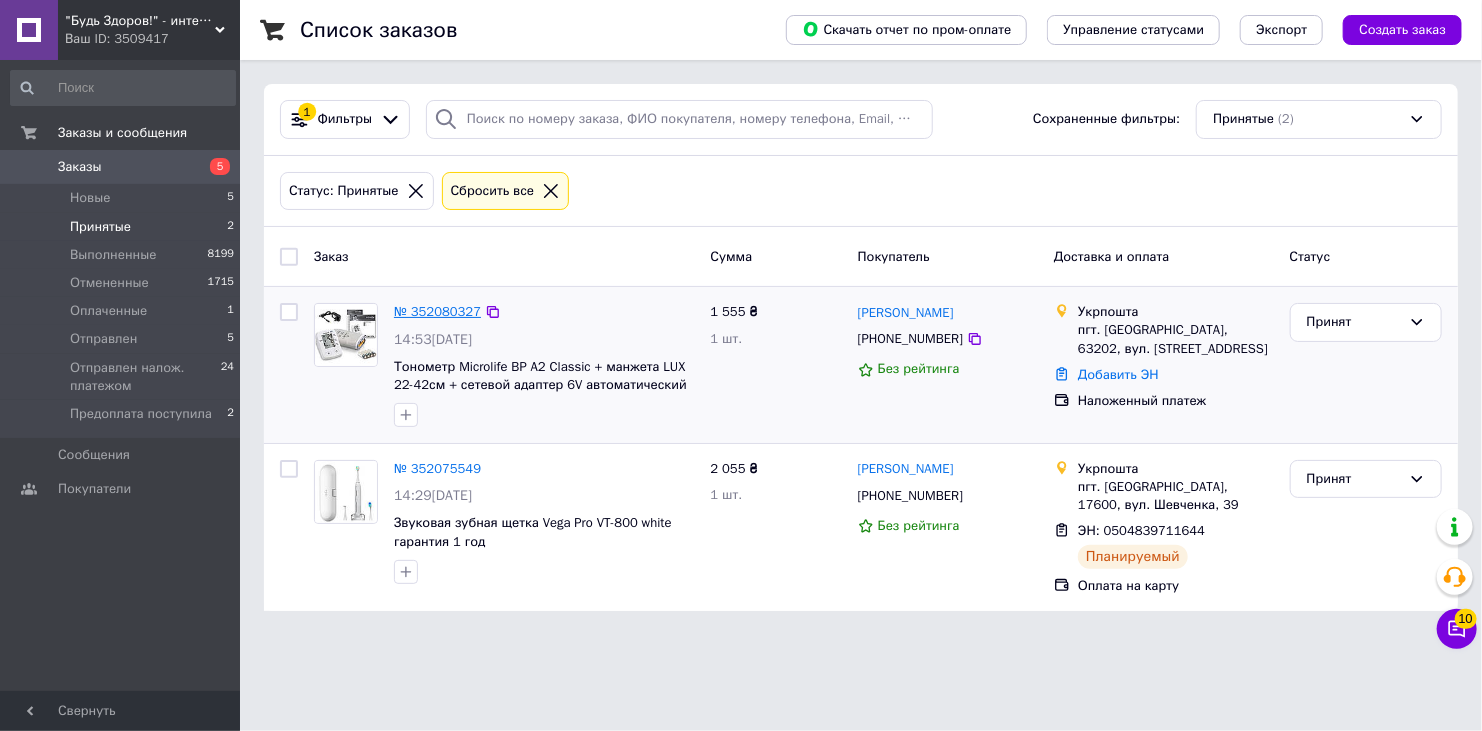 click on "№ 352080327" at bounding box center (437, 311) 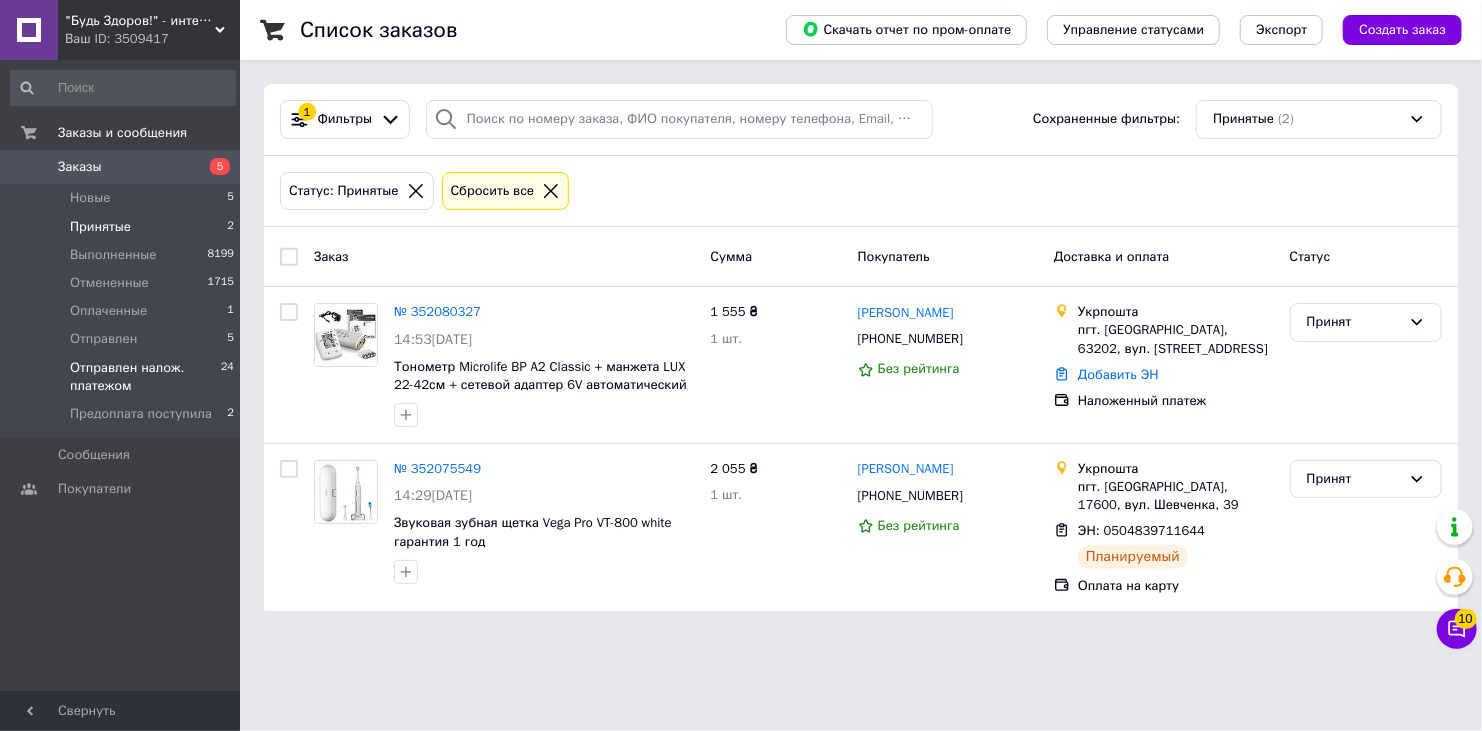 click on "Отправлен налож. платежом" at bounding box center (145, 377) 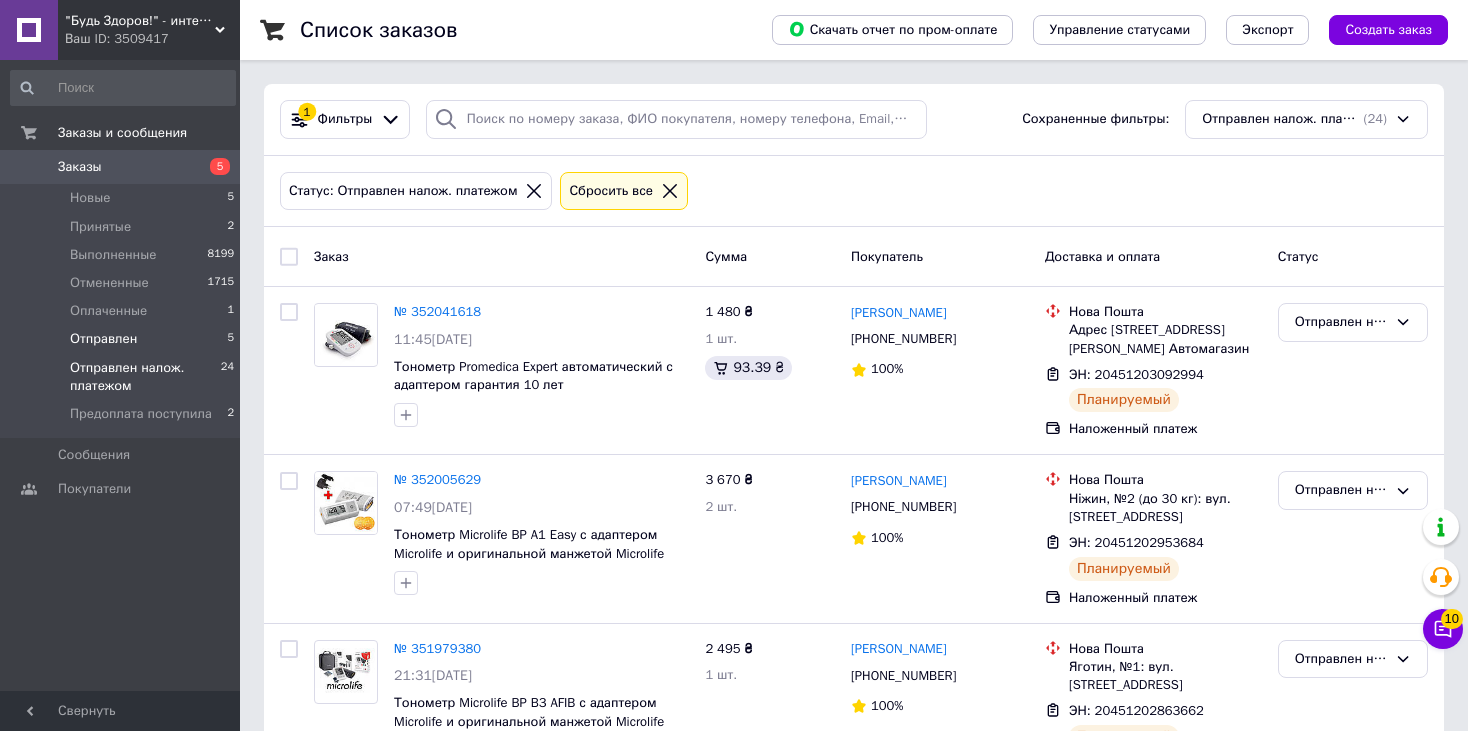 click on "Отправлен" at bounding box center (103, 339) 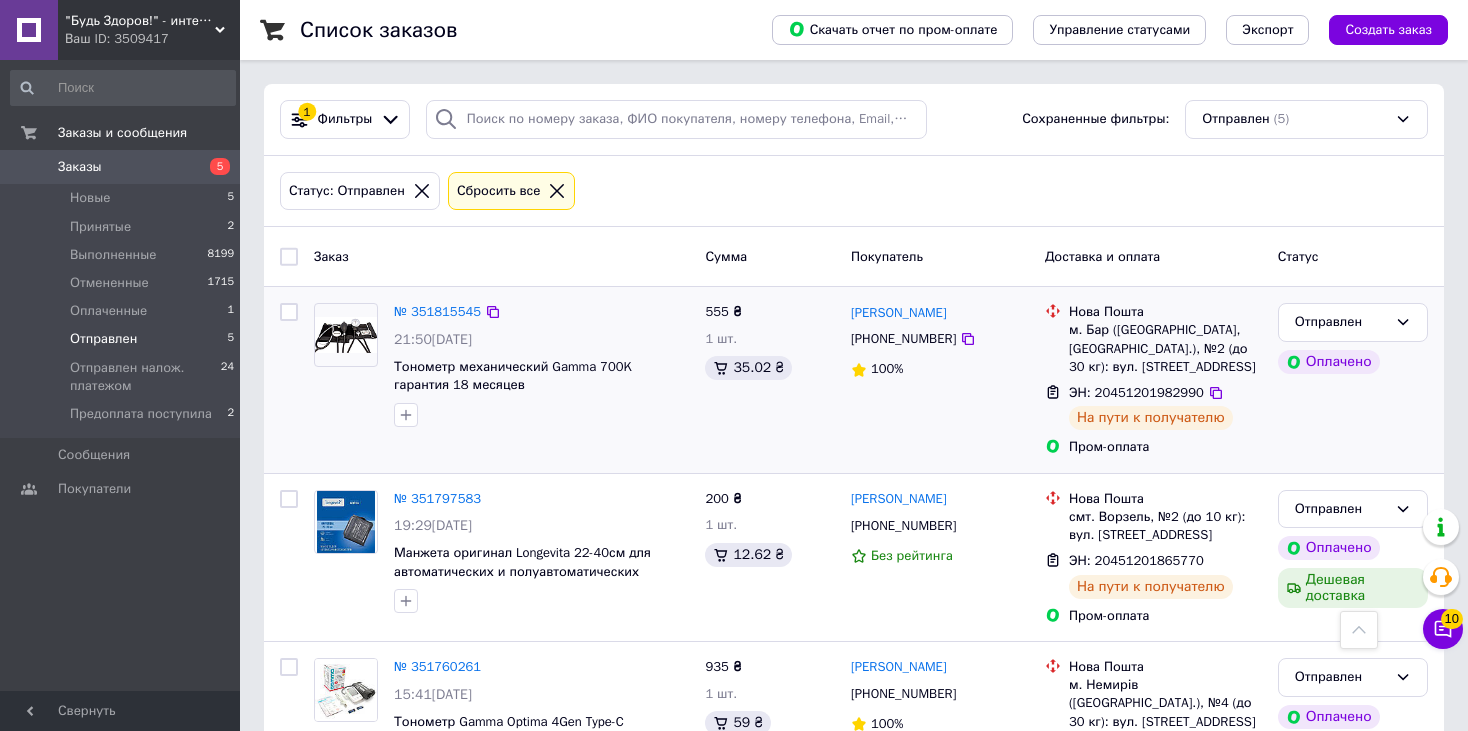 scroll, scrollTop: 0, scrollLeft: 0, axis: both 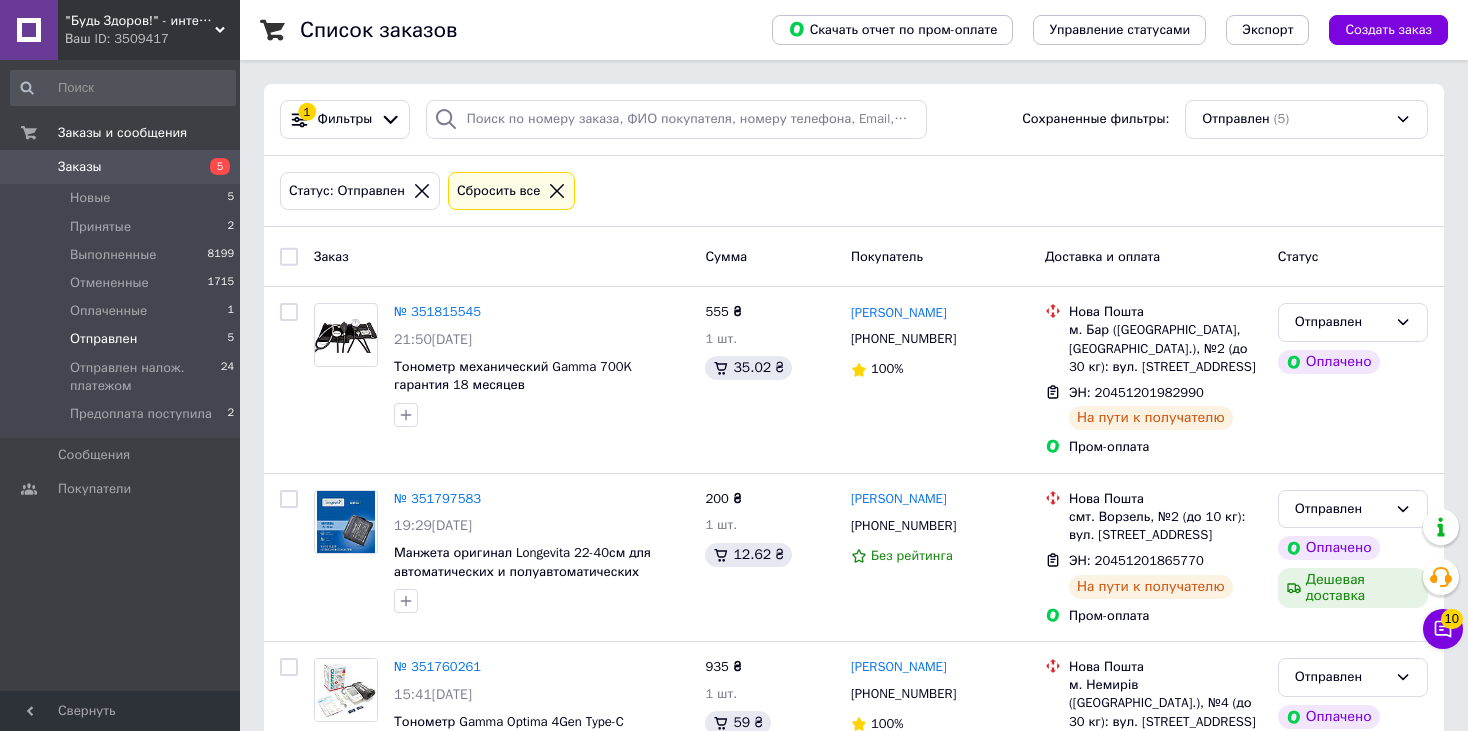 click 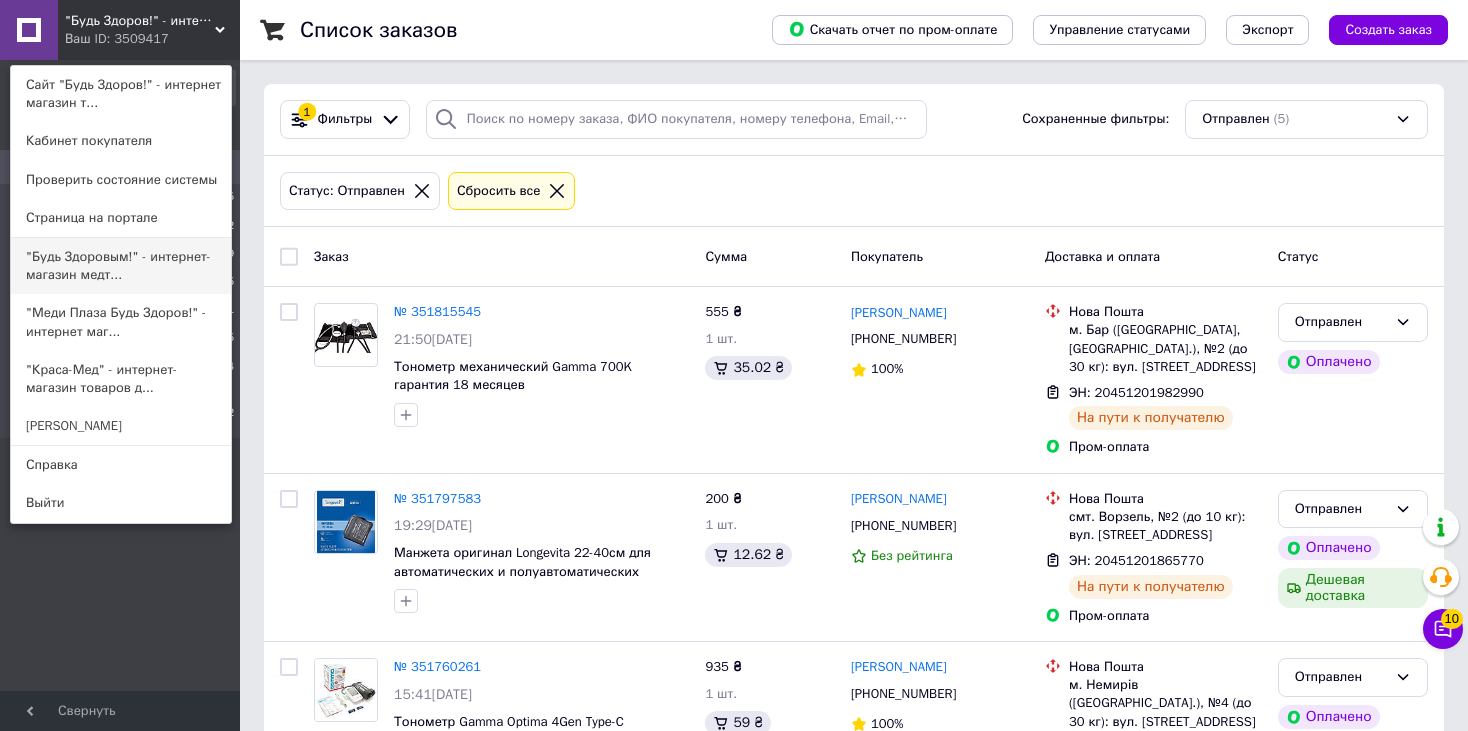 click on ""Будь Здоровым!" - интернет-магазин медт..." at bounding box center [121, 266] 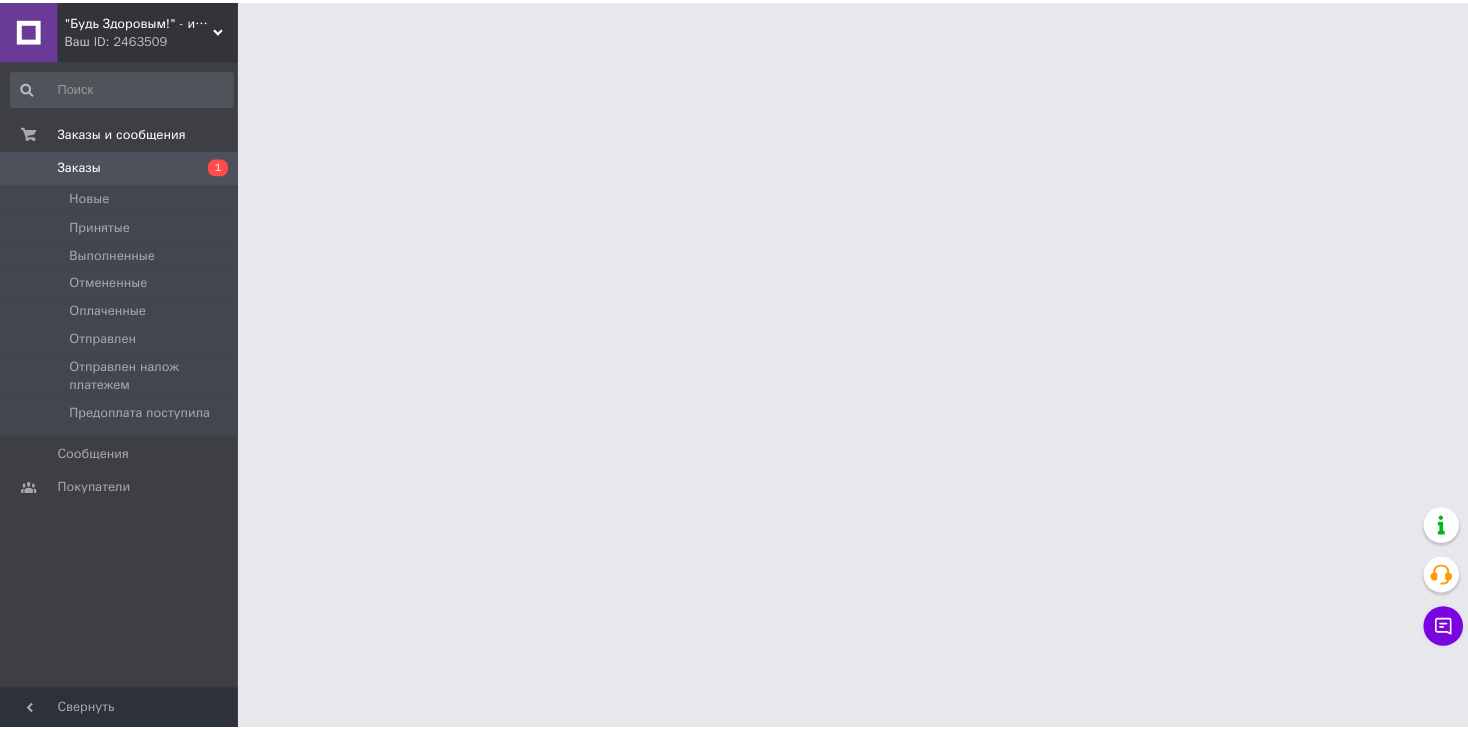 scroll, scrollTop: 0, scrollLeft: 0, axis: both 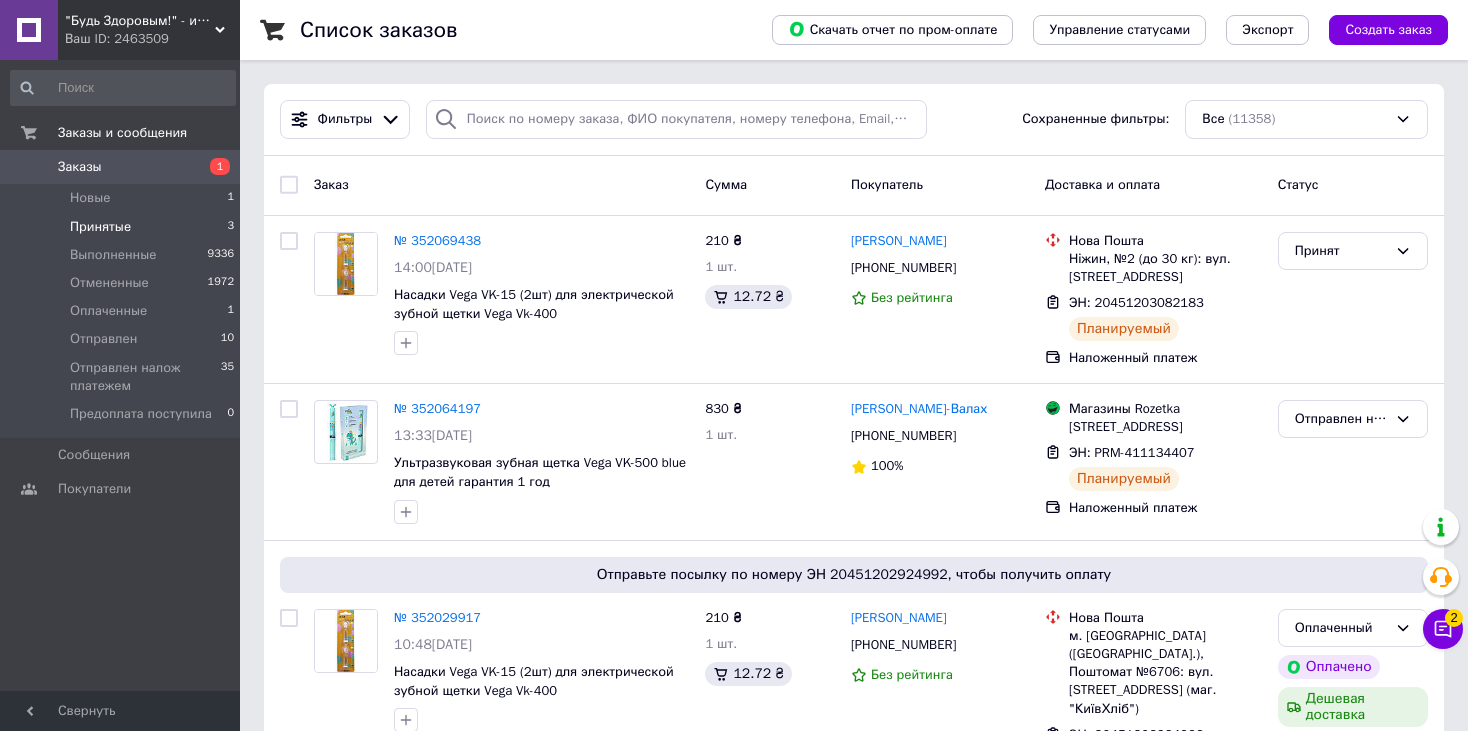 click on "Принятые" at bounding box center [100, 227] 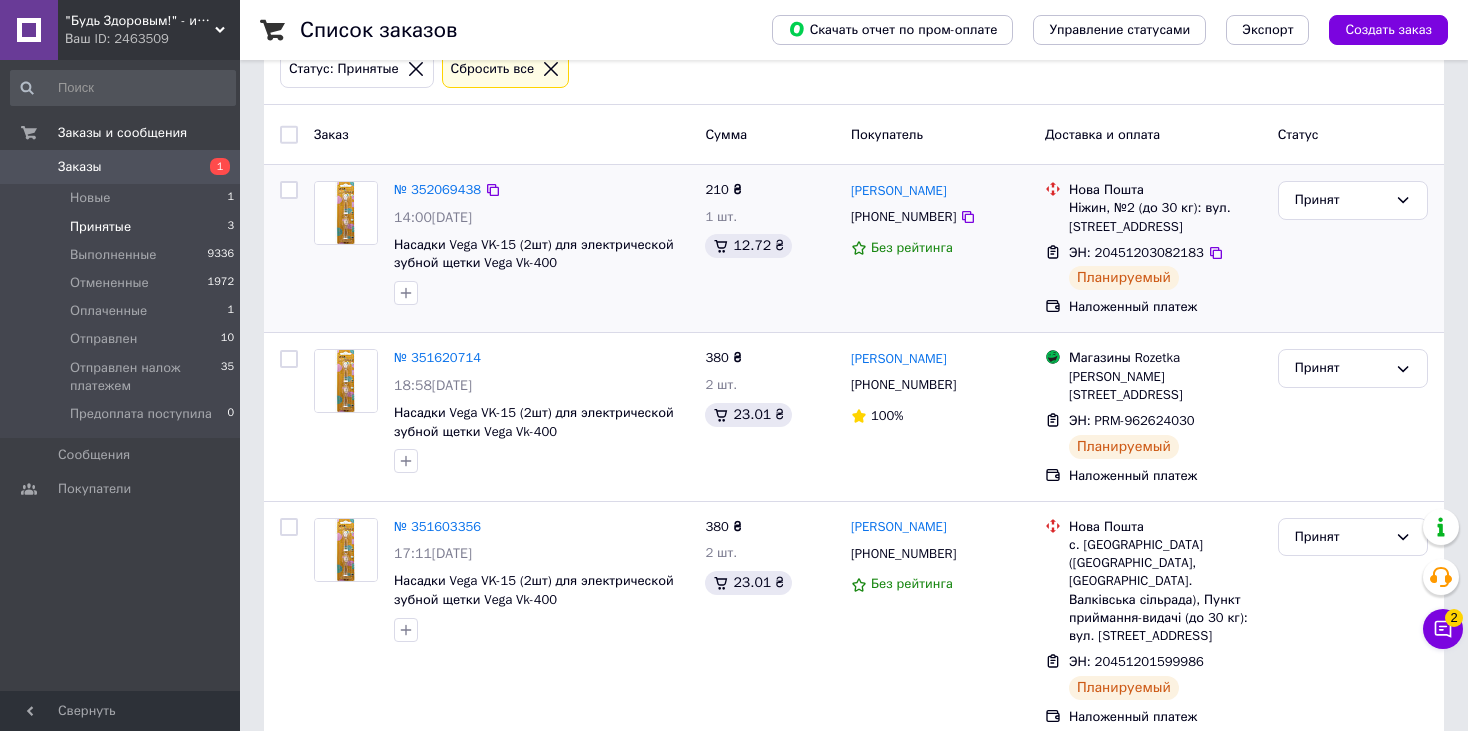 scroll, scrollTop: 125, scrollLeft: 0, axis: vertical 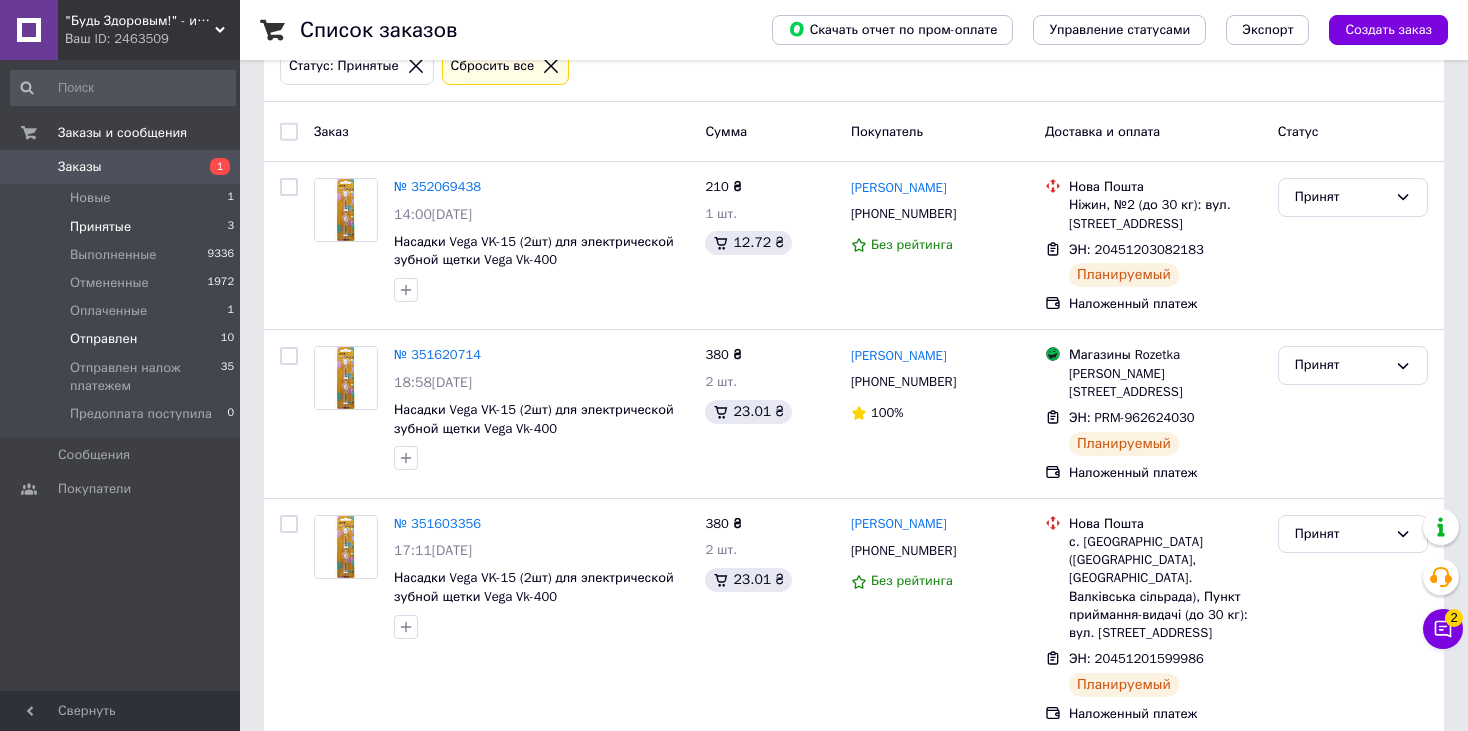 click on "Отправлен" at bounding box center [103, 339] 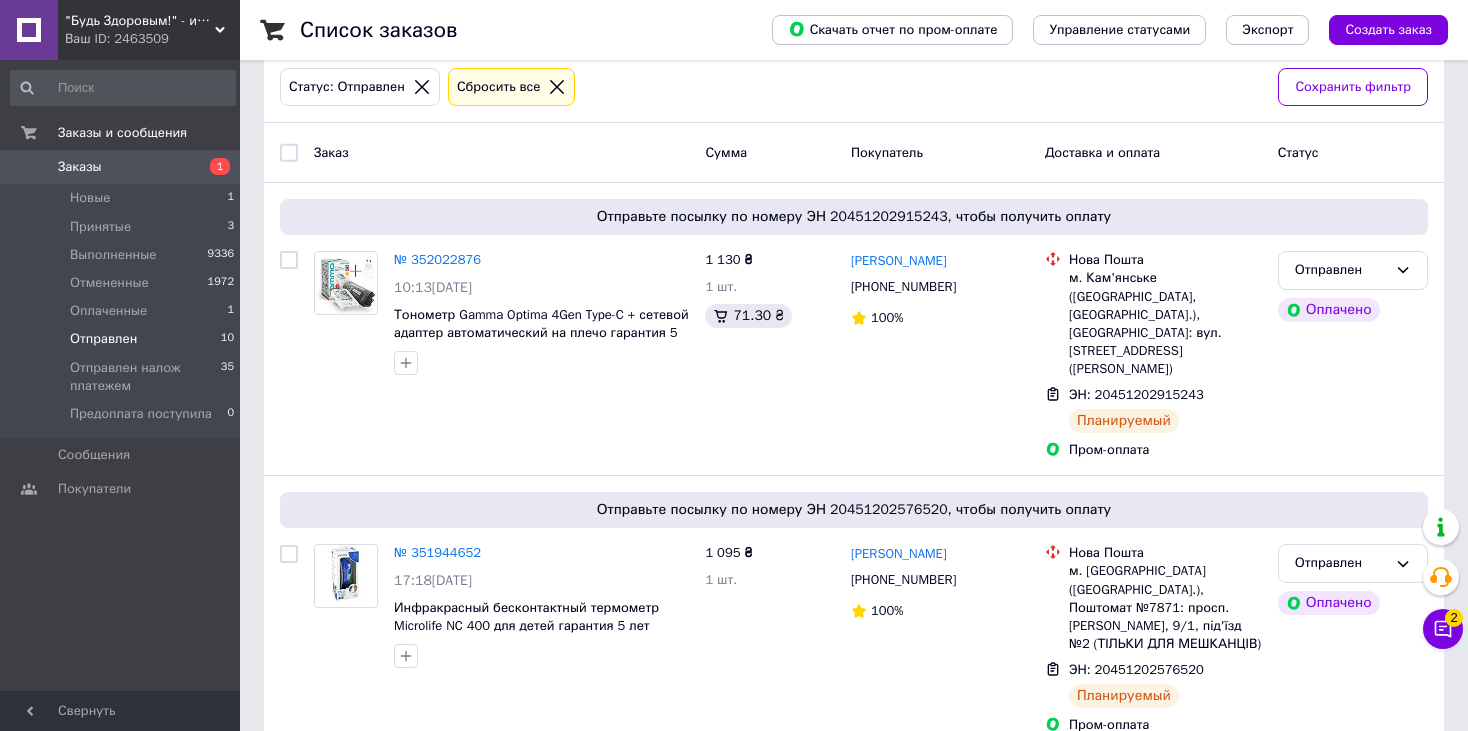 scroll, scrollTop: 0, scrollLeft: 0, axis: both 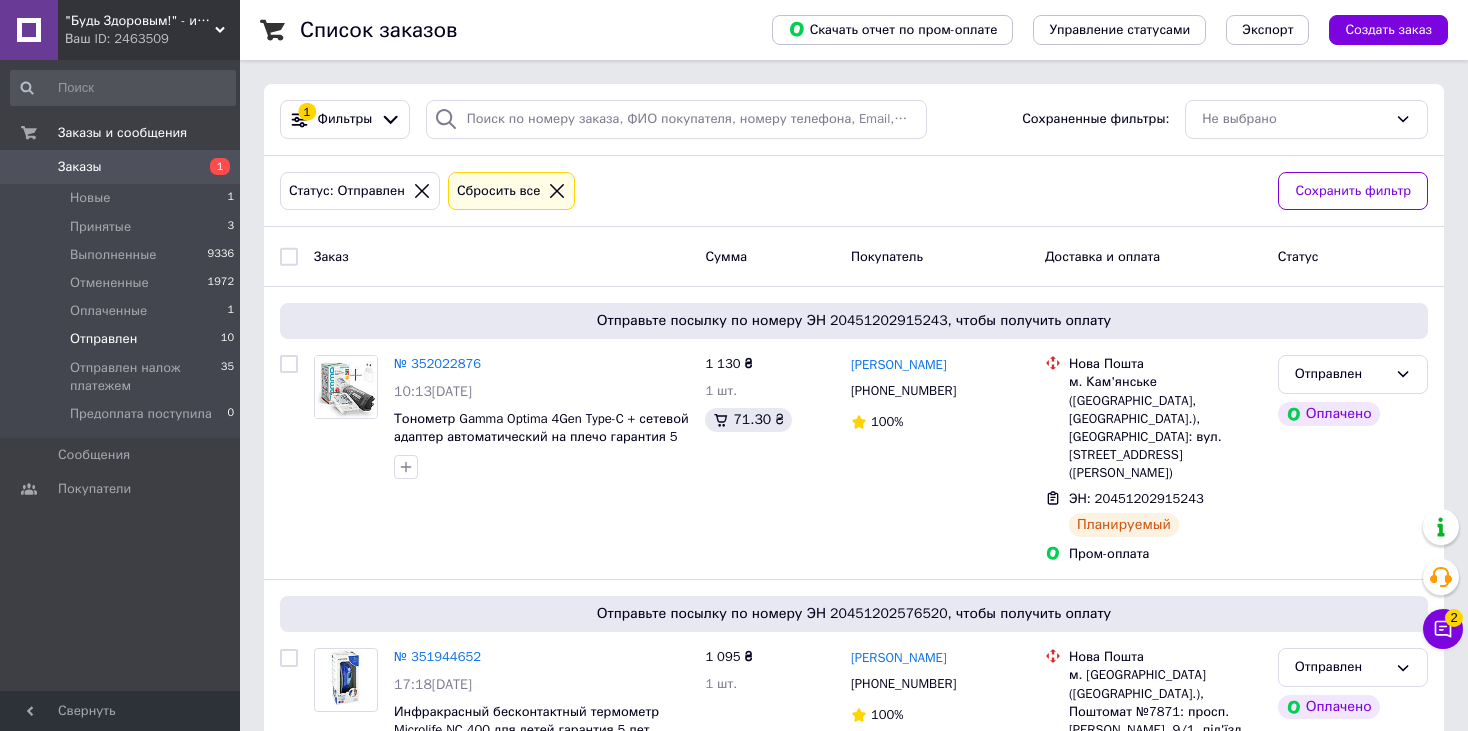 click 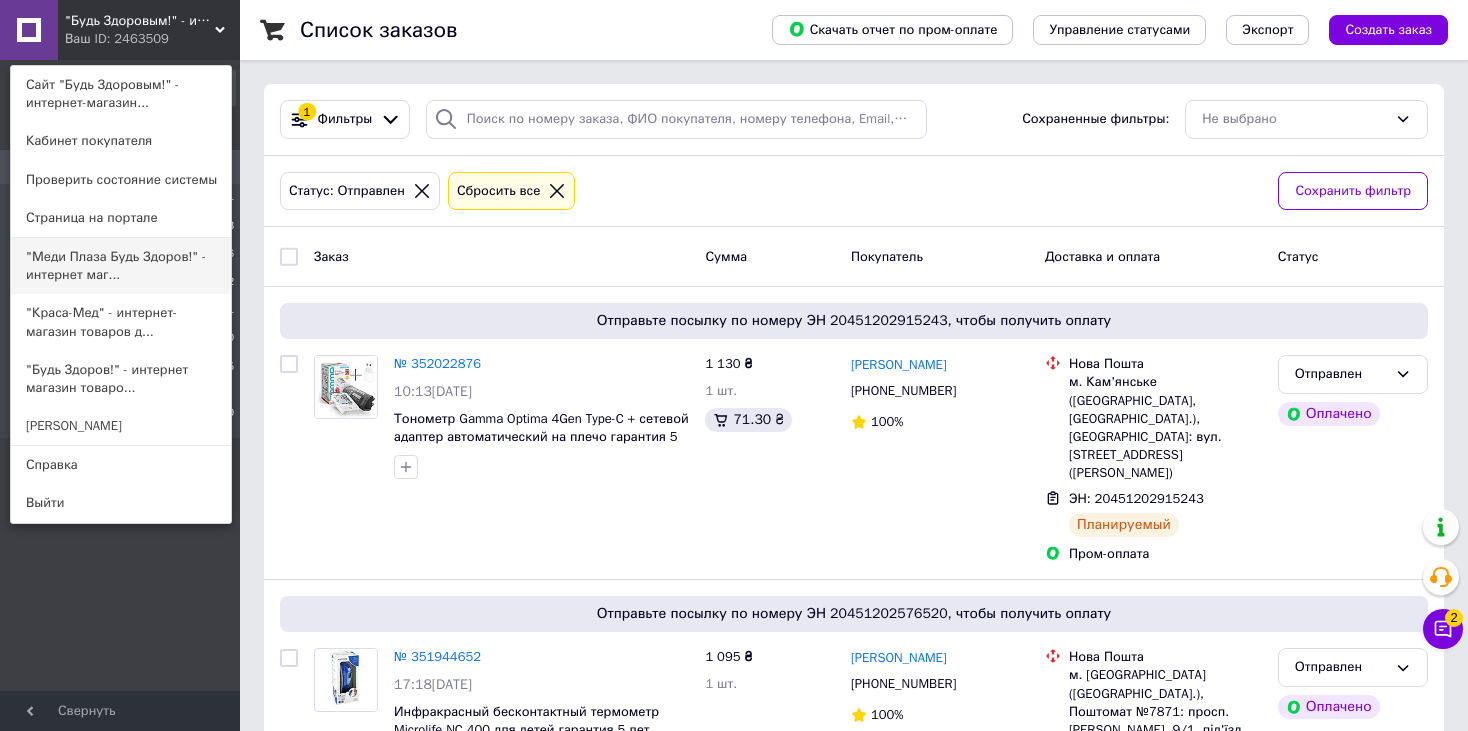 click on ""Меди Плаза Будь Здоров!" - интернет маг..." at bounding box center (121, 266) 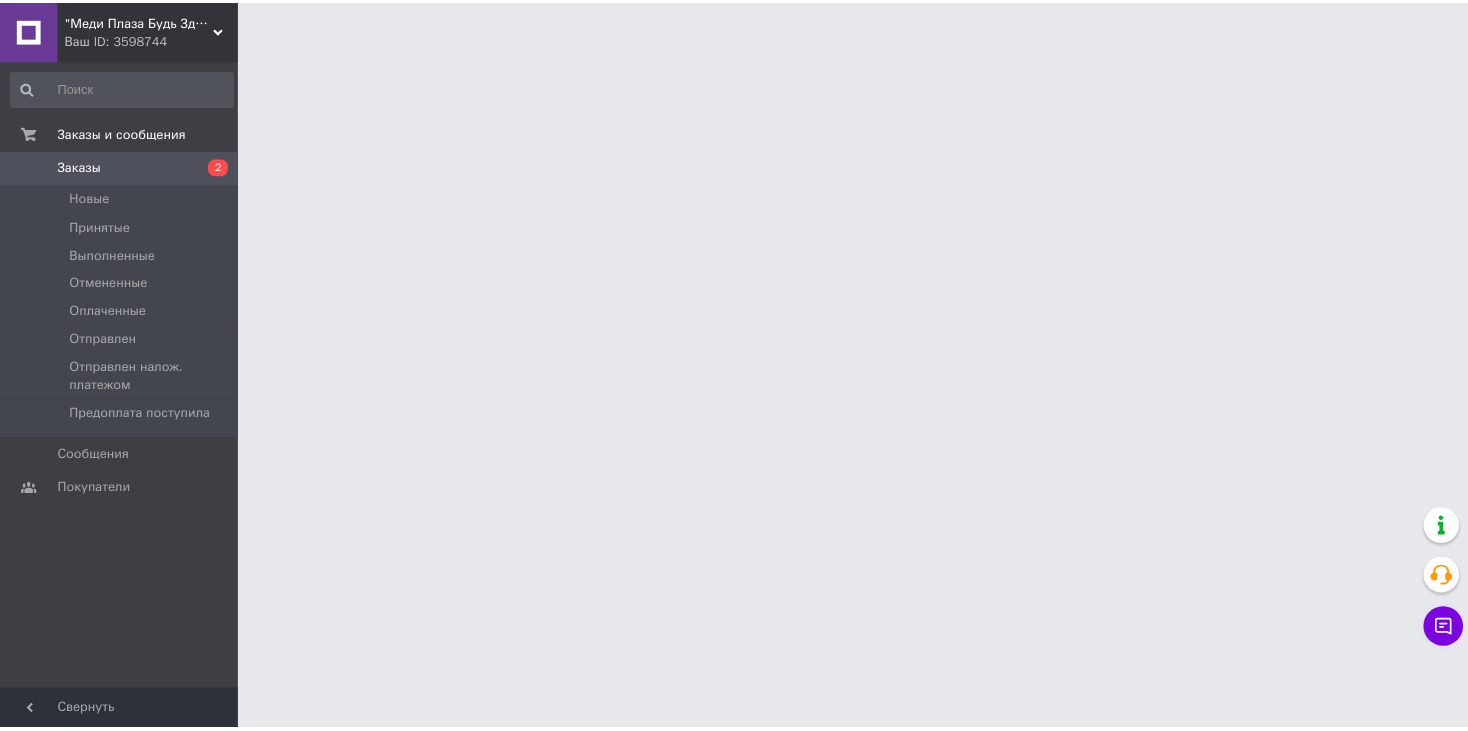 scroll, scrollTop: 0, scrollLeft: 0, axis: both 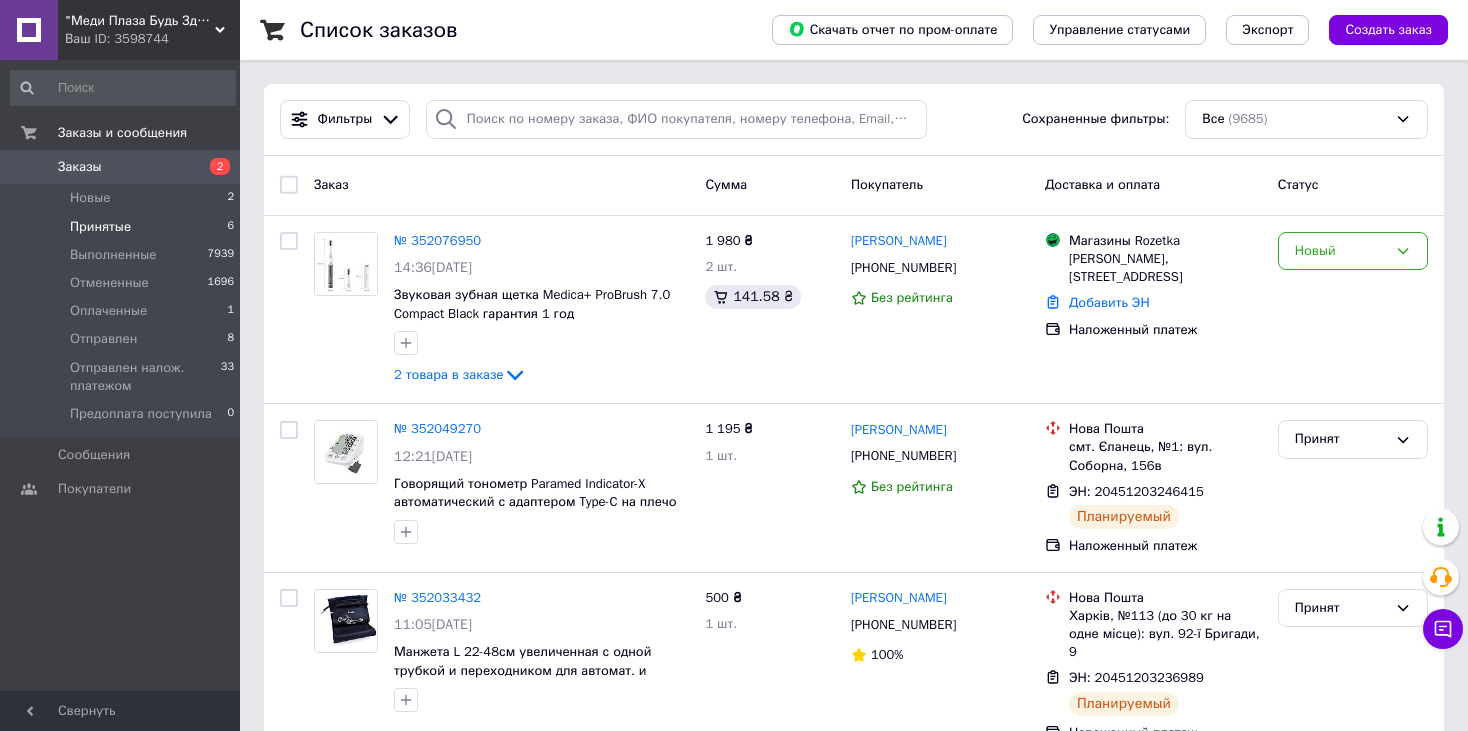 click on "Принятые" at bounding box center [100, 227] 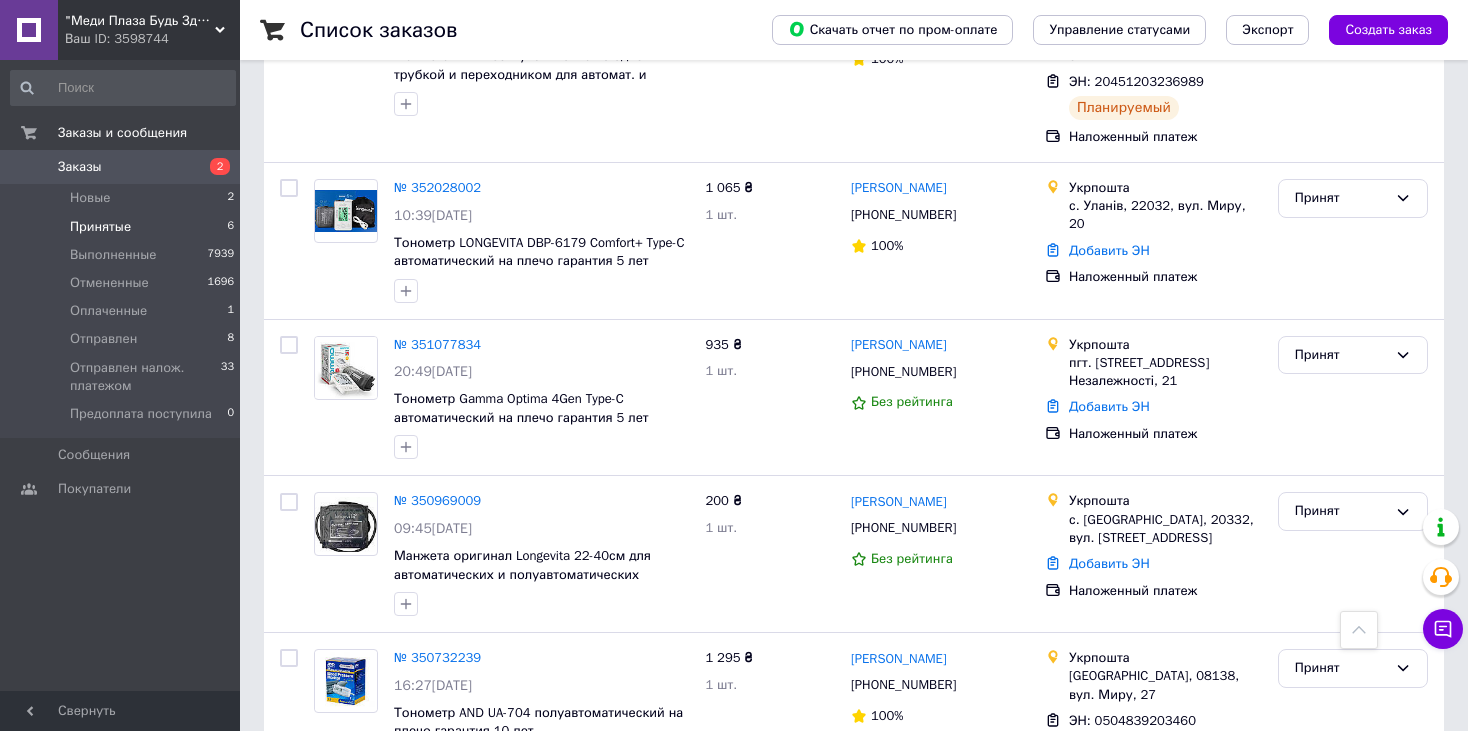 scroll, scrollTop: 552, scrollLeft: 0, axis: vertical 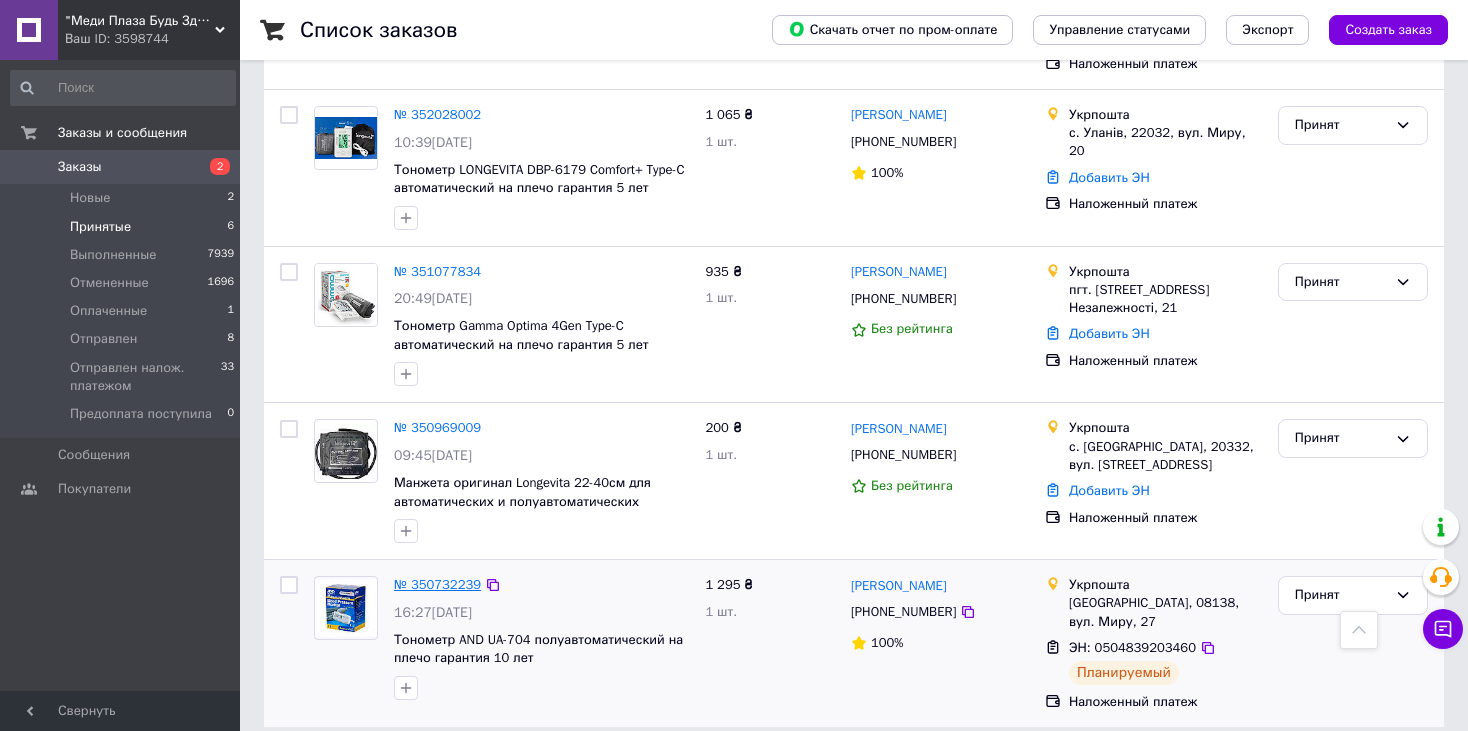 click on "№ 350732239" at bounding box center (437, 584) 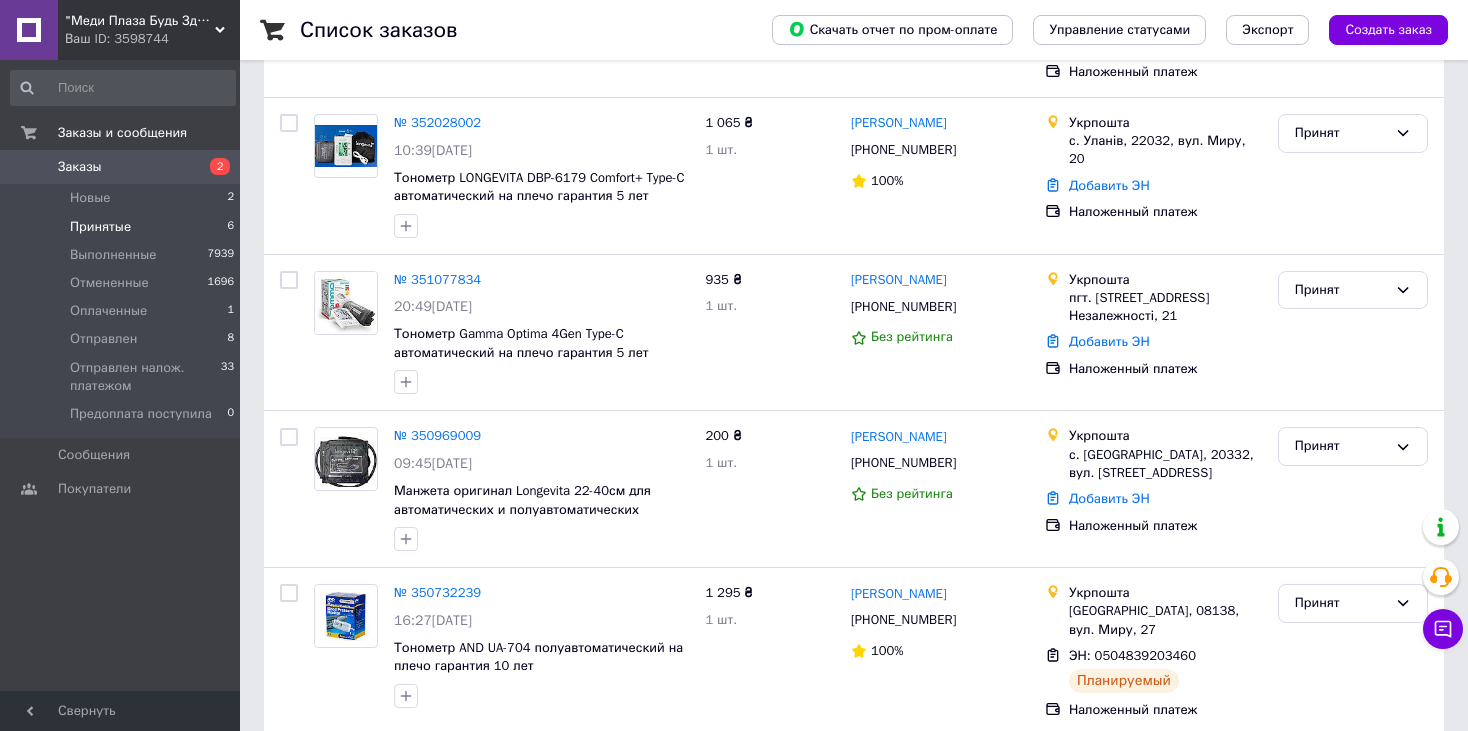 scroll, scrollTop: 552, scrollLeft: 0, axis: vertical 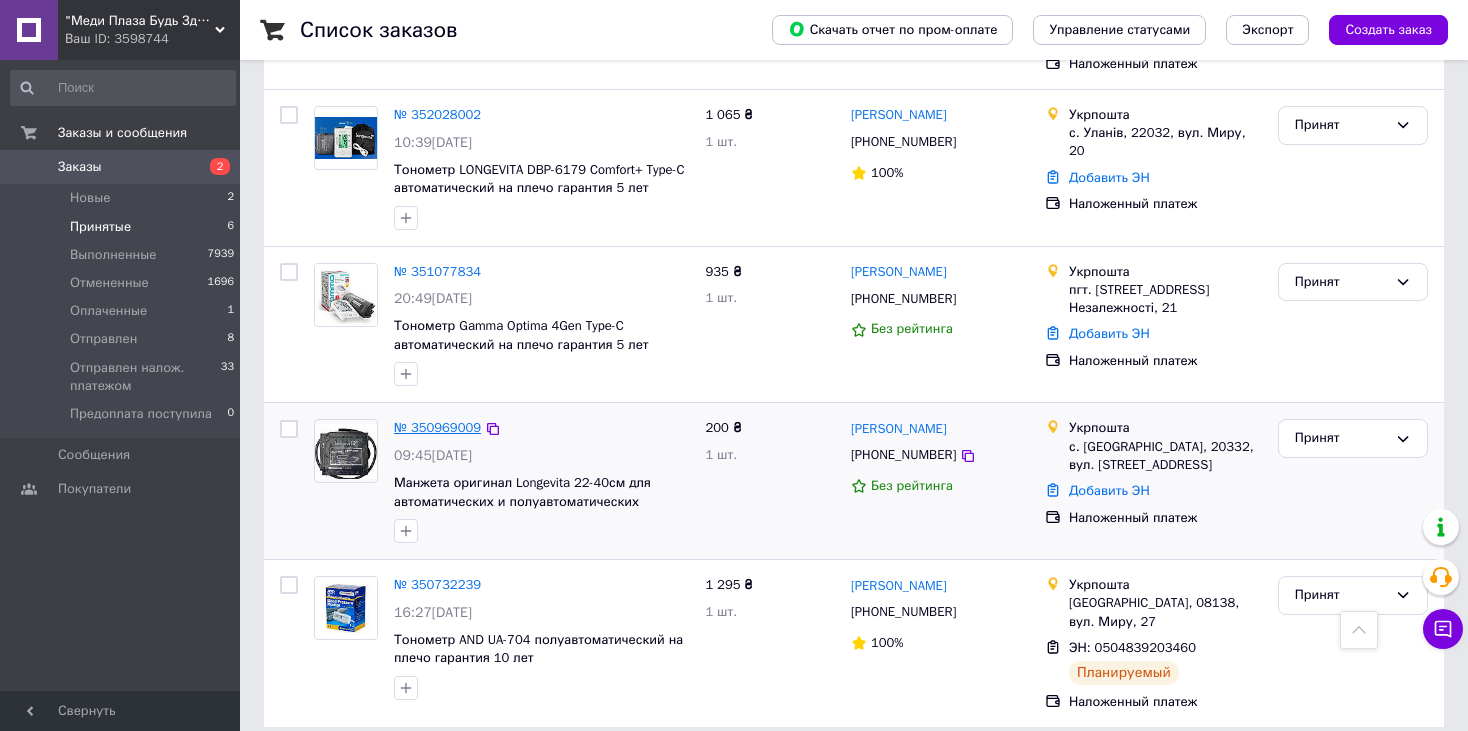click on "№ 350969009" at bounding box center [437, 427] 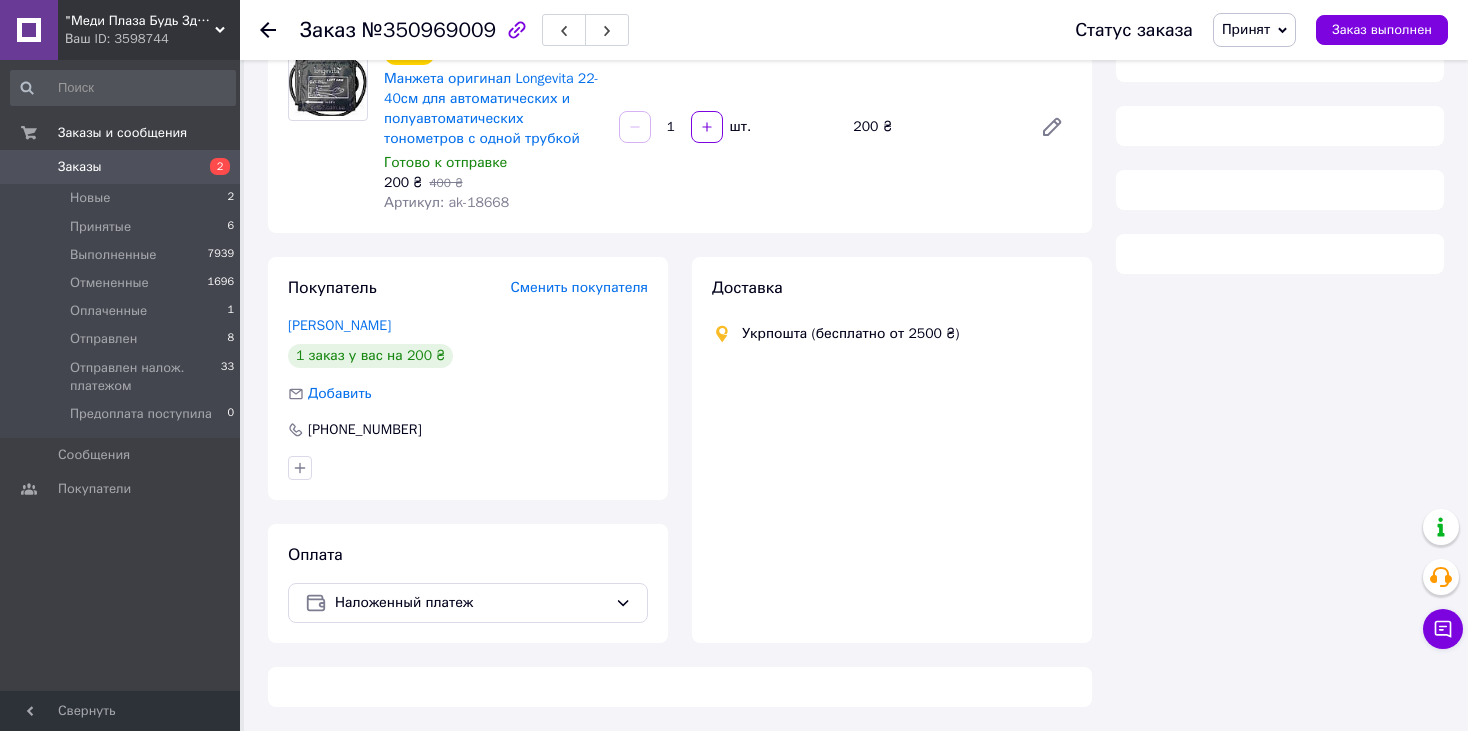 scroll, scrollTop: 552, scrollLeft: 0, axis: vertical 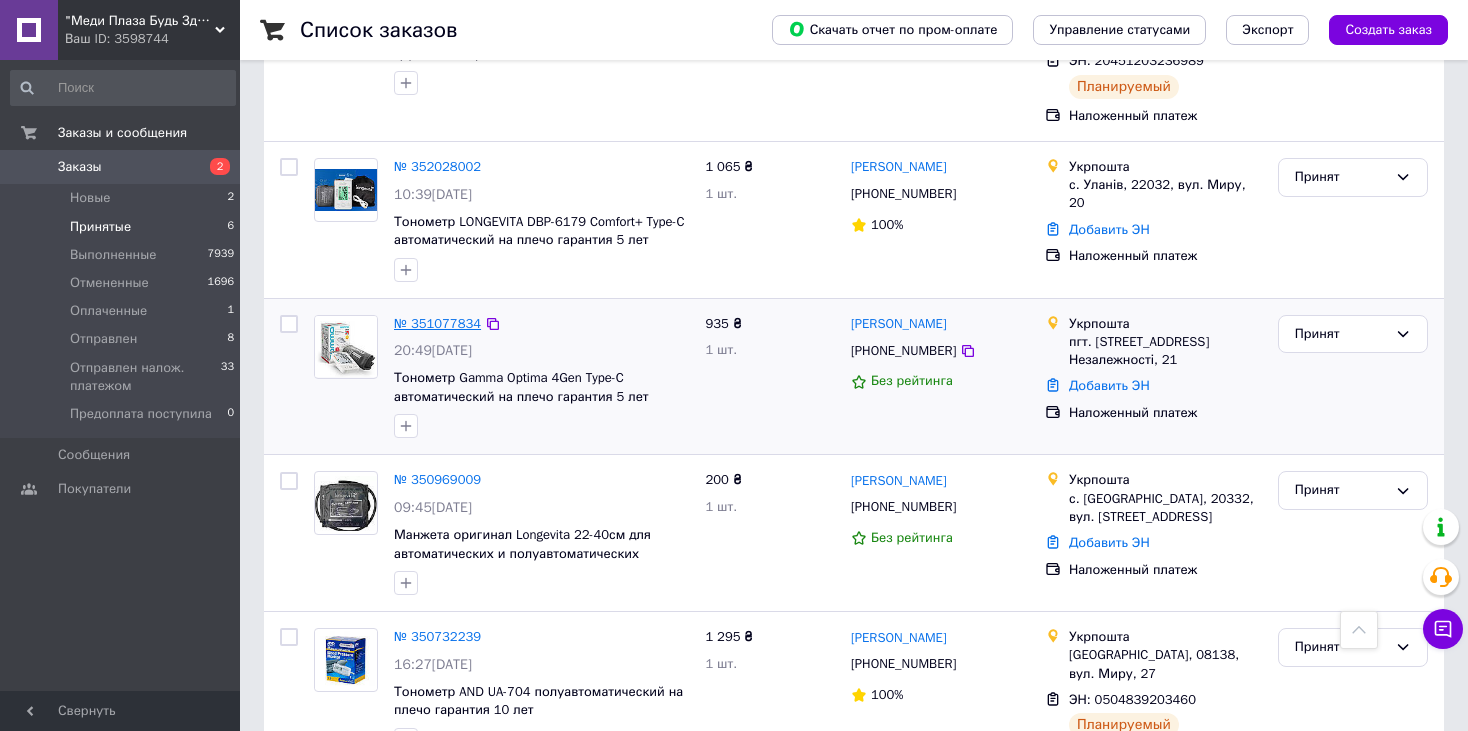 click on "№ 351077834" at bounding box center (437, 323) 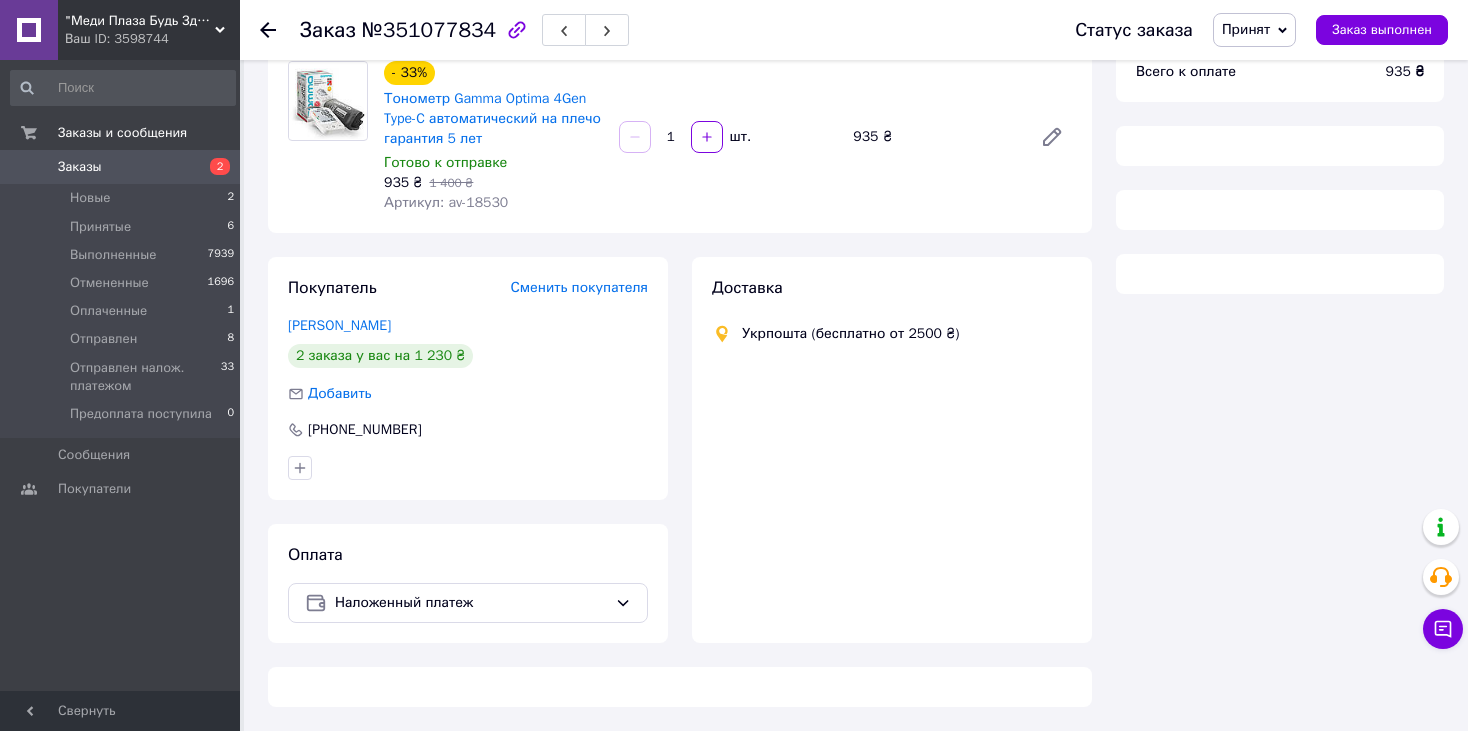 scroll, scrollTop: 500, scrollLeft: 0, axis: vertical 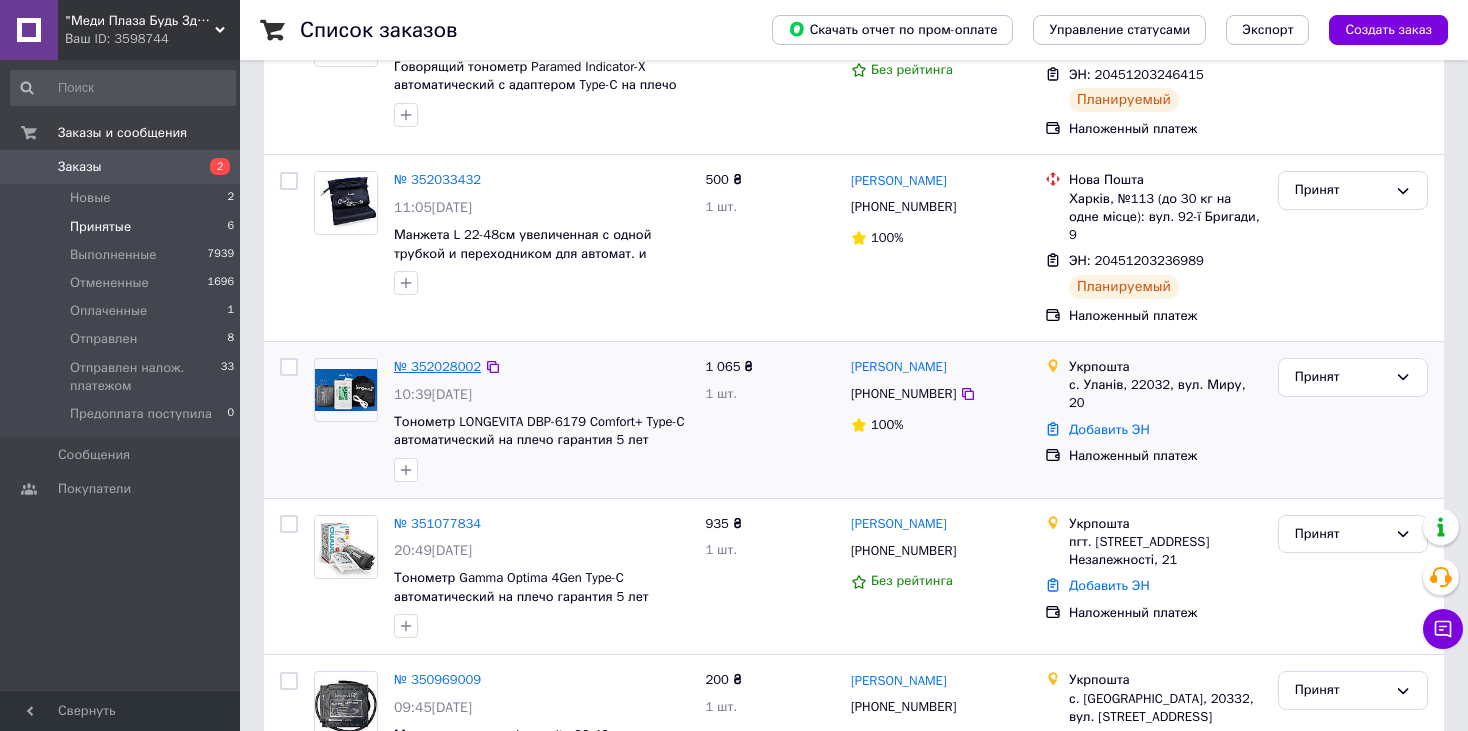 click on "№ 352028002" at bounding box center [437, 366] 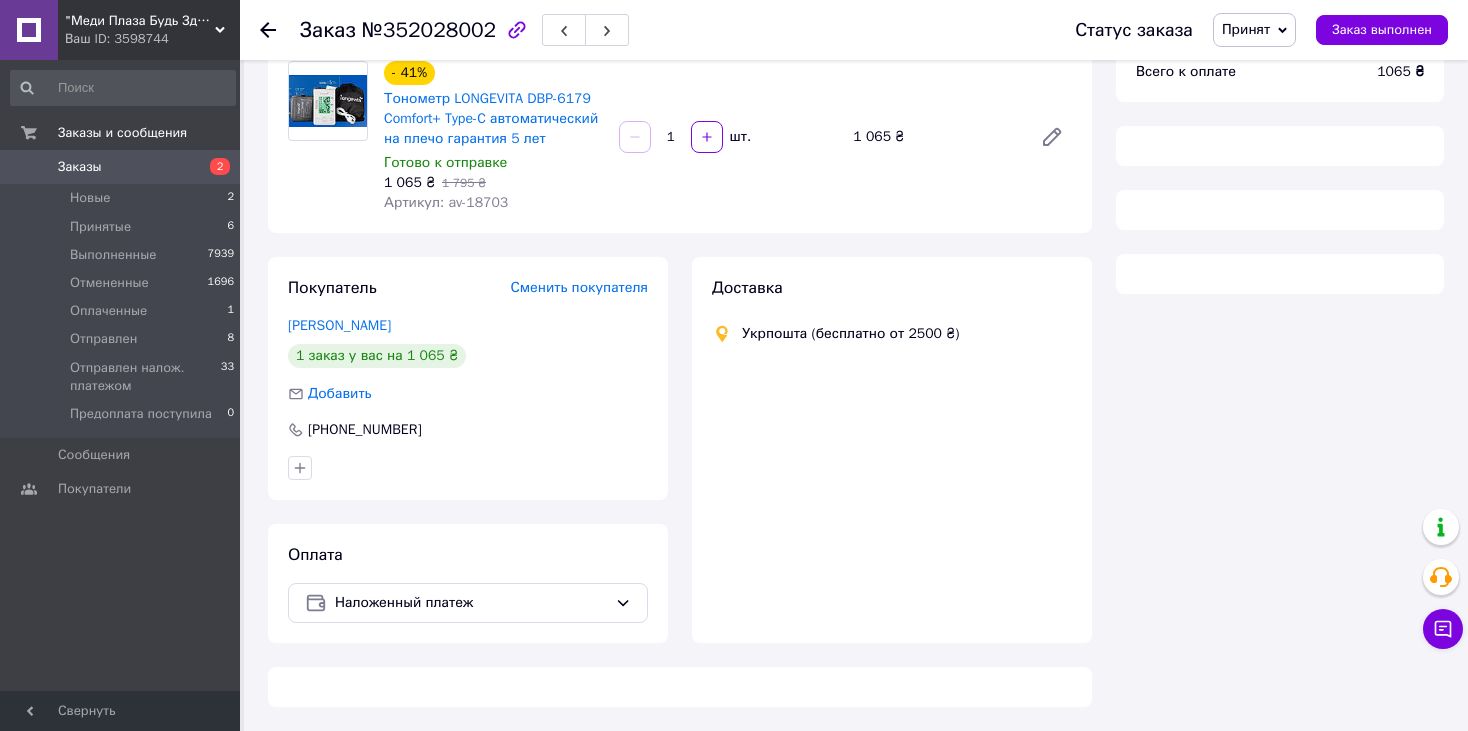 scroll, scrollTop: 300, scrollLeft: 0, axis: vertical 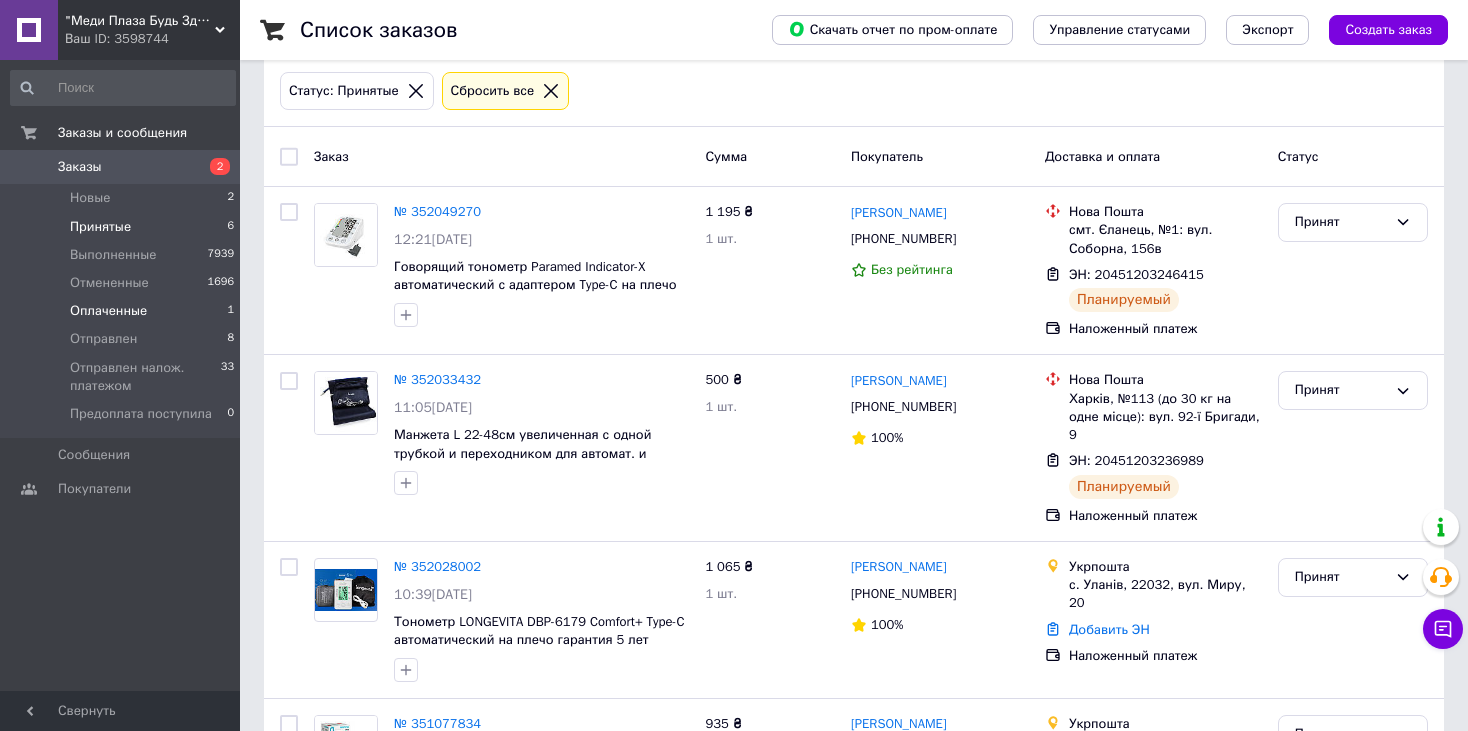 click on "Оплаченные" at bounding box center [108, 311] 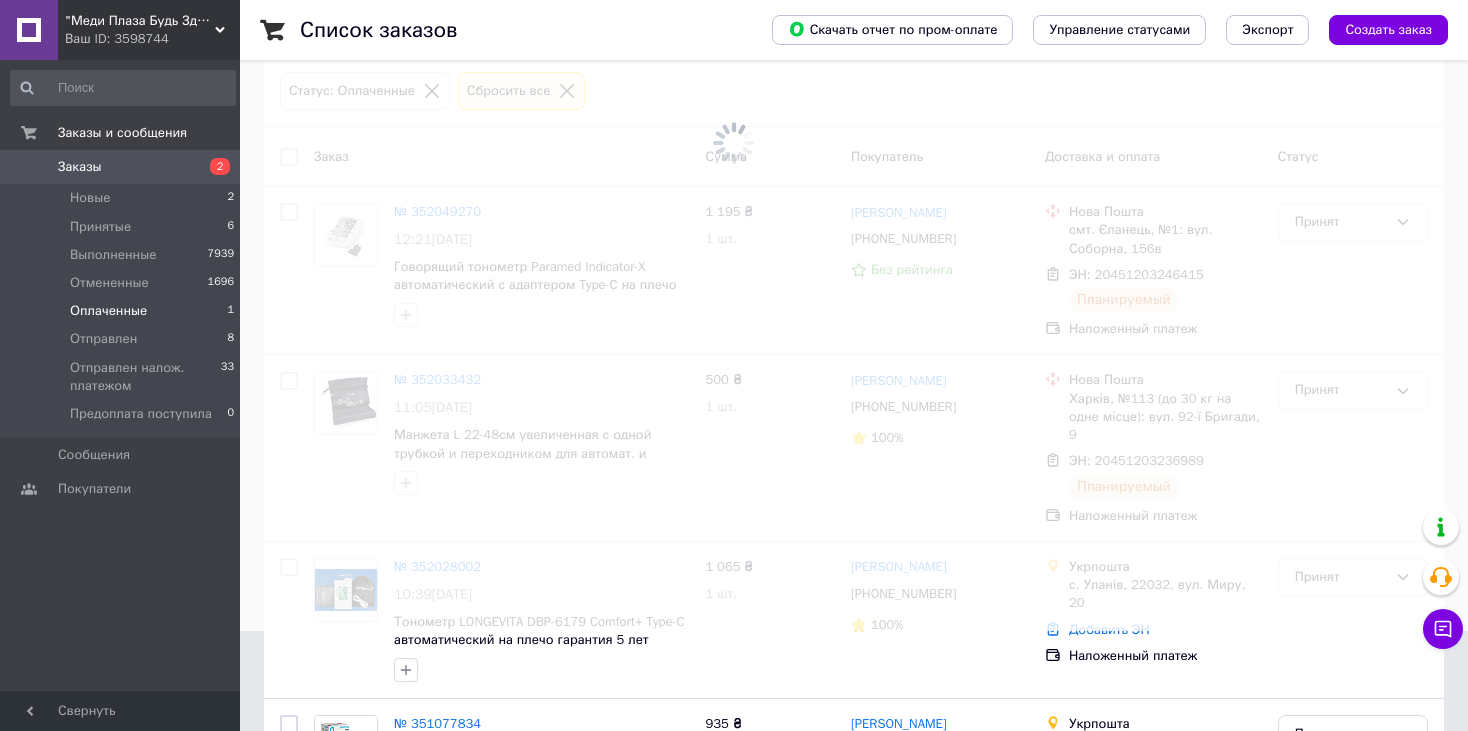 scroll, scrollTop: 0, scrollLeft: 0, axis: both 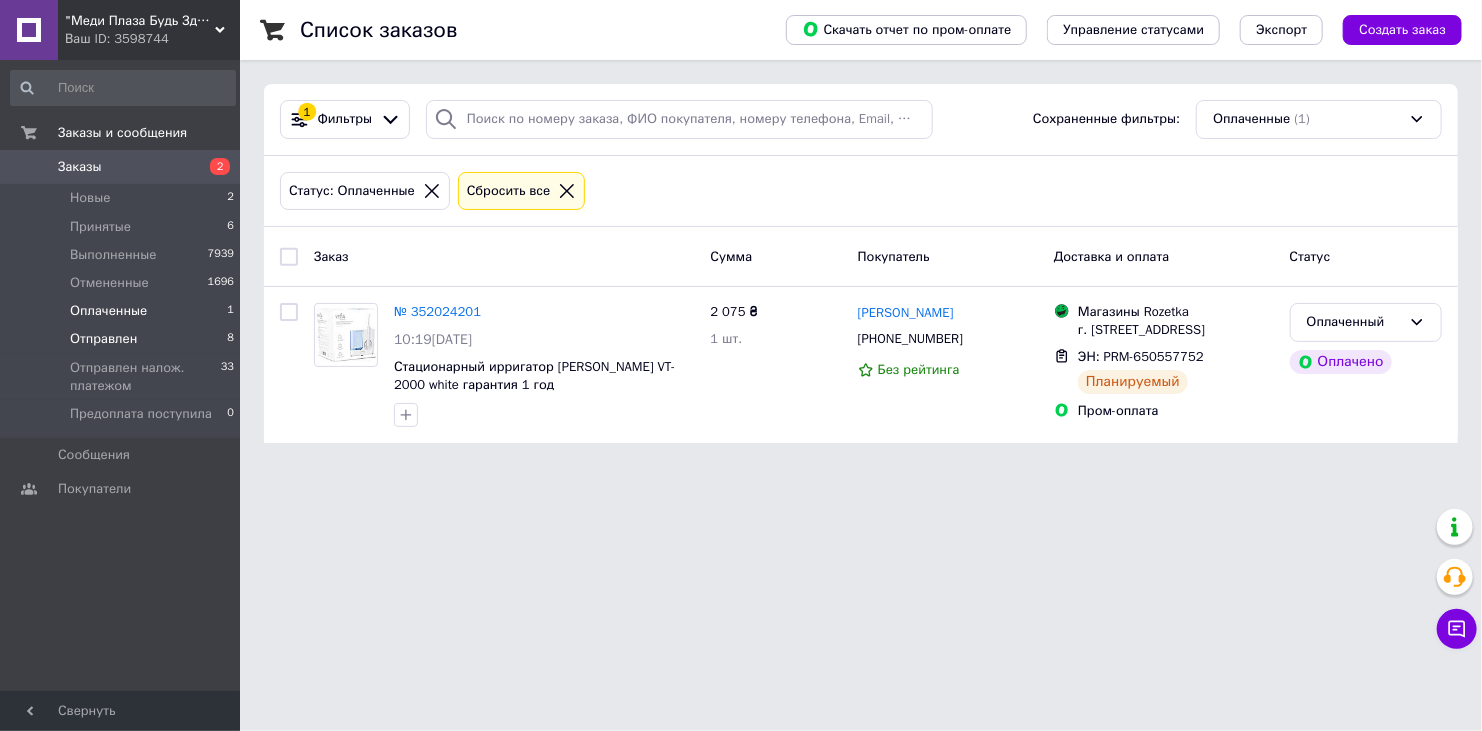 click on "Отправлен" at bounding box center (103, 339) 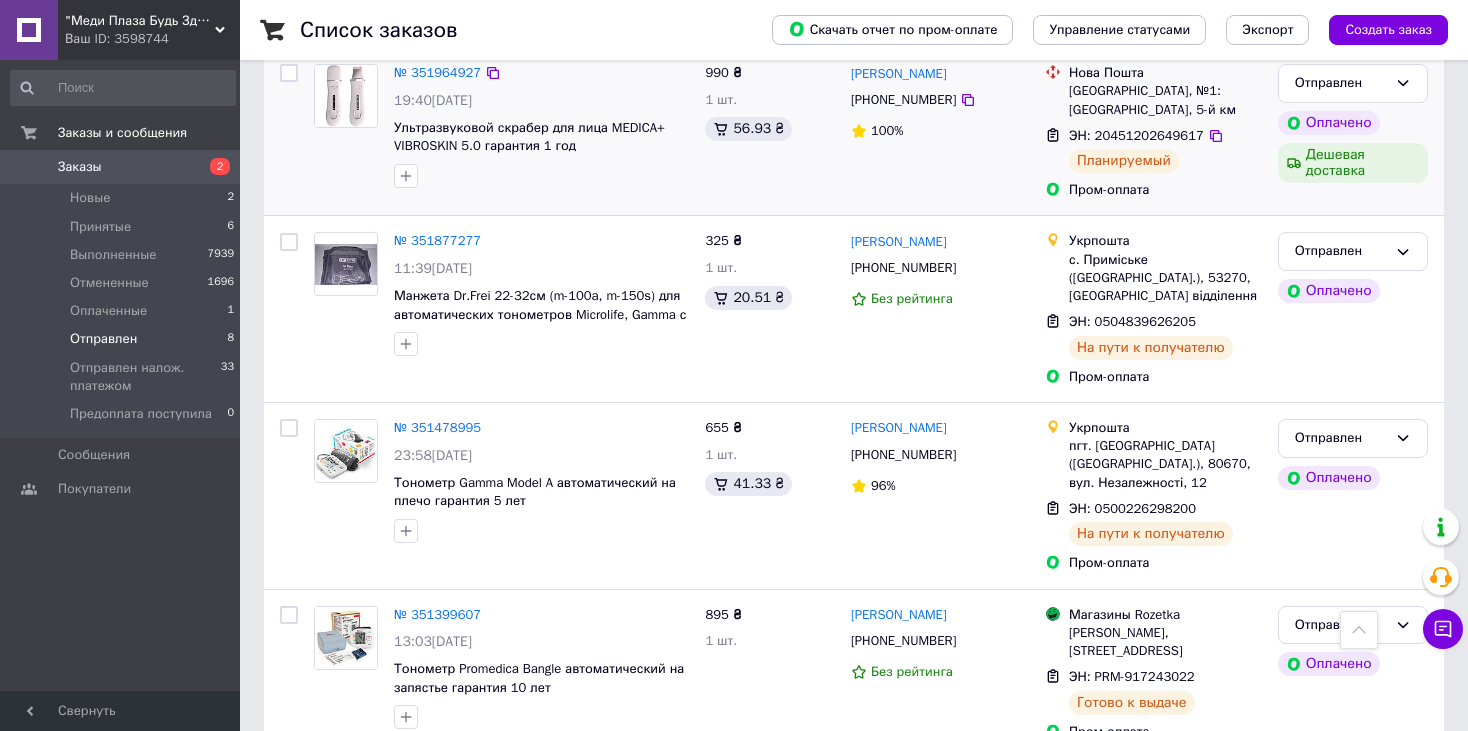 scroll, scrollTop: 0, scrollLeft: 0, axis: both 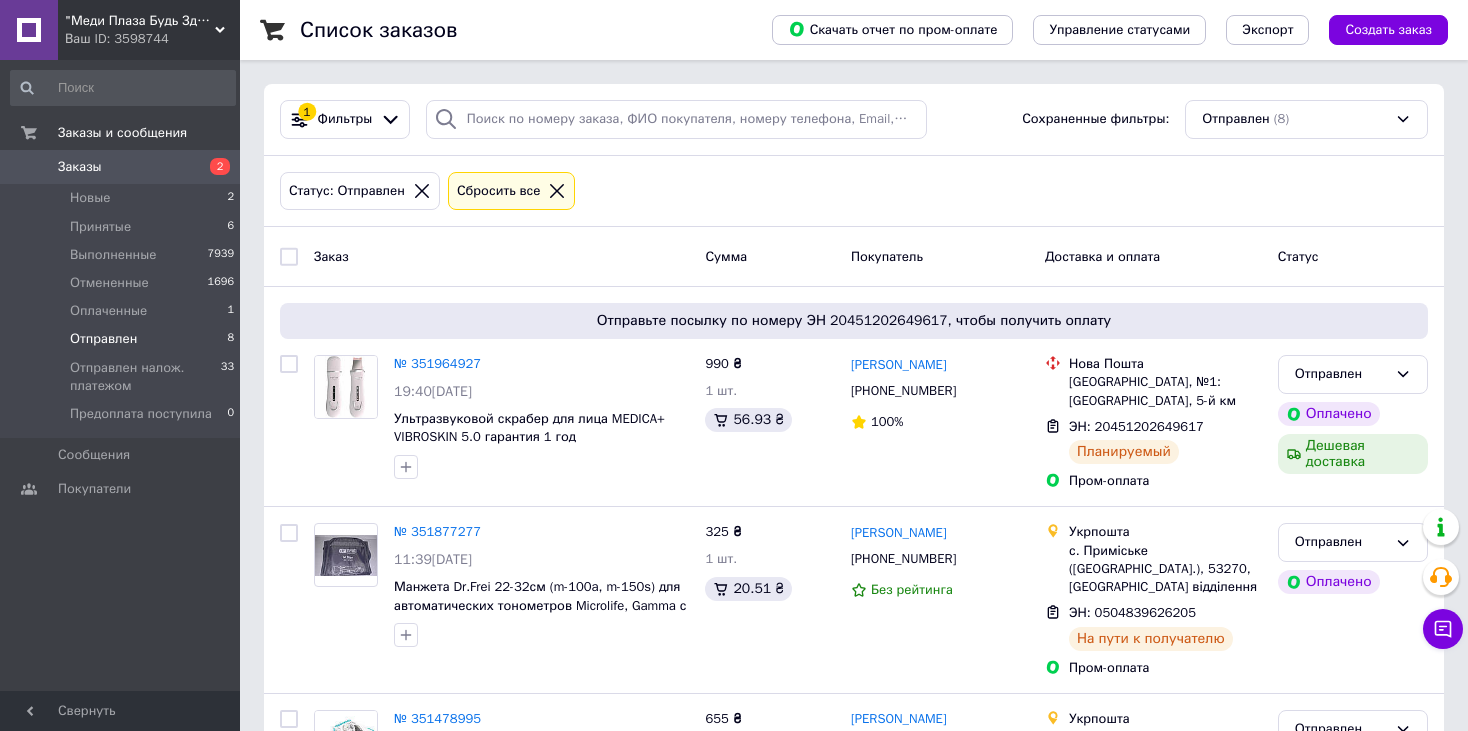 click on ""Меди Плаза Будь Здоров!" - интернет магазин качественной медтехники для дома Ваш ID: 3598744" at bounding box center [149, 30] 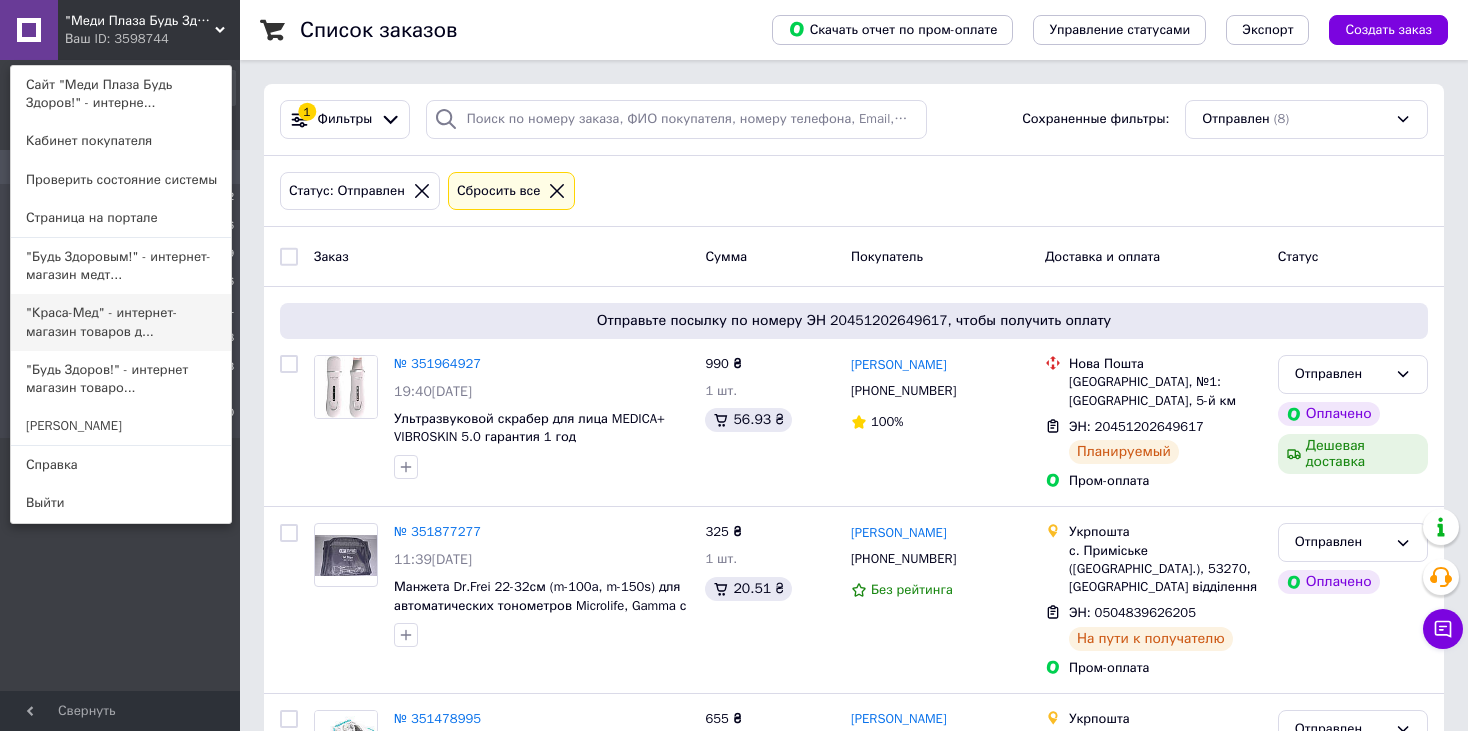 click on ""Краса-Мед" - интернет-магазин товаров д..." at bounding box center (121, 322) 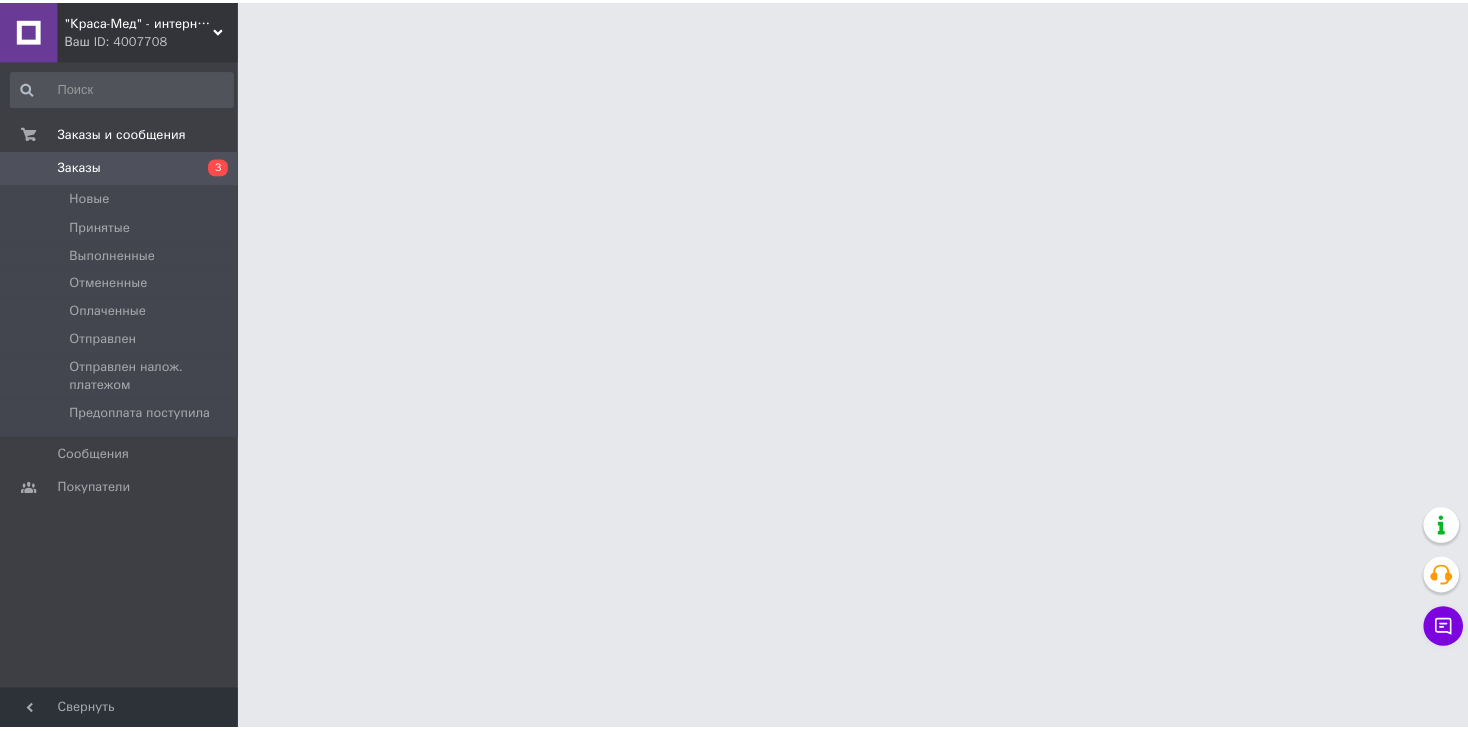 scroll, scrollTop: 0, scrollLeft: 0, axis: both 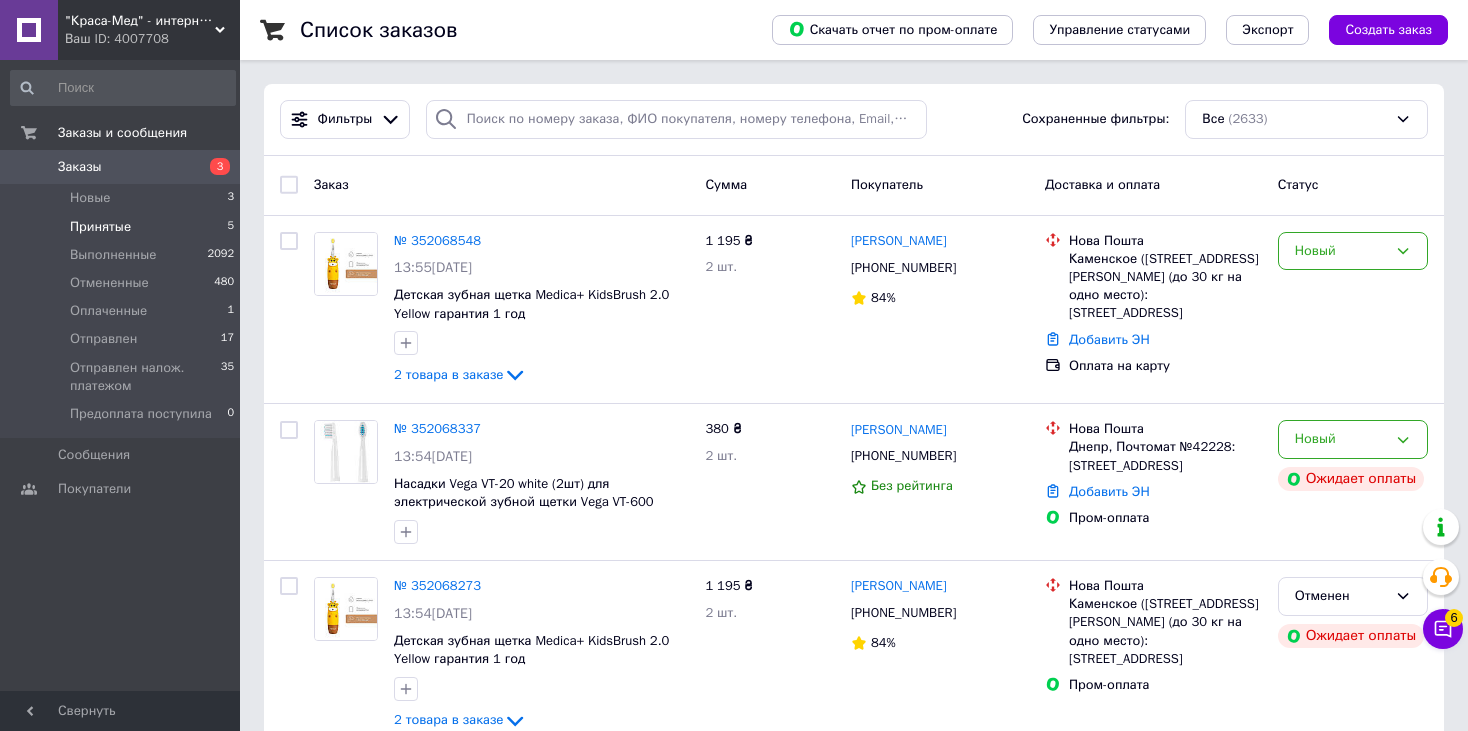click on "Принятые 5" at bounding box center (123, 227) 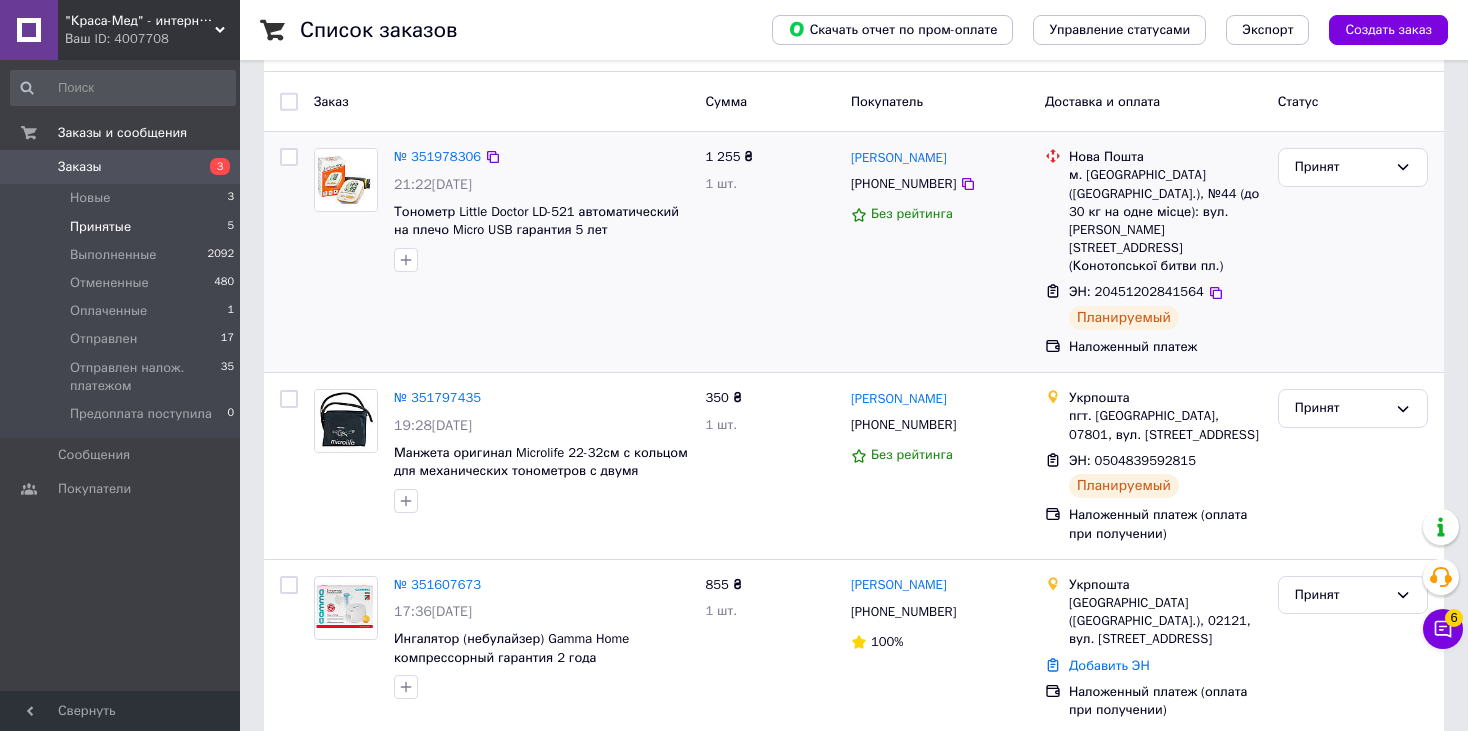 scroll, scrollTop: 200, scrollLeft: 0, axis: vertical 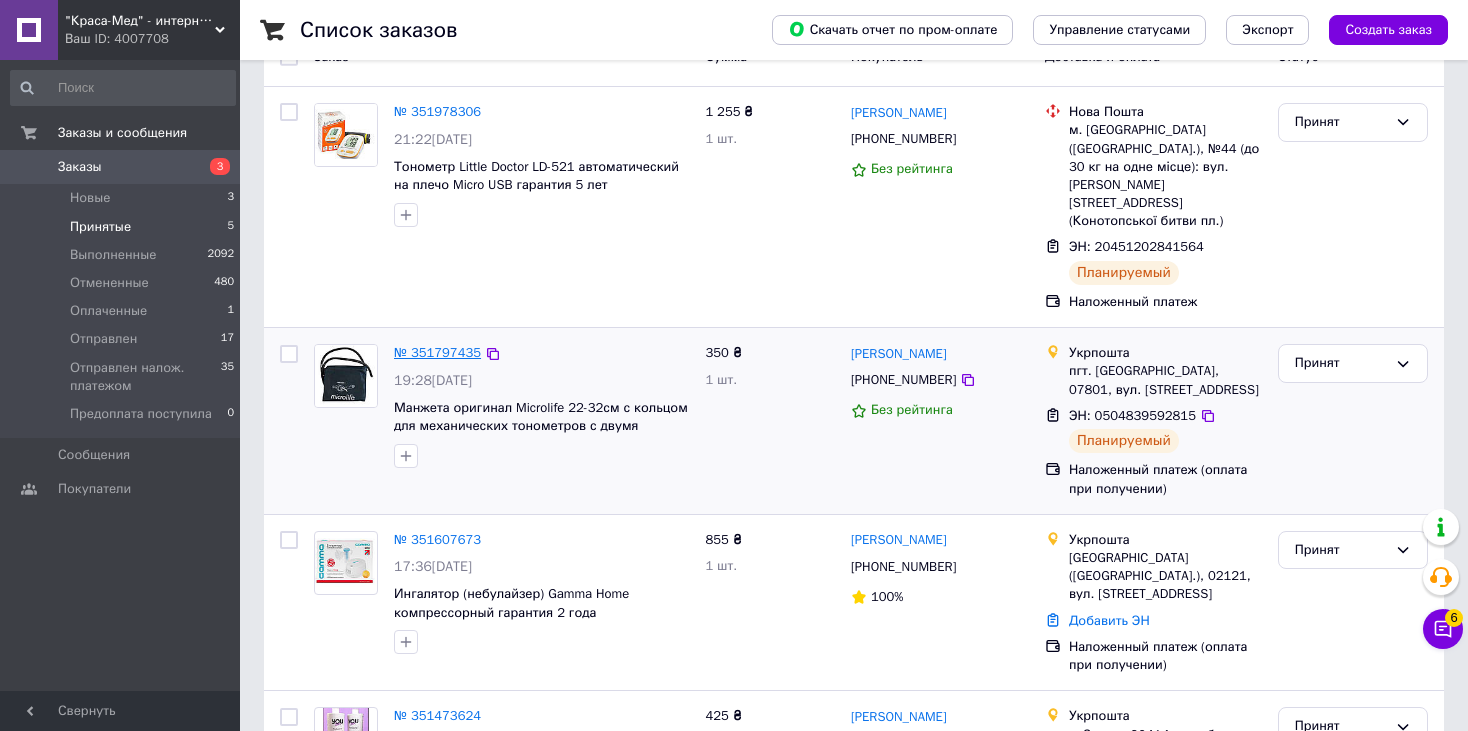 click on "№ 351797435" at bounding box center (437, 352) 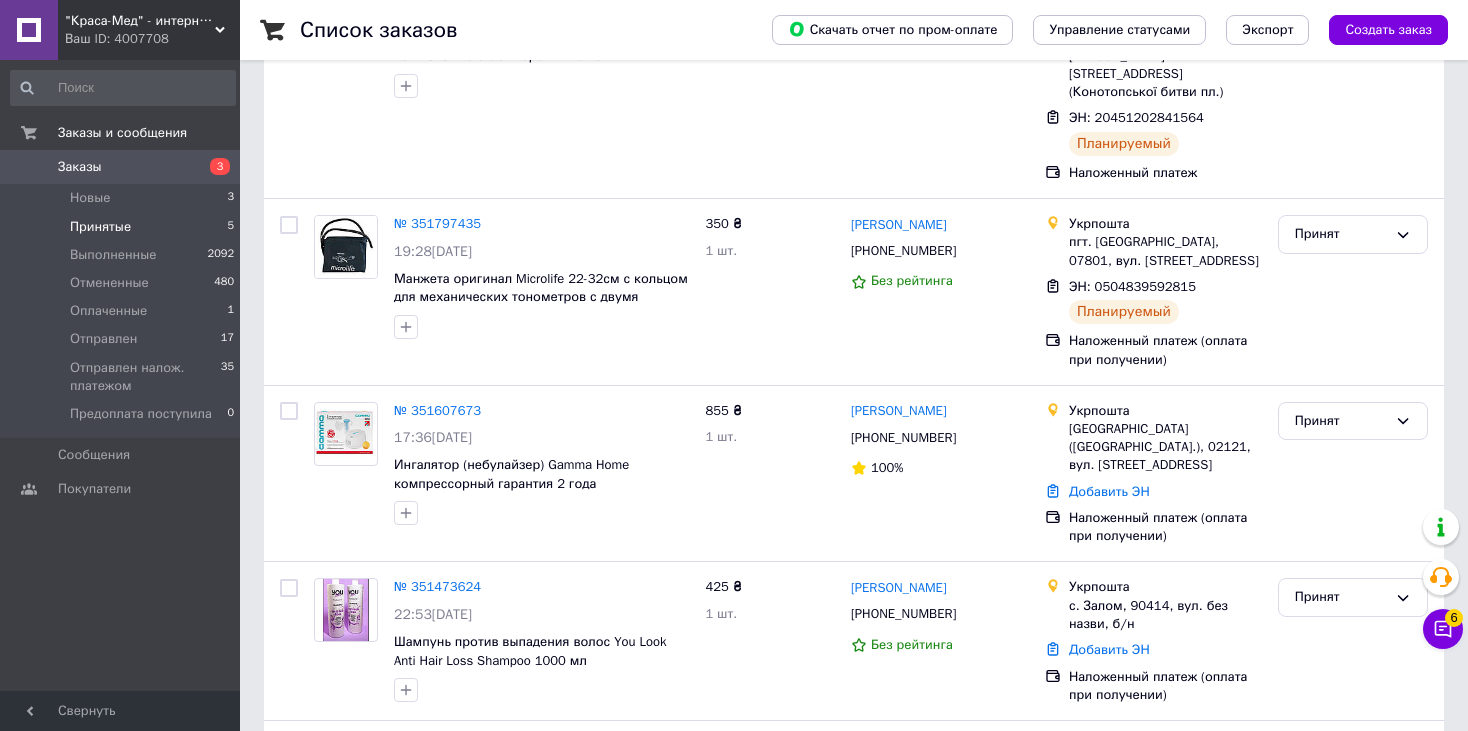 scroll, scrollTop: 400, scrollLeft: 0, axis: vertical 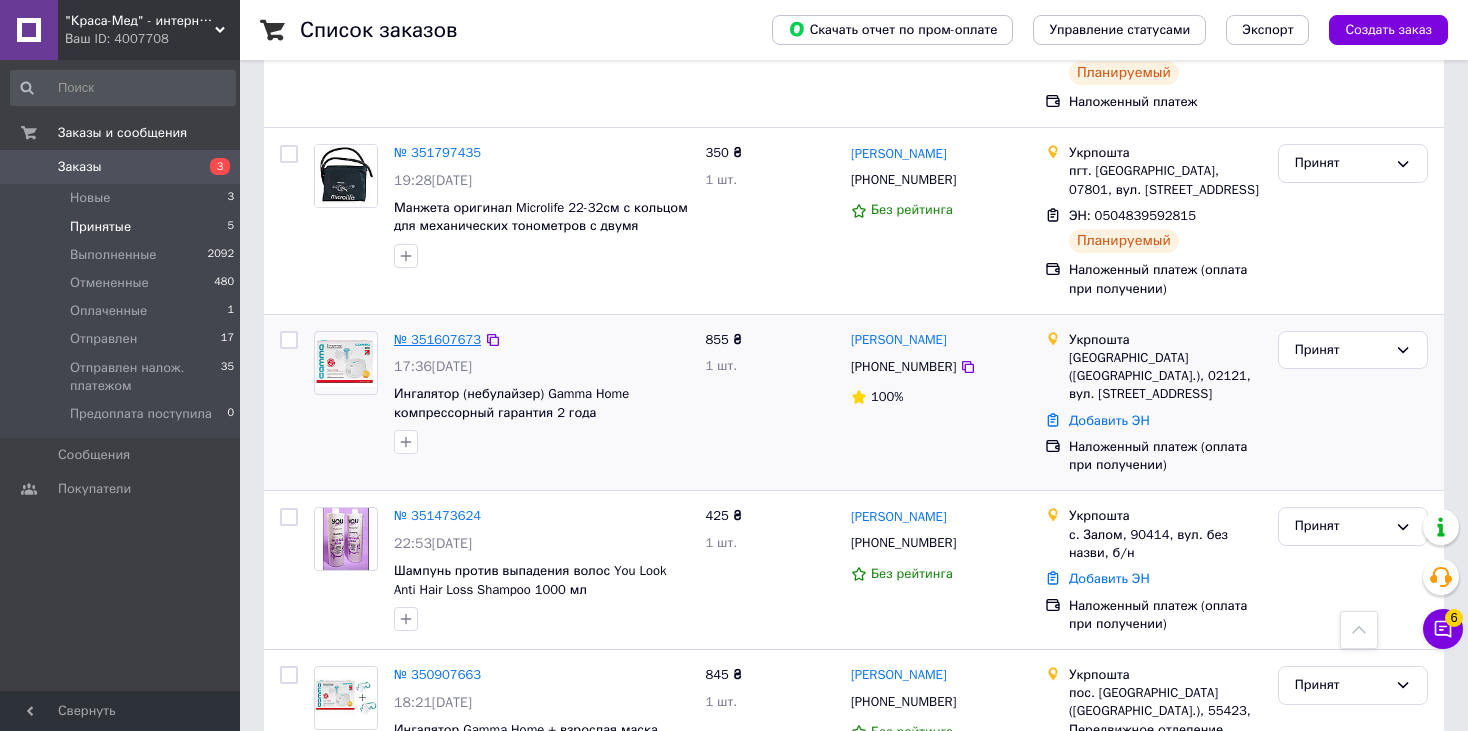 click on "№ 351607673" at bounding box center (437, 339) 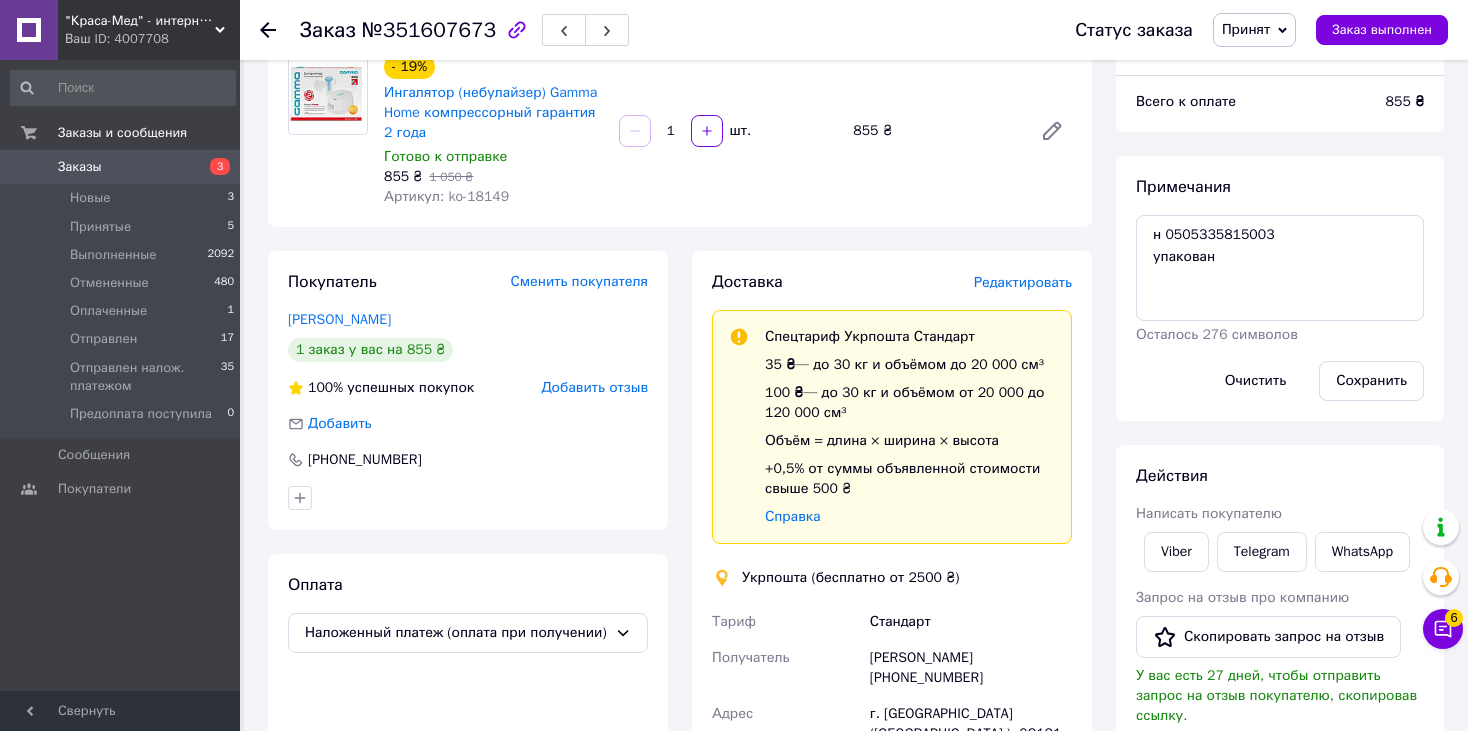 scroll, scrollTop: 100, scrollLeft: 0, axis: vertical 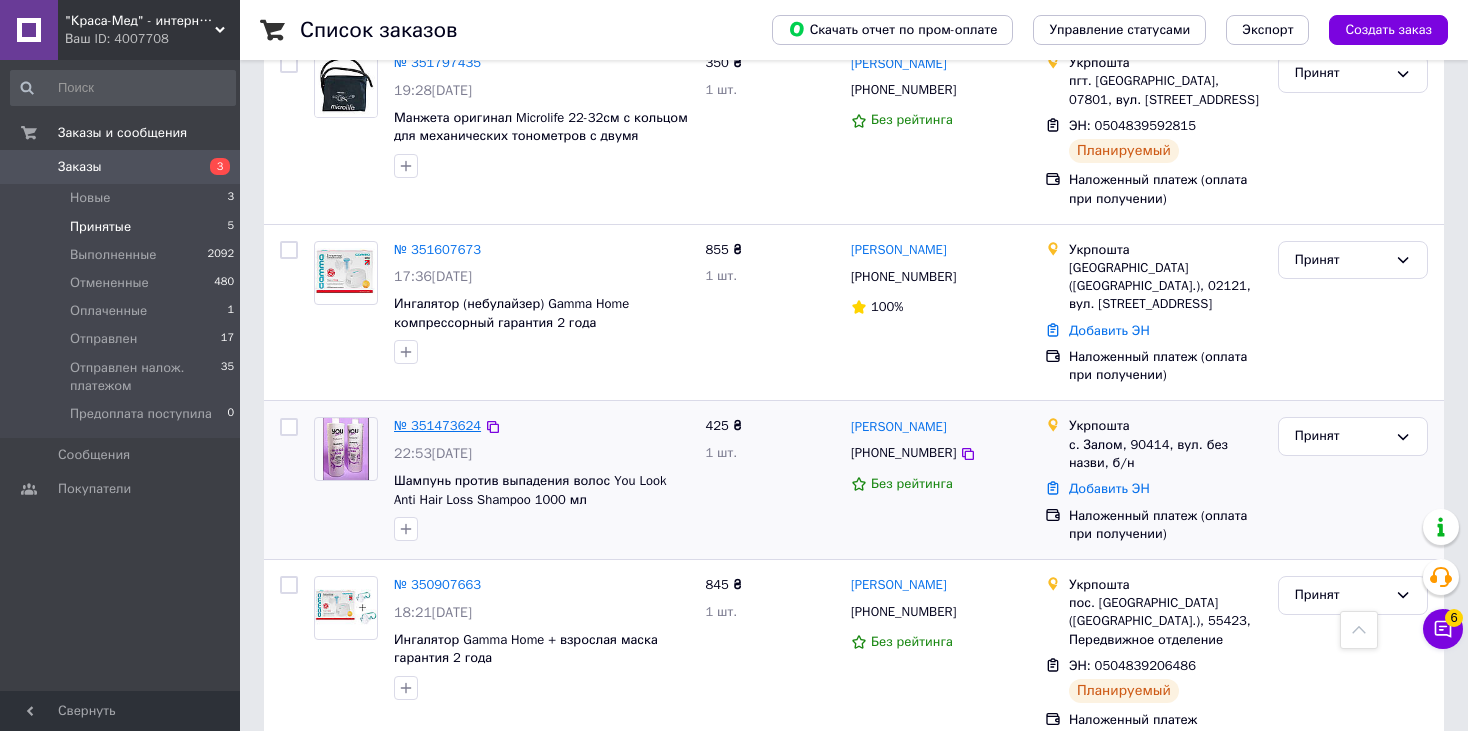 click on "№ 351473624" at bounding box center [437, 425] 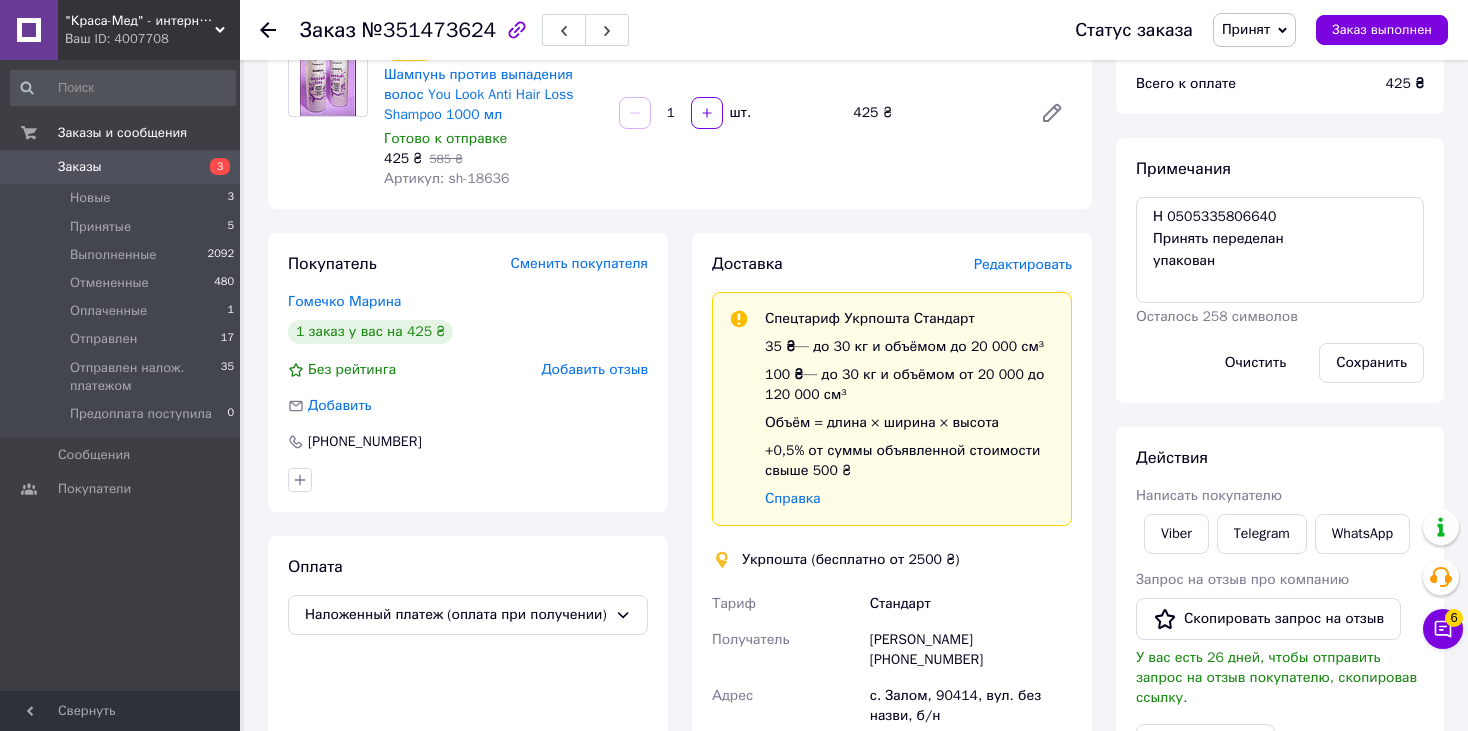 scroll, scrollTop: 190, scrollLeft: 0, axis: vertical 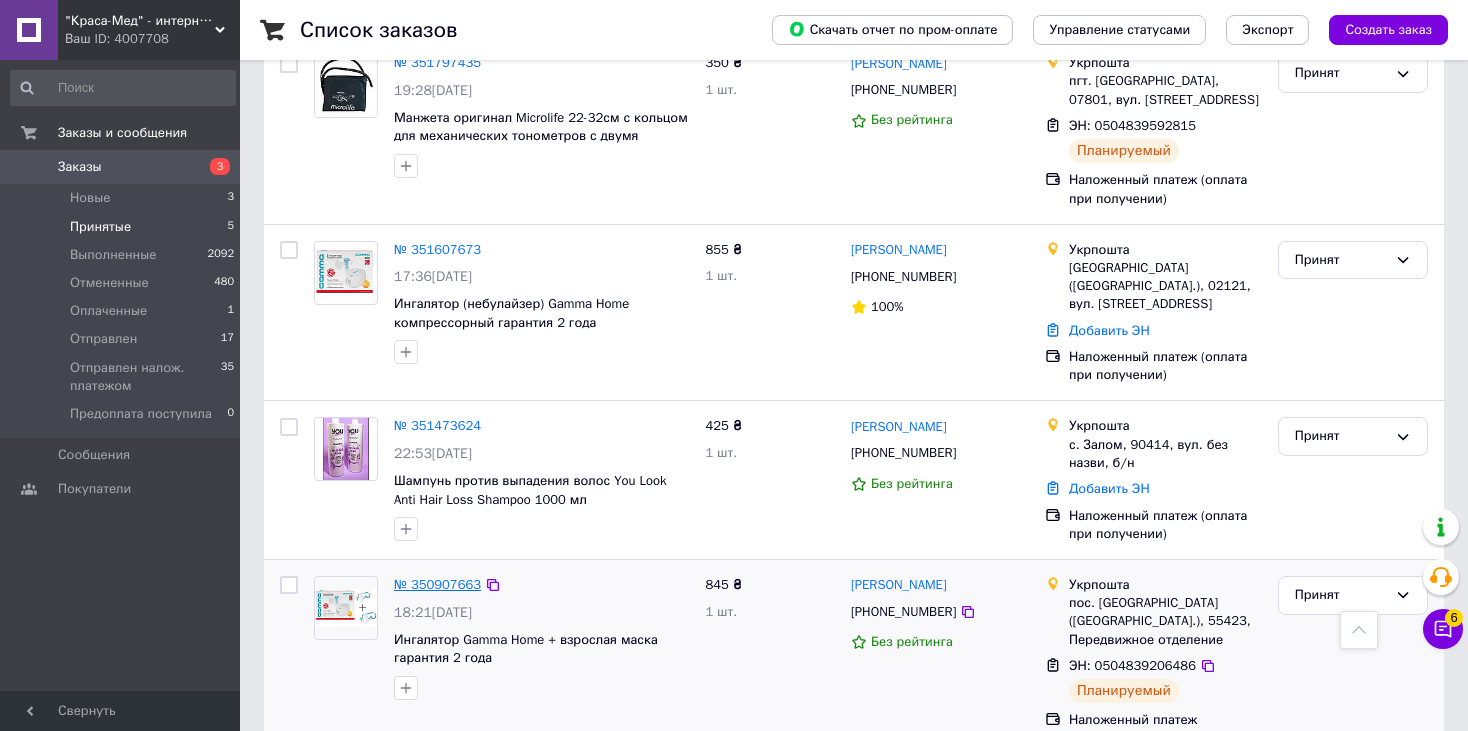 click on "№ 350907663" at bounding box center (437, 584) 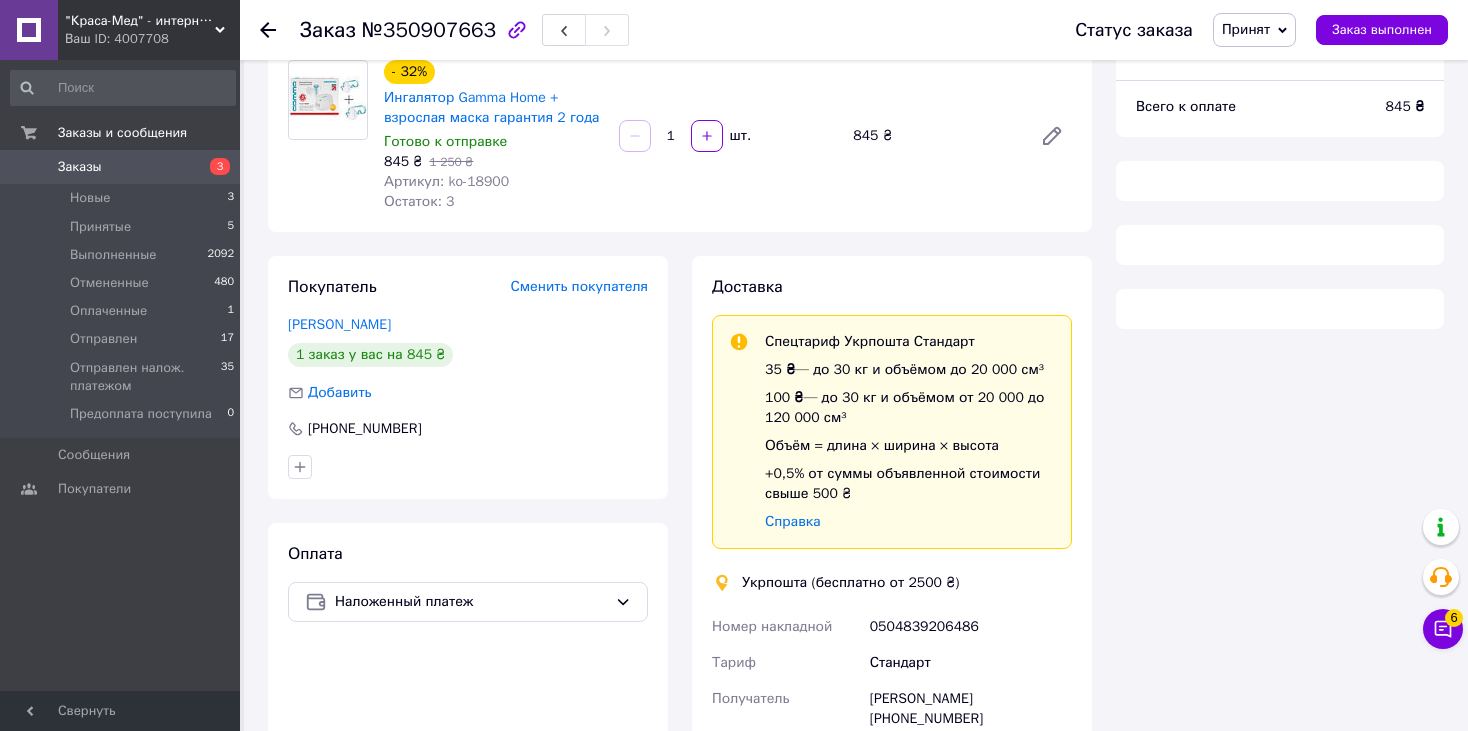 scroll, scrollTop: 490, scrollLeft: 0, axis: vertical 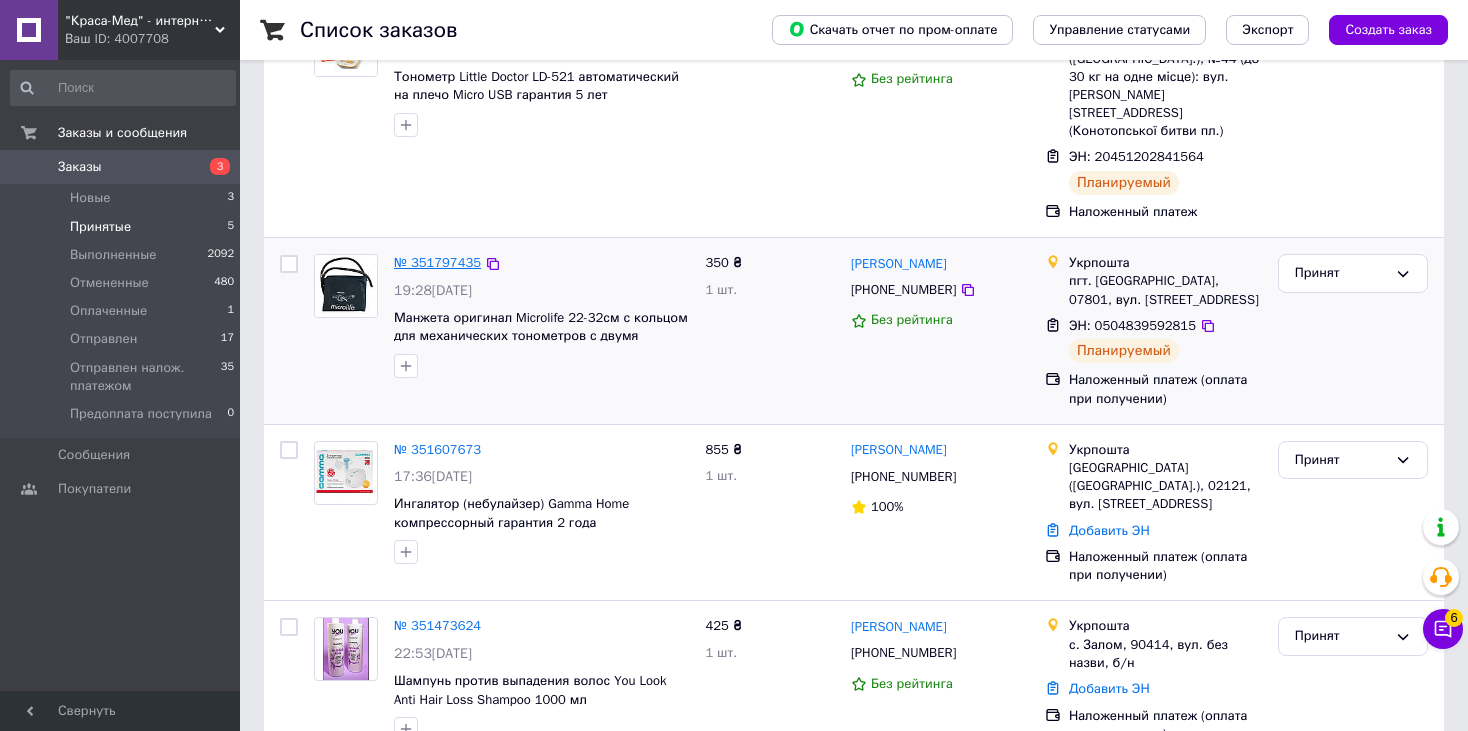 click on "№ 351797435" at bounding box center [437, 262] 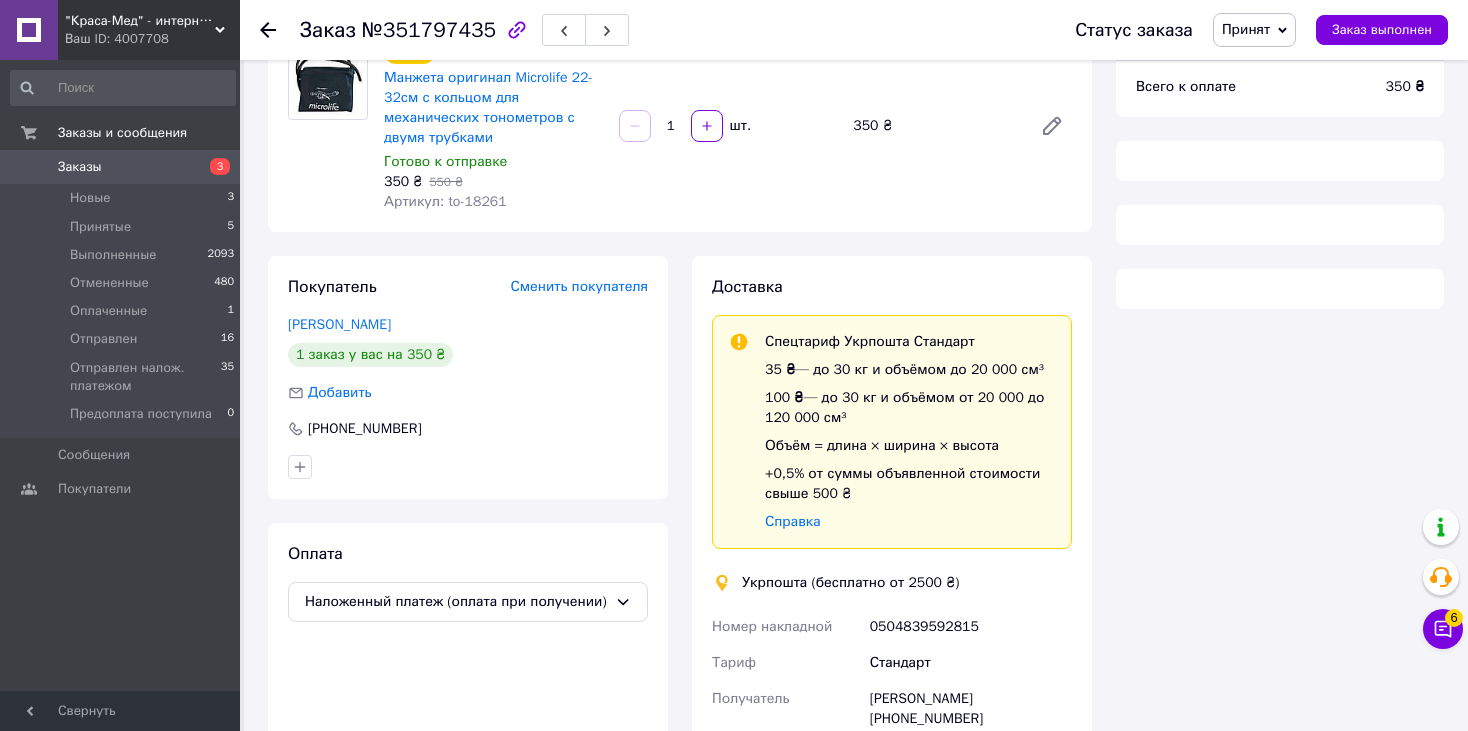 scroll, scrollTop: 290, scrollLeft: 0, axis: vertical 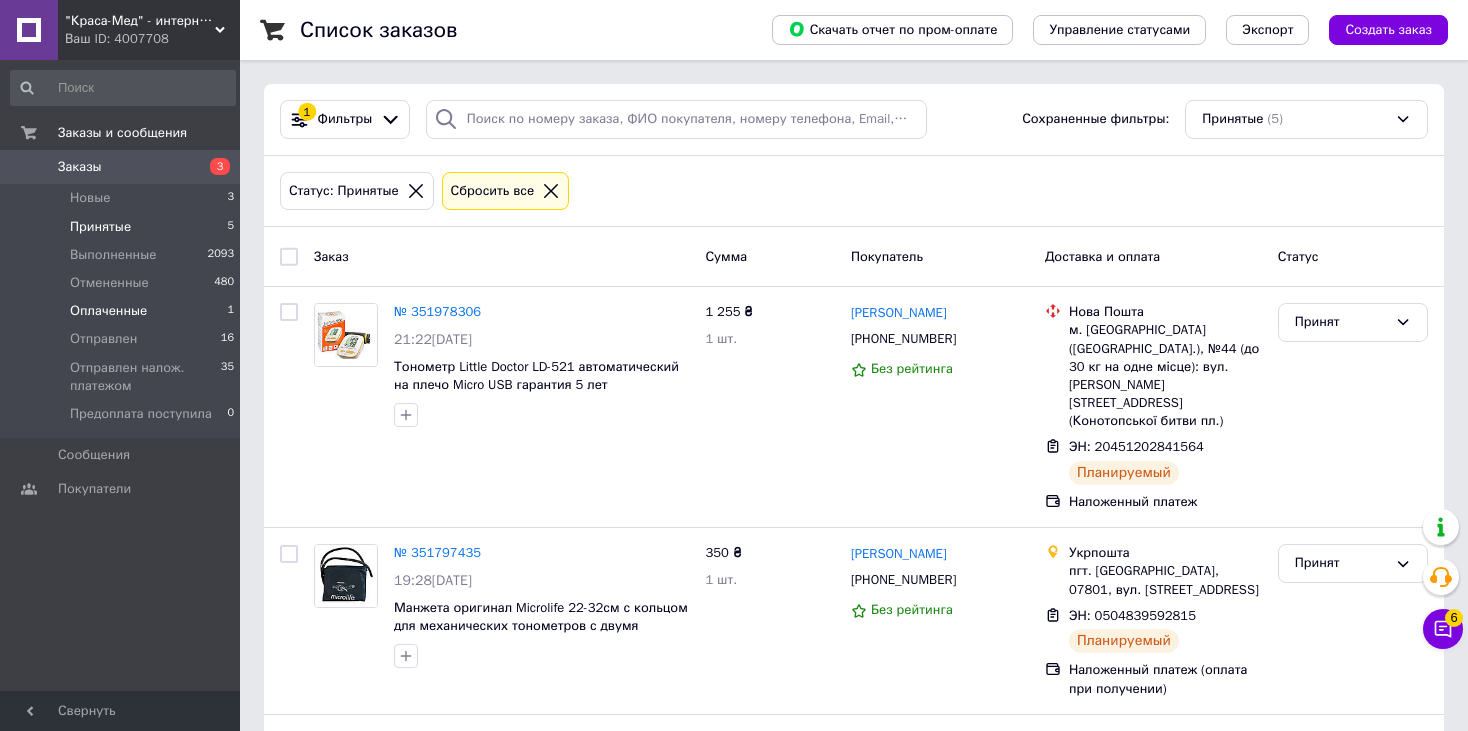 click on "Оплаченные" at bounding box center (108, 311) 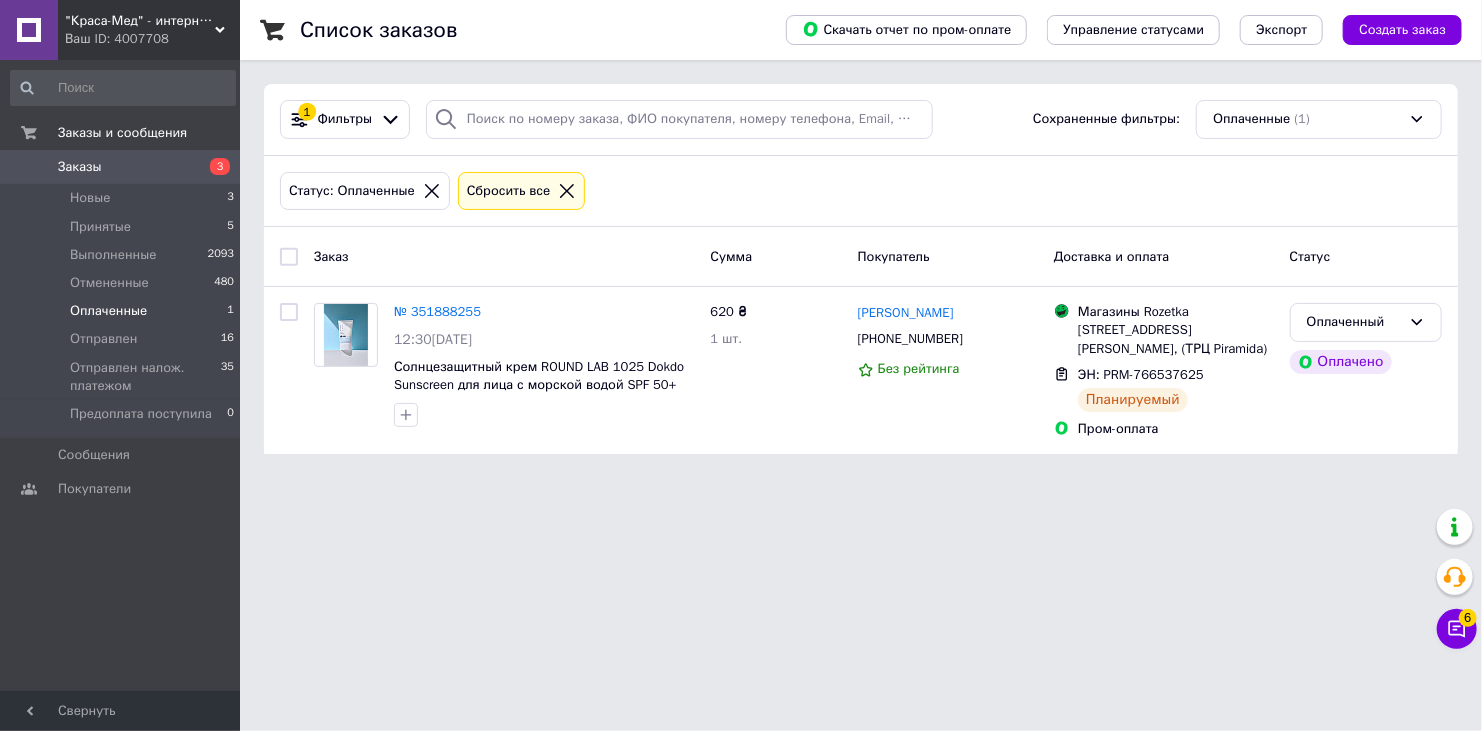 click on ""Краса-Мед" - интернет-магазин товаров для ухода за красотой и здоровьем. Ваш ID: 4007708" at bounding box center [149, 30] 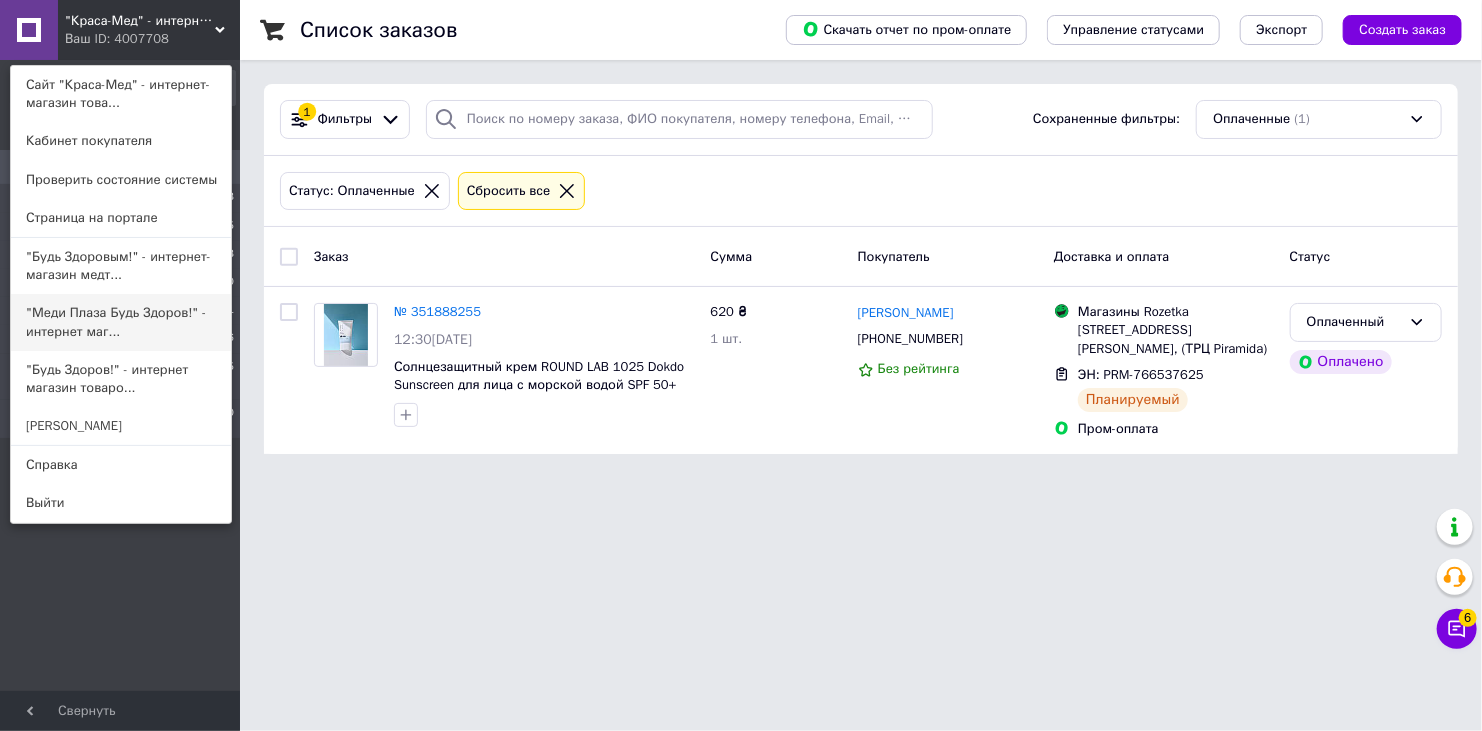 click on ""Меди Плаза Будь Здоров!" - интернет маг..." at bounding box center (121, 322) 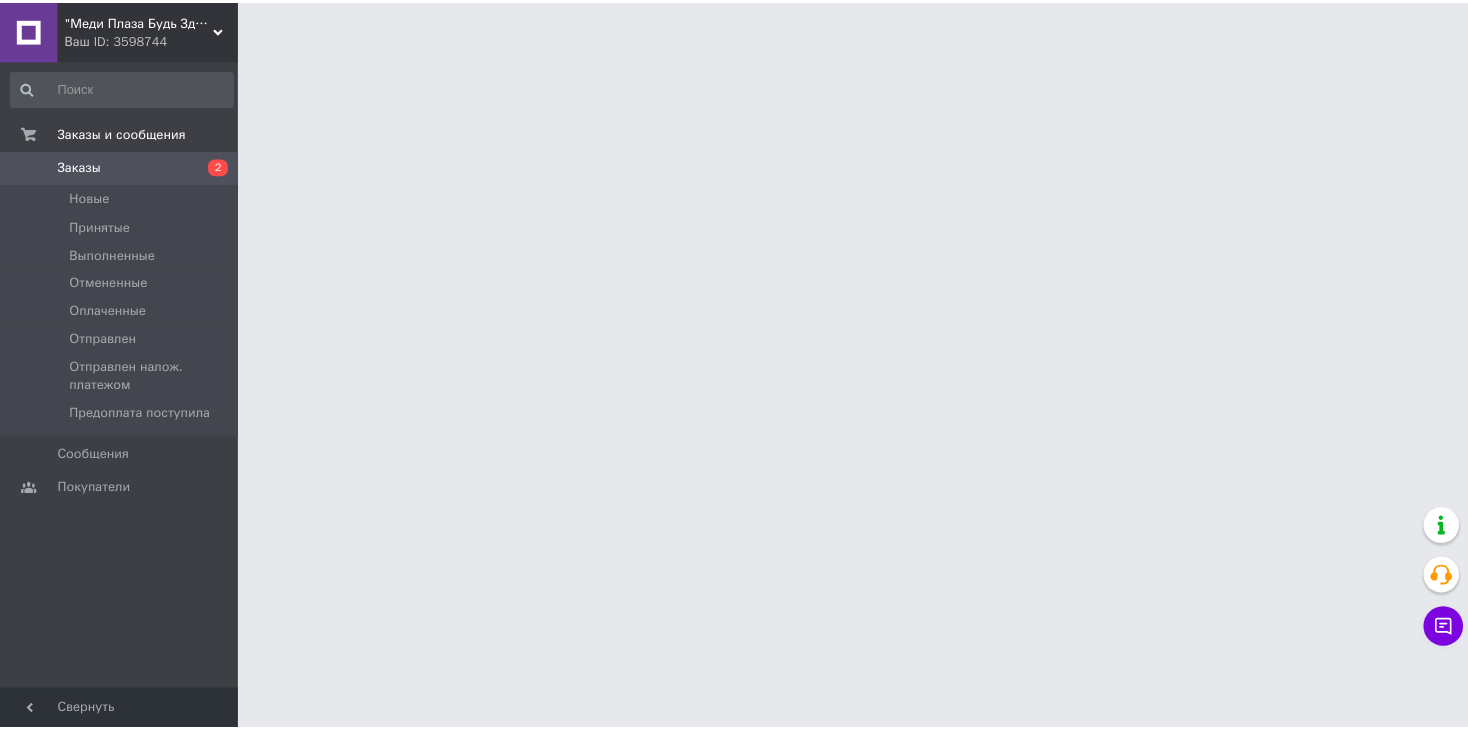 scroll, scrollTop: 0, scrollLeft: 0, axis: both 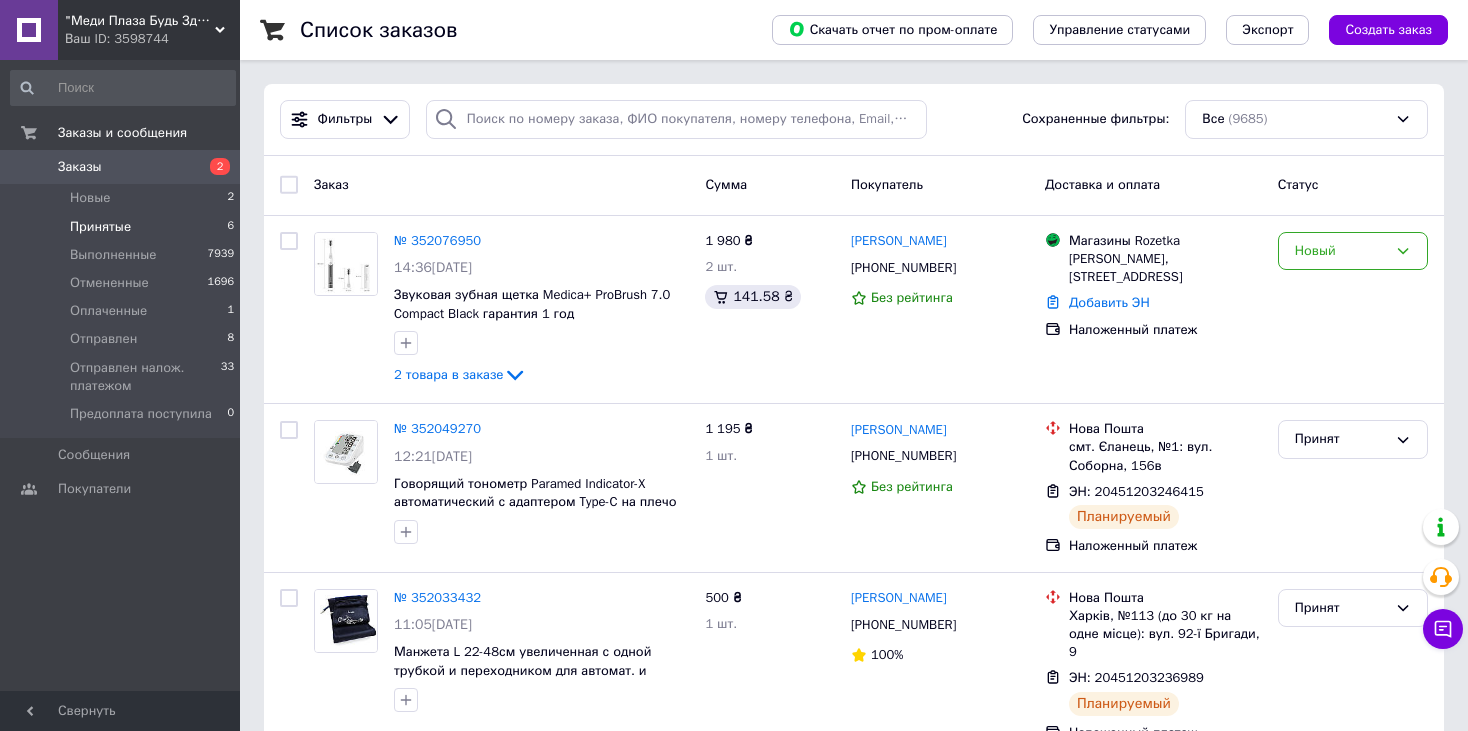 click on "Принятые" at bounding box center (100, 227) 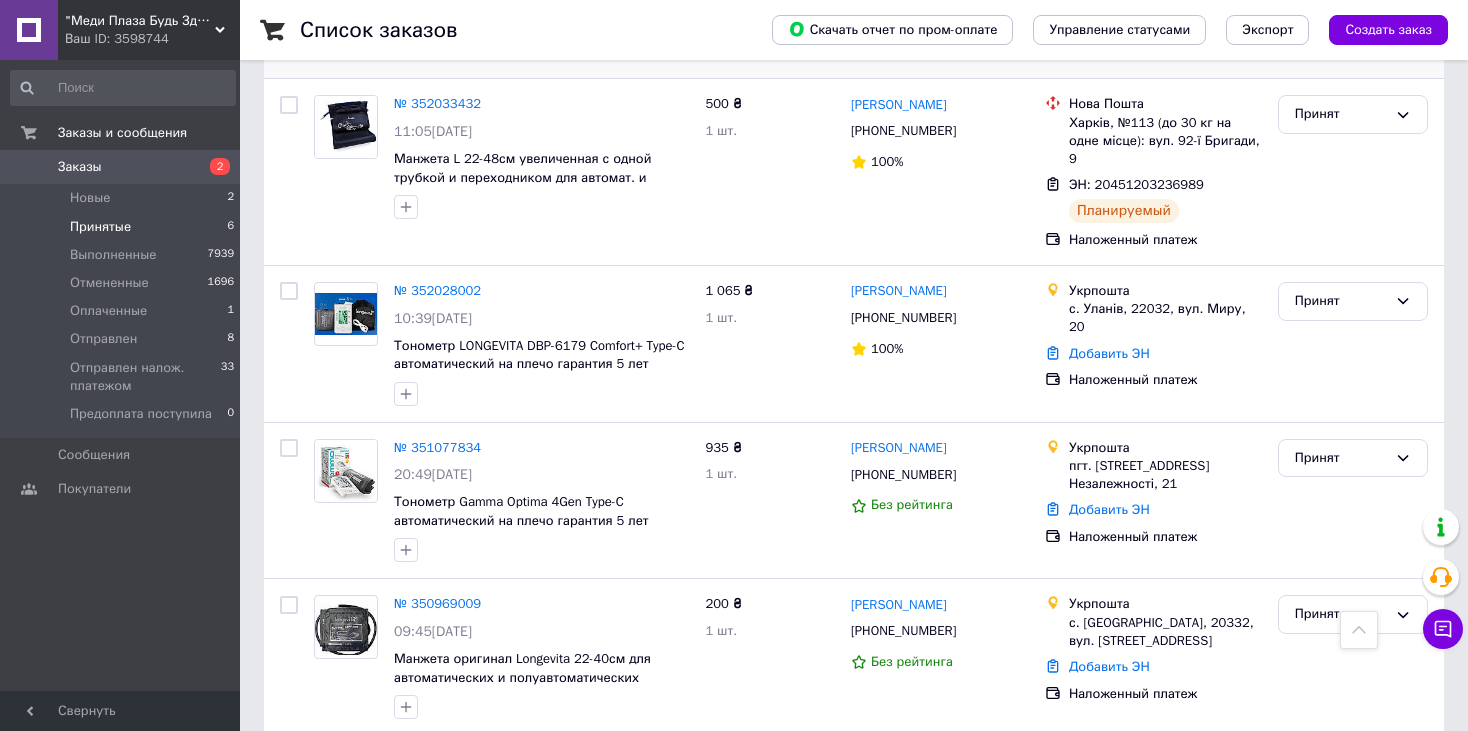 scroll, scrollTop: 200, scrollLeft: 0, axis: vertical 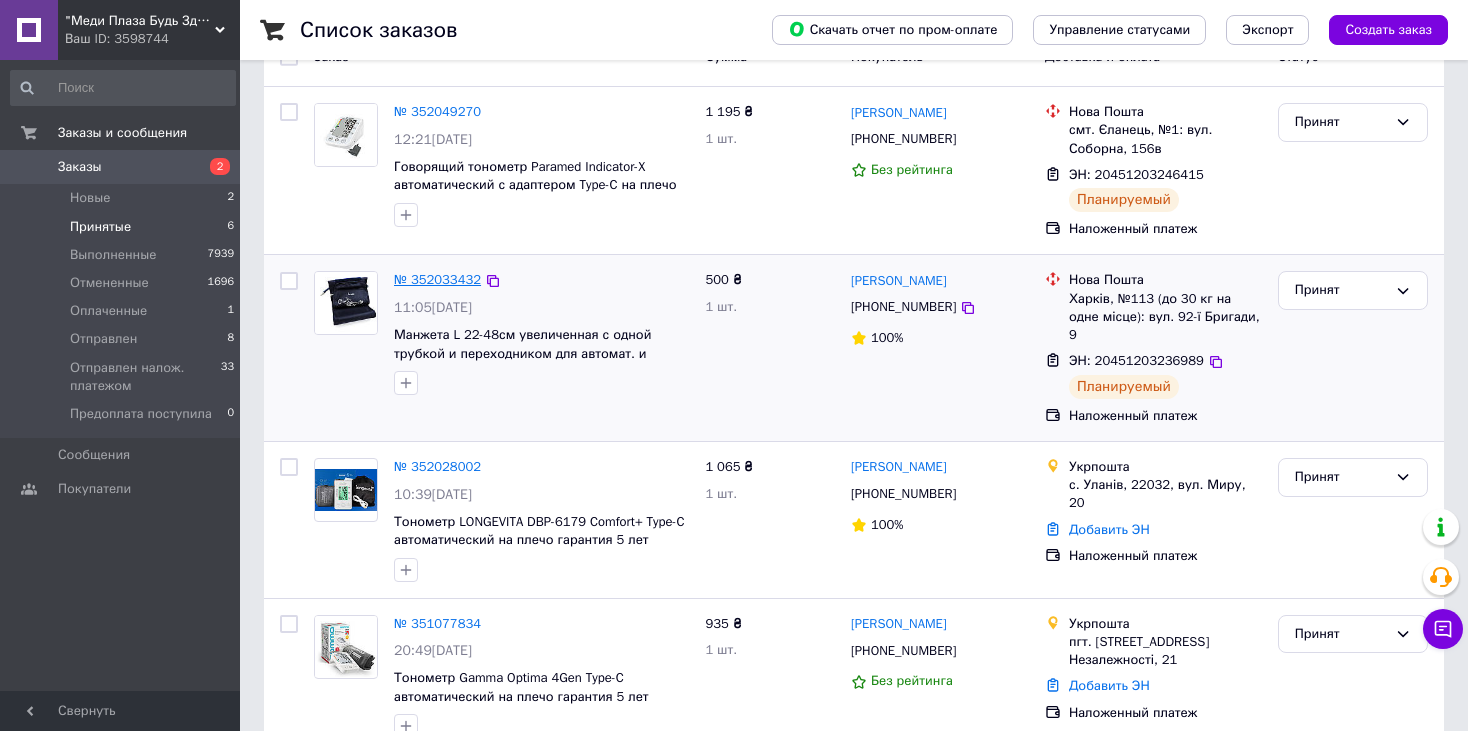 click on "№ 352033432" at bounding box center [437, 279] 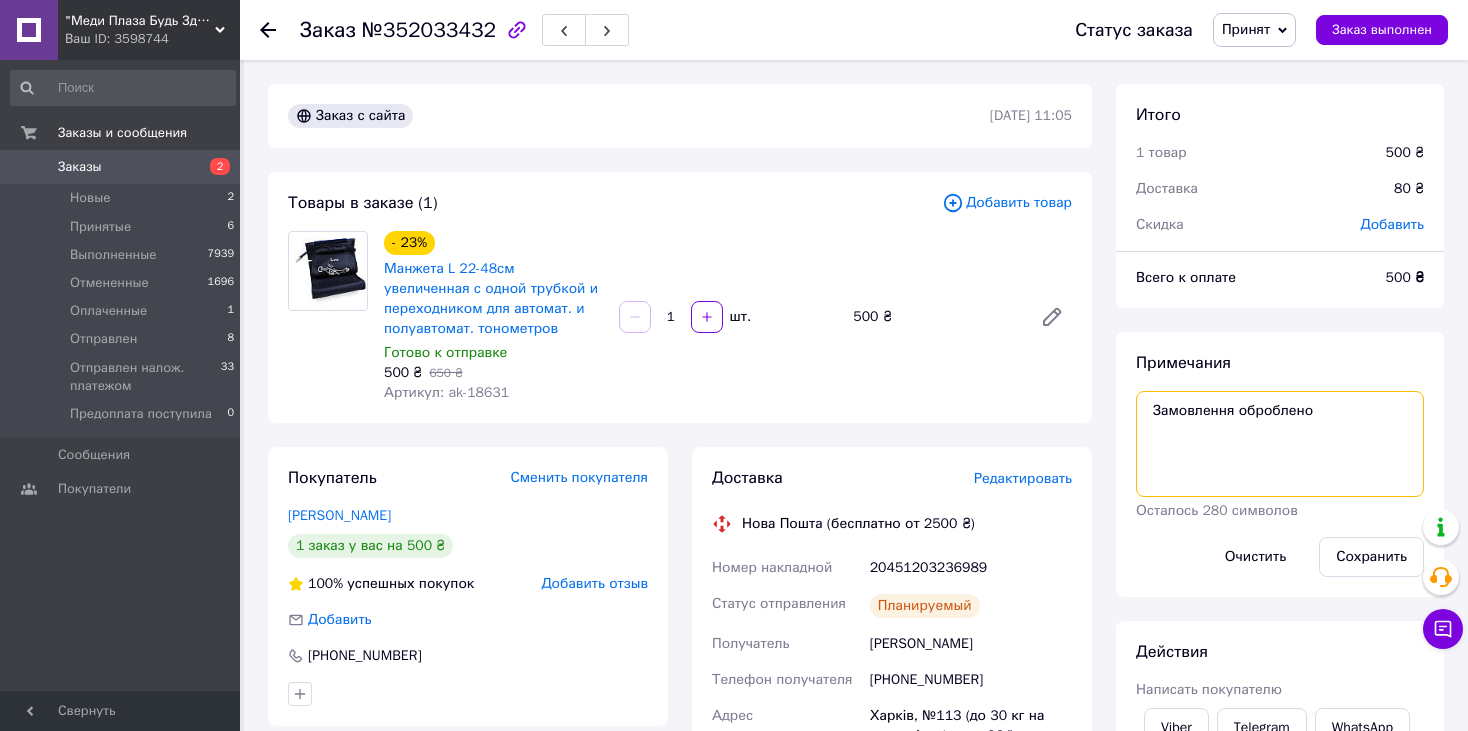 click on "Замовлення оброблено" at bounding box center (1280, 444) 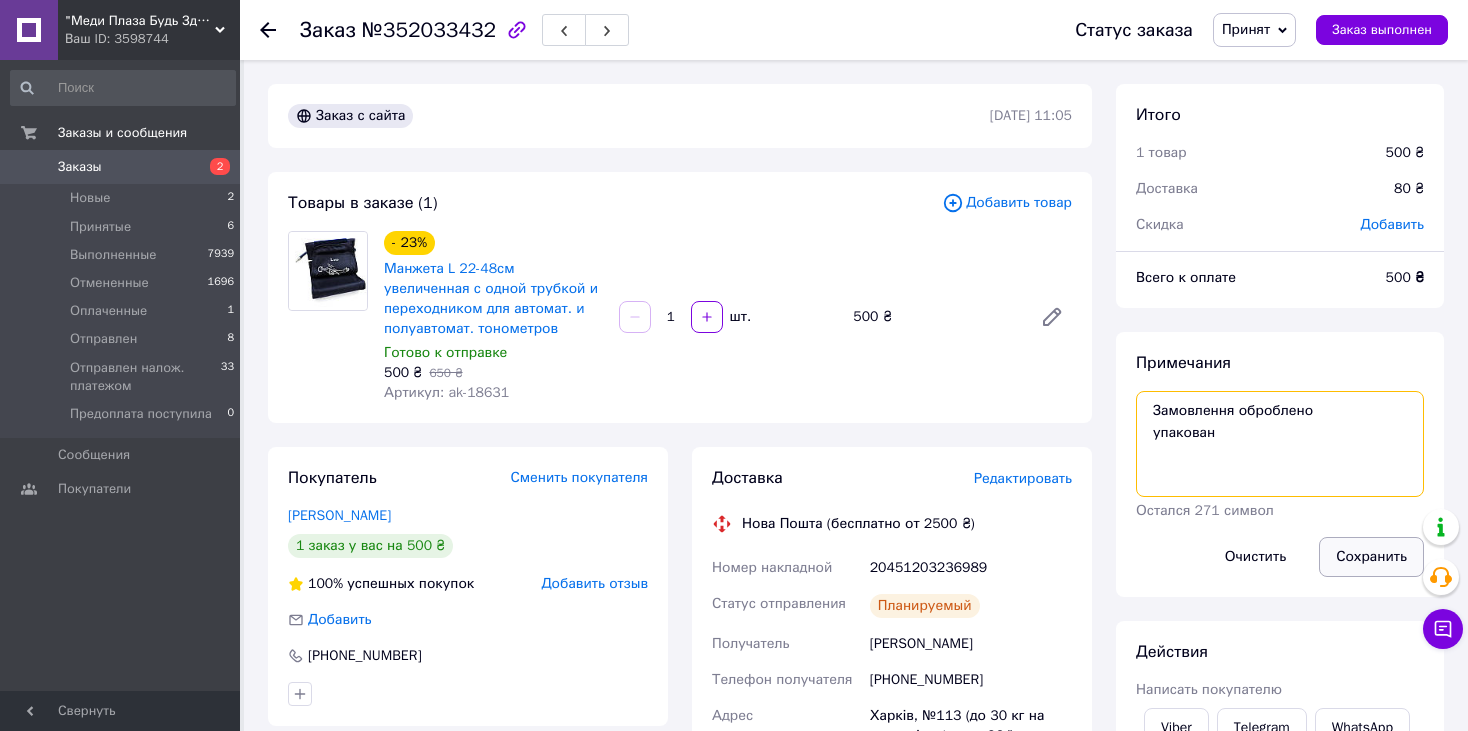 type on "Замовлення оброблено
упакован" 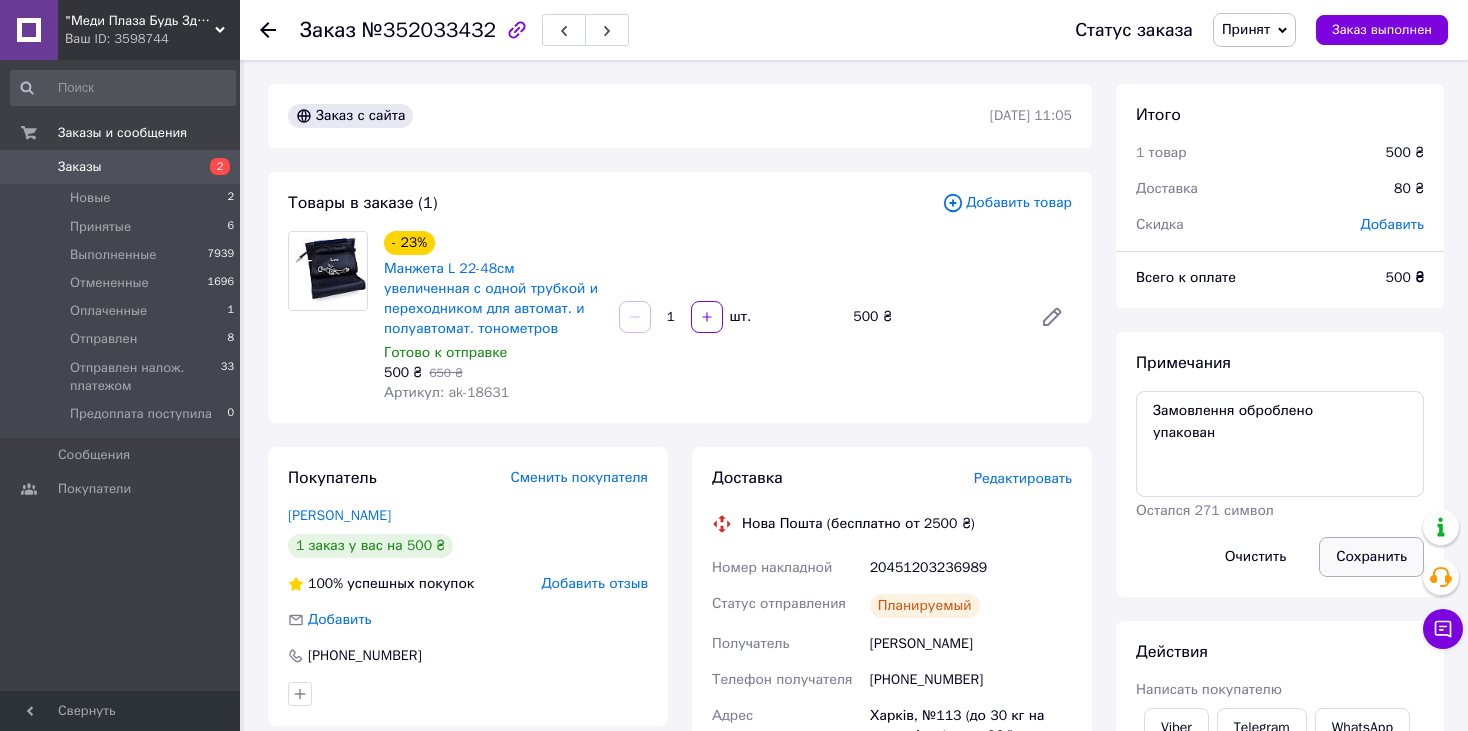 click on "Сохранить" at bounding box center [1371, 557] 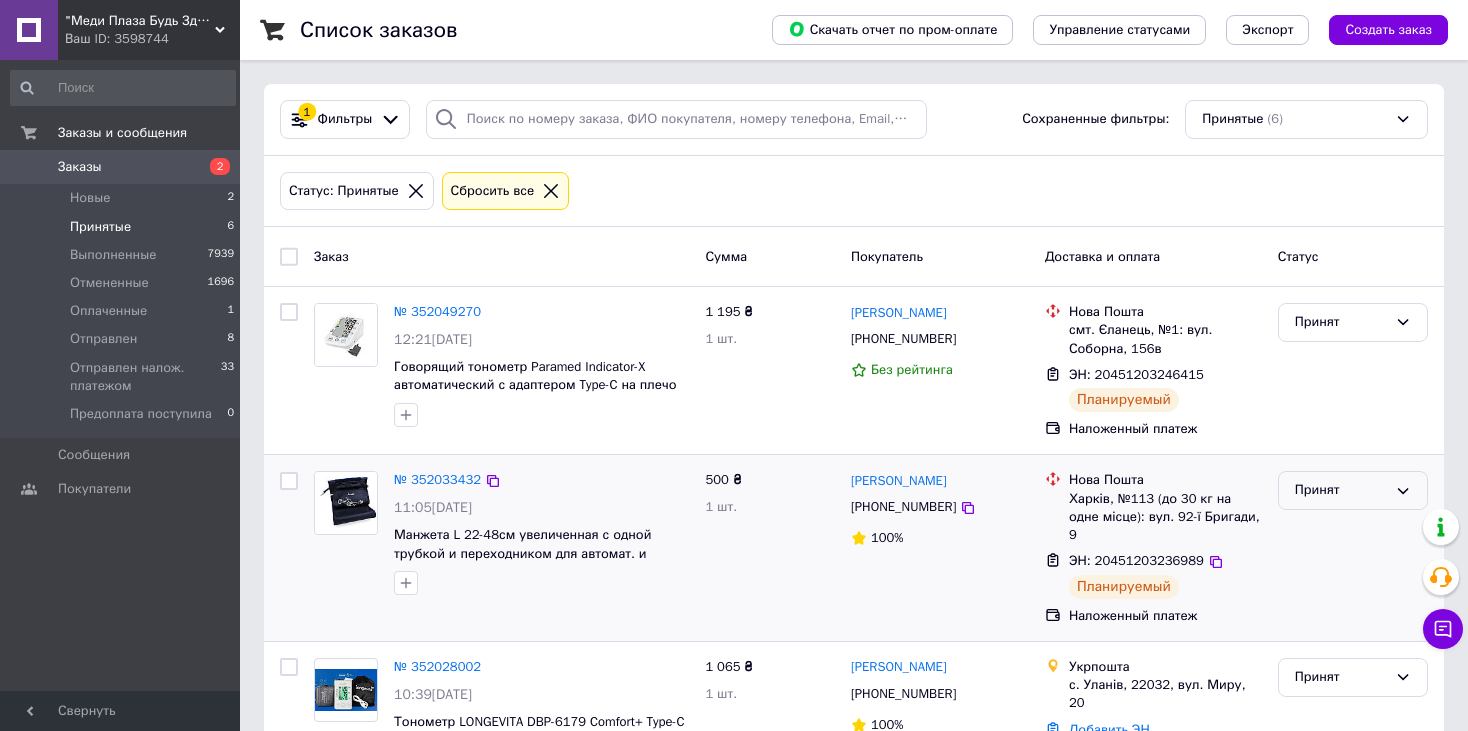 click on "Принят" at bounding box center [1353, 490] 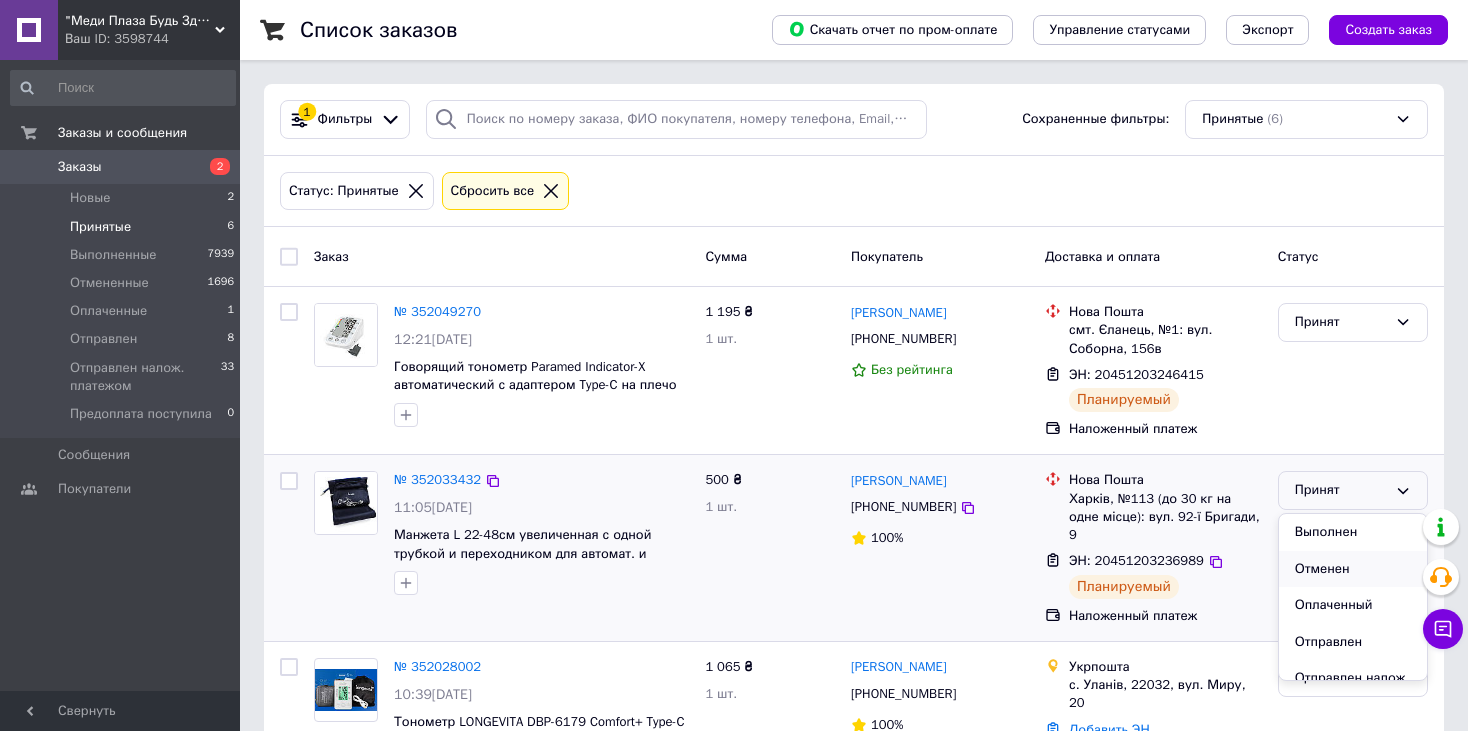 scroll, scrollTop: 95, scrollLeft: 0, axis: vertical 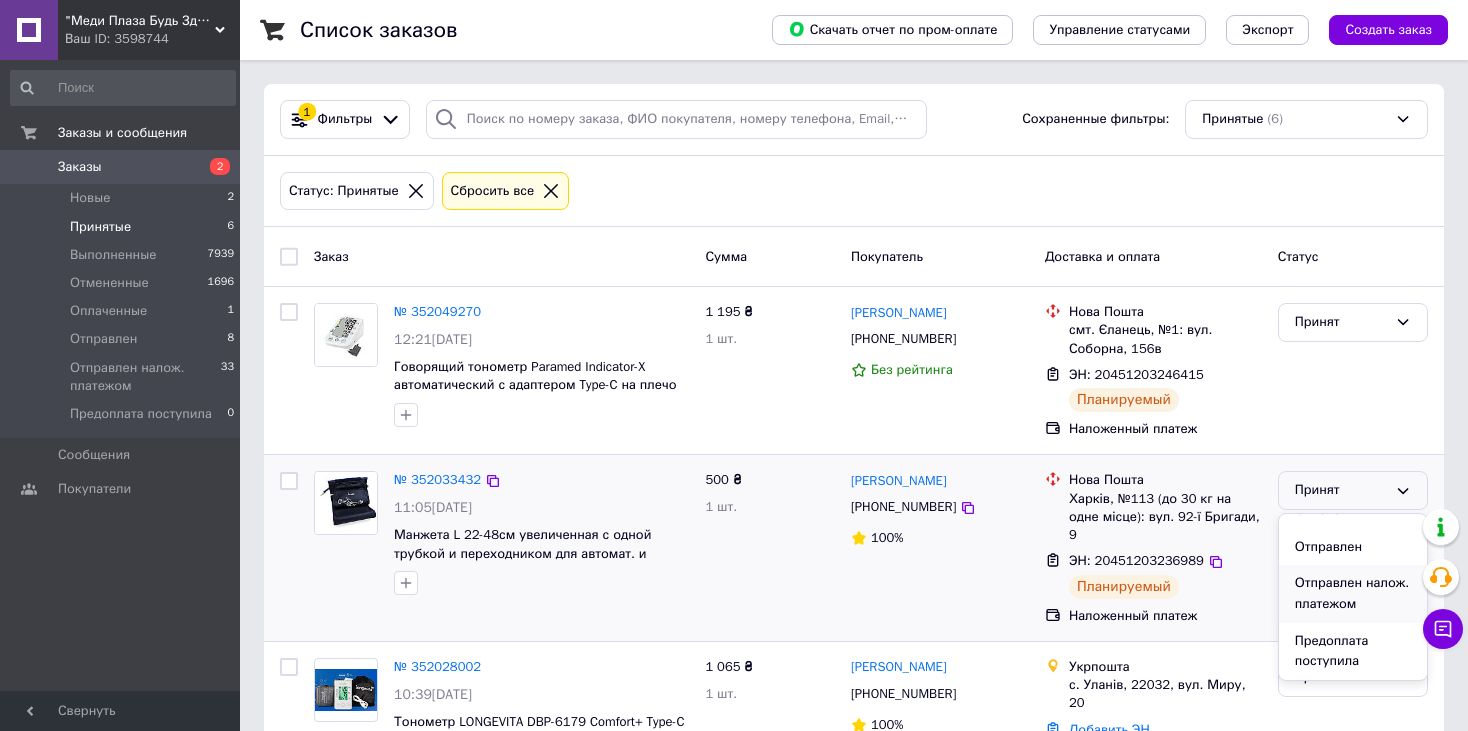 click on "Отправлен налож. платежом" at bounding box center (1353, 593) 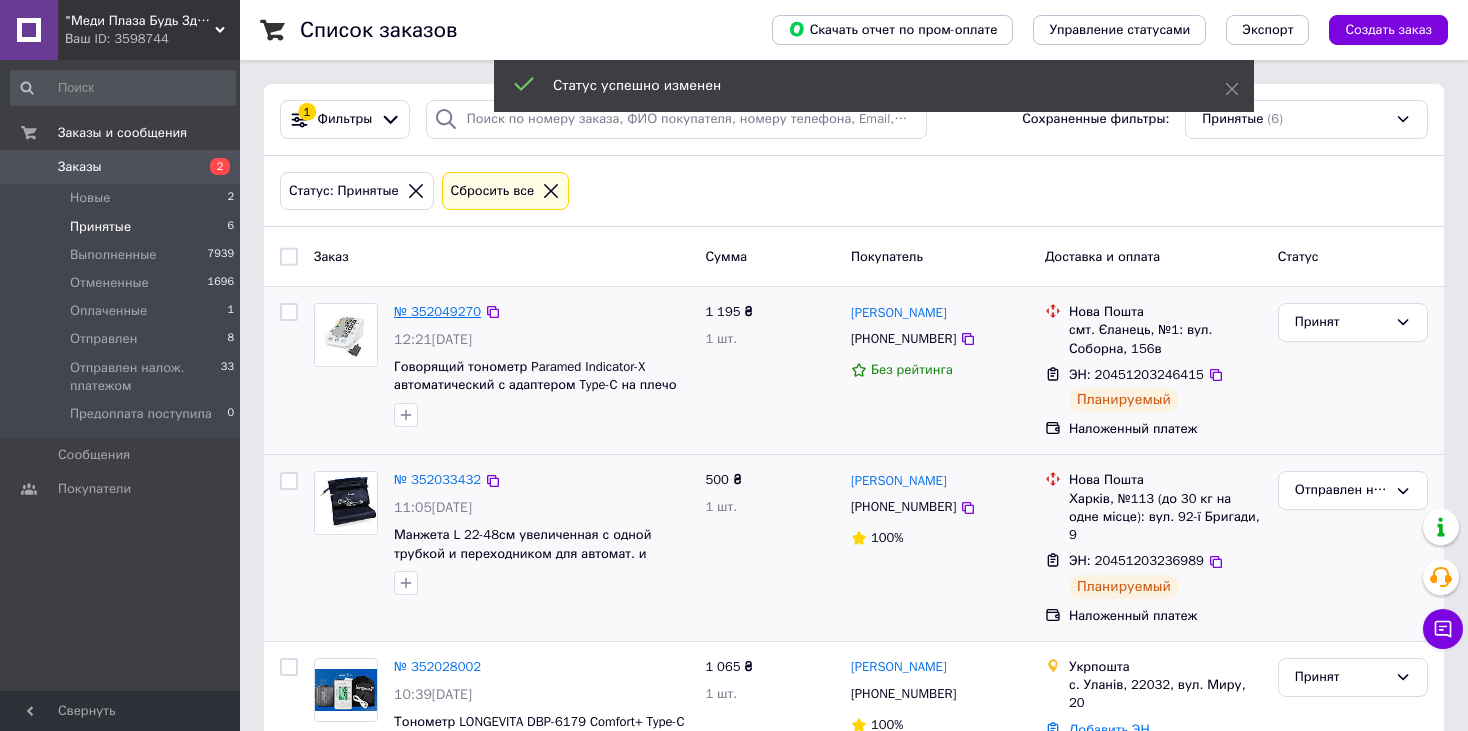 click on "№ 352049270" at bounding box center [437, 311] 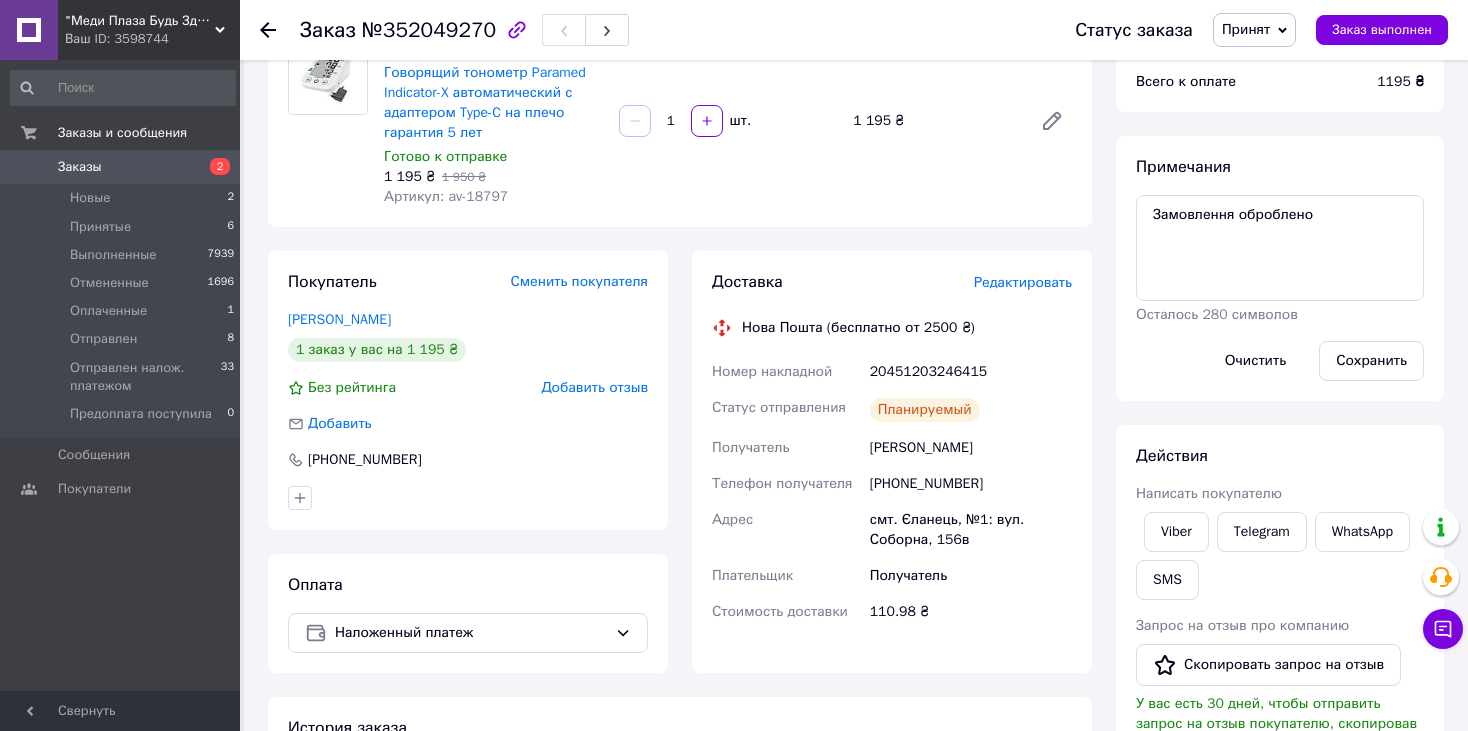 scroll, scrollTop: 200, scrollLeft: 0, axis: vertical 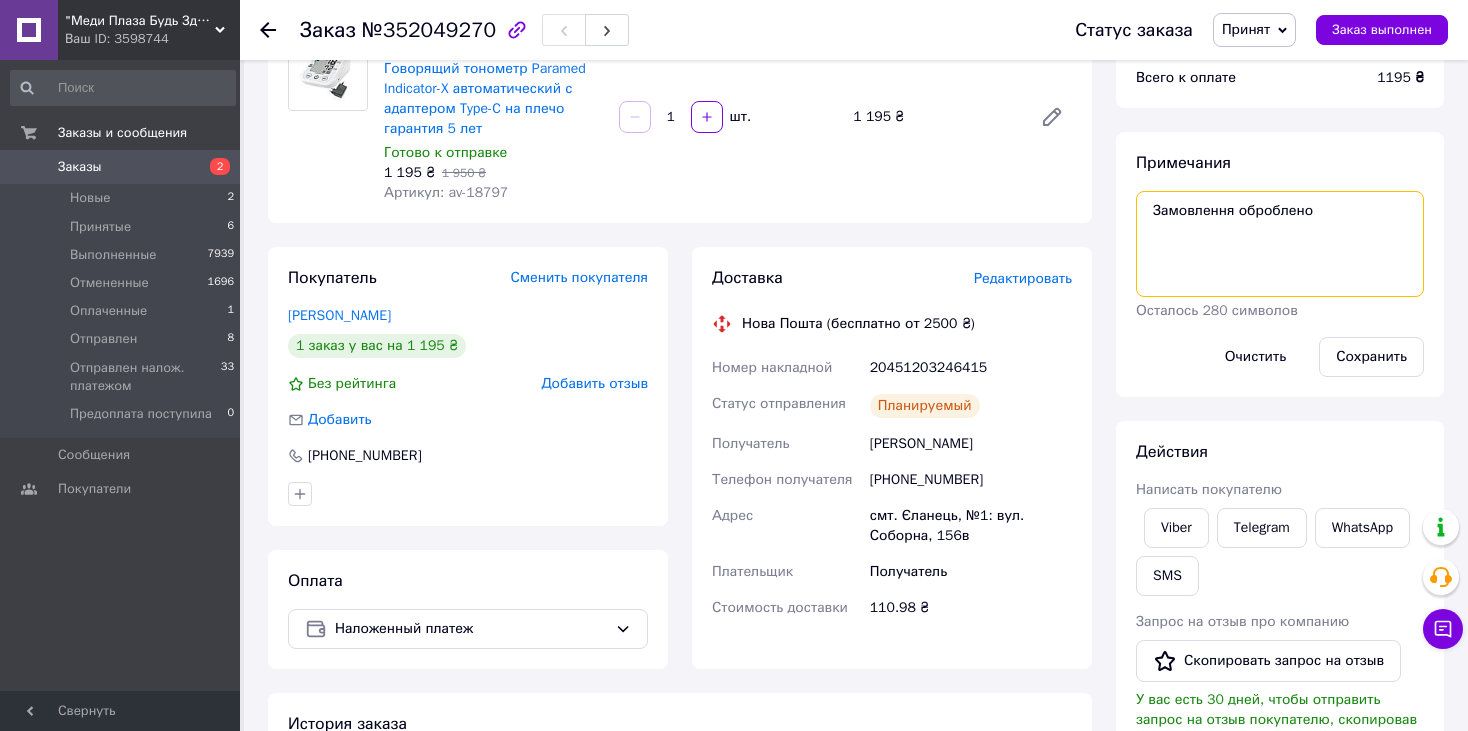 click on "Замовлення оброблено" at bounding box center (1280, 244) 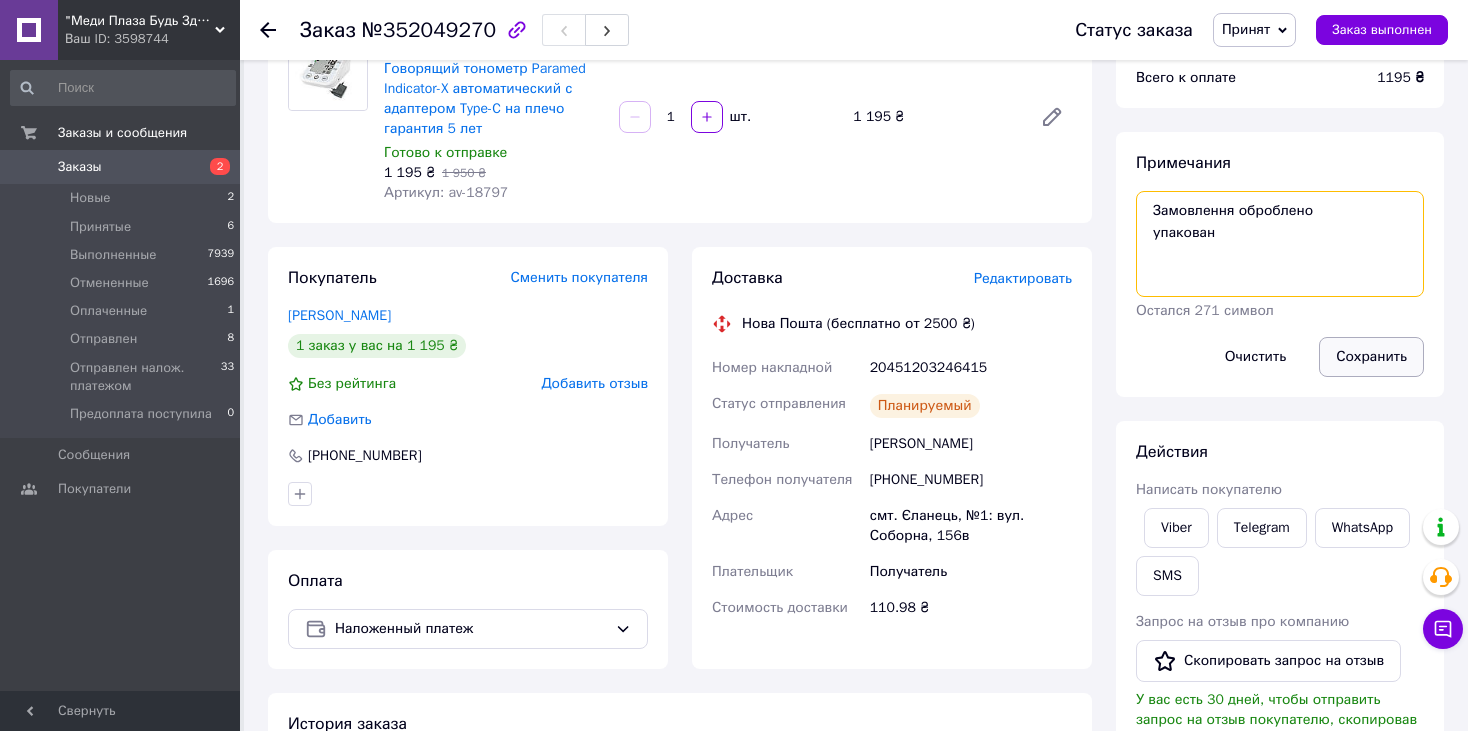 type on "Замовлення оброблено
упакован" 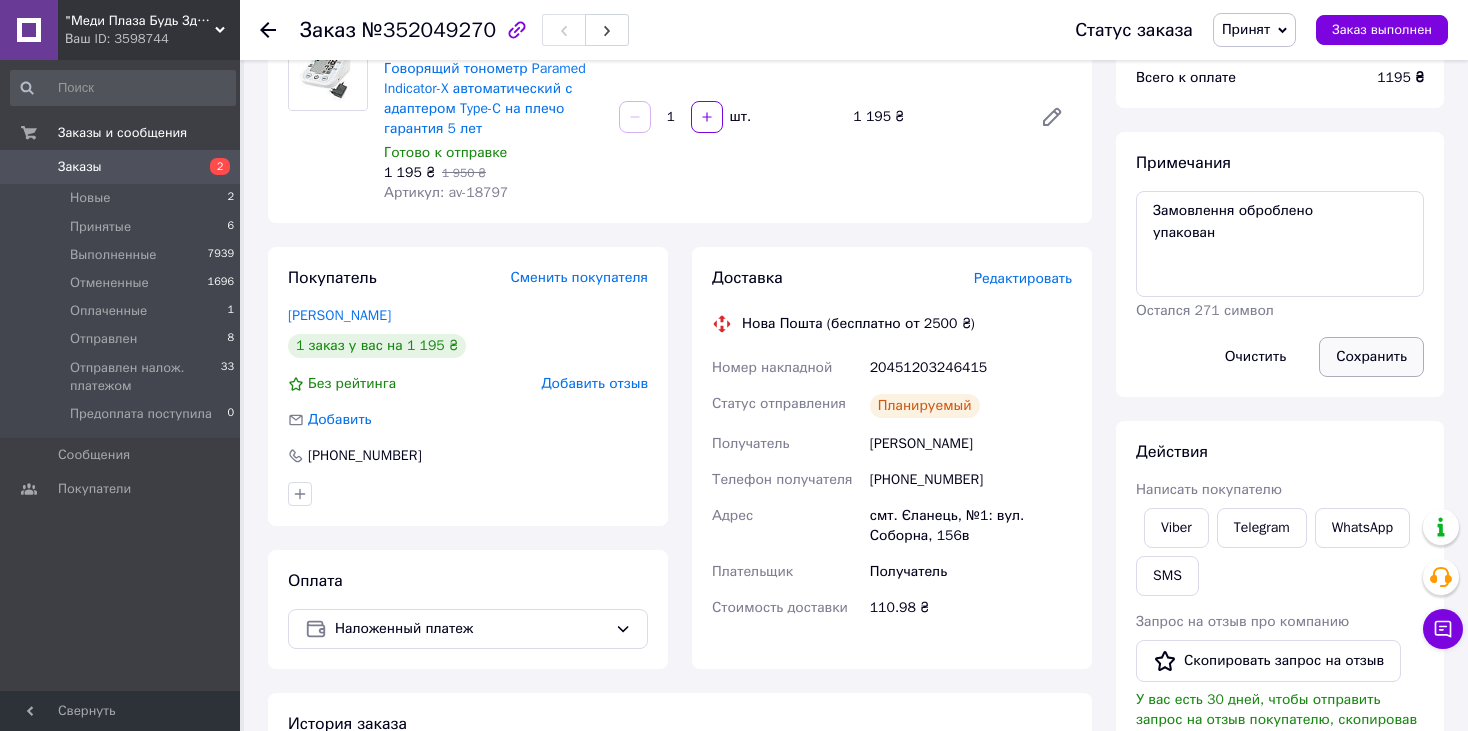 click on "Сохранить" at bounding box center (1371, 357) 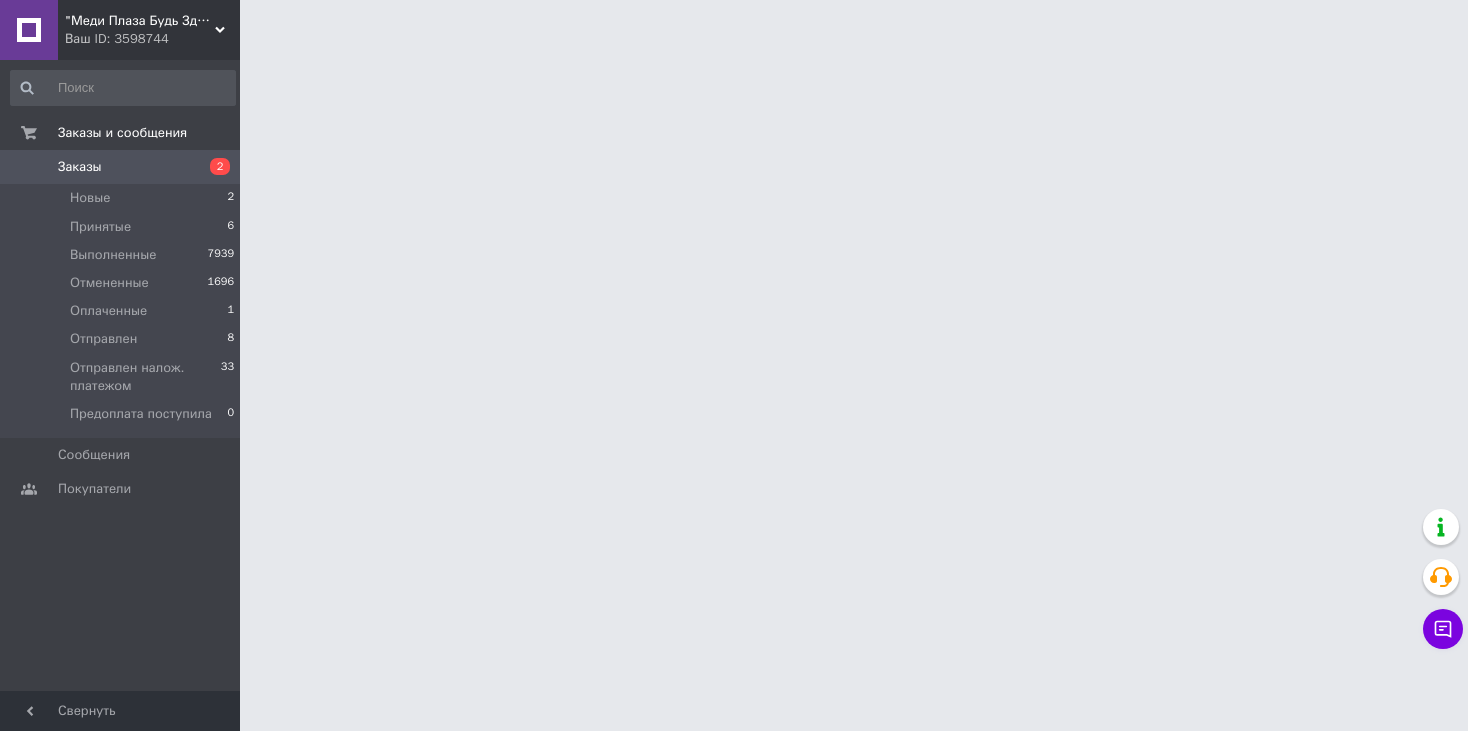 scroll, scrollTop: 0, scrollLeft: 0, axis: both 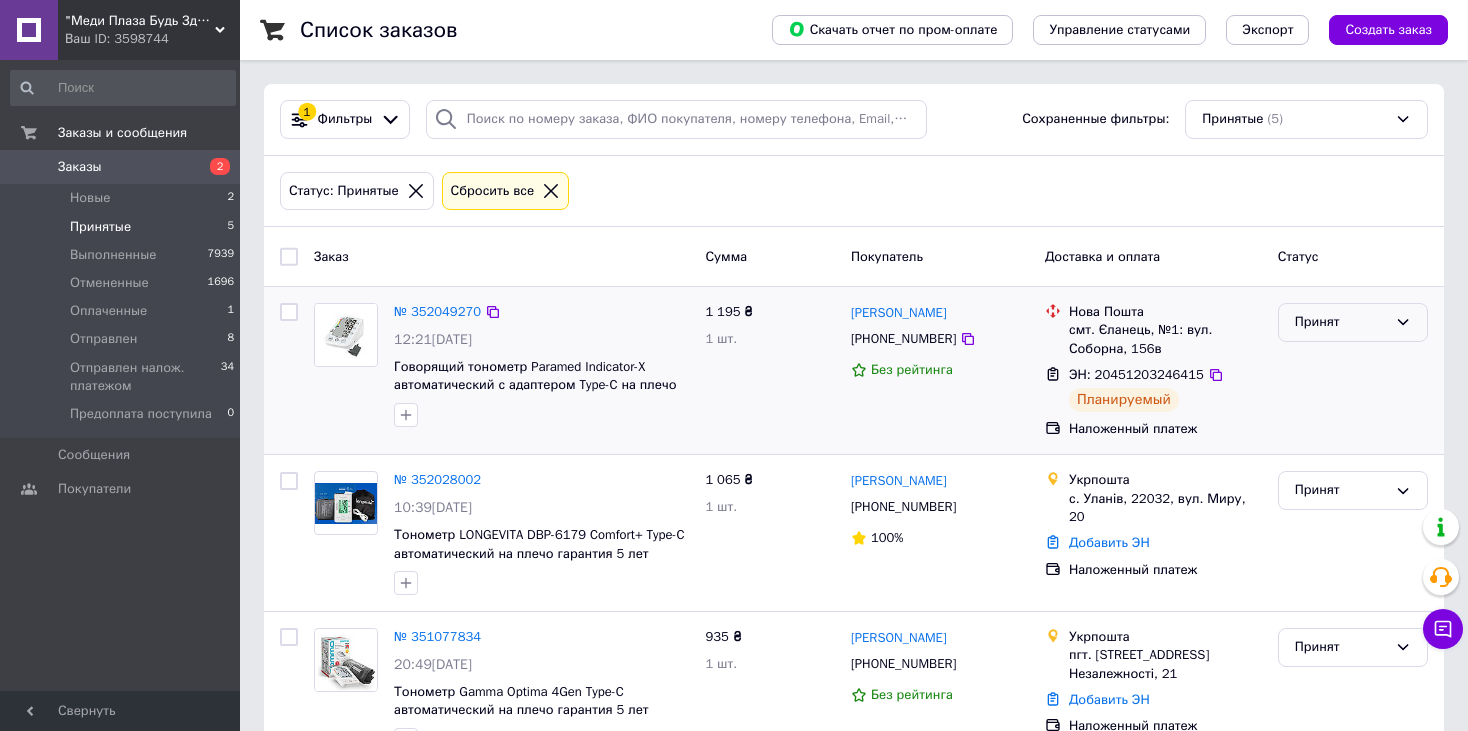click 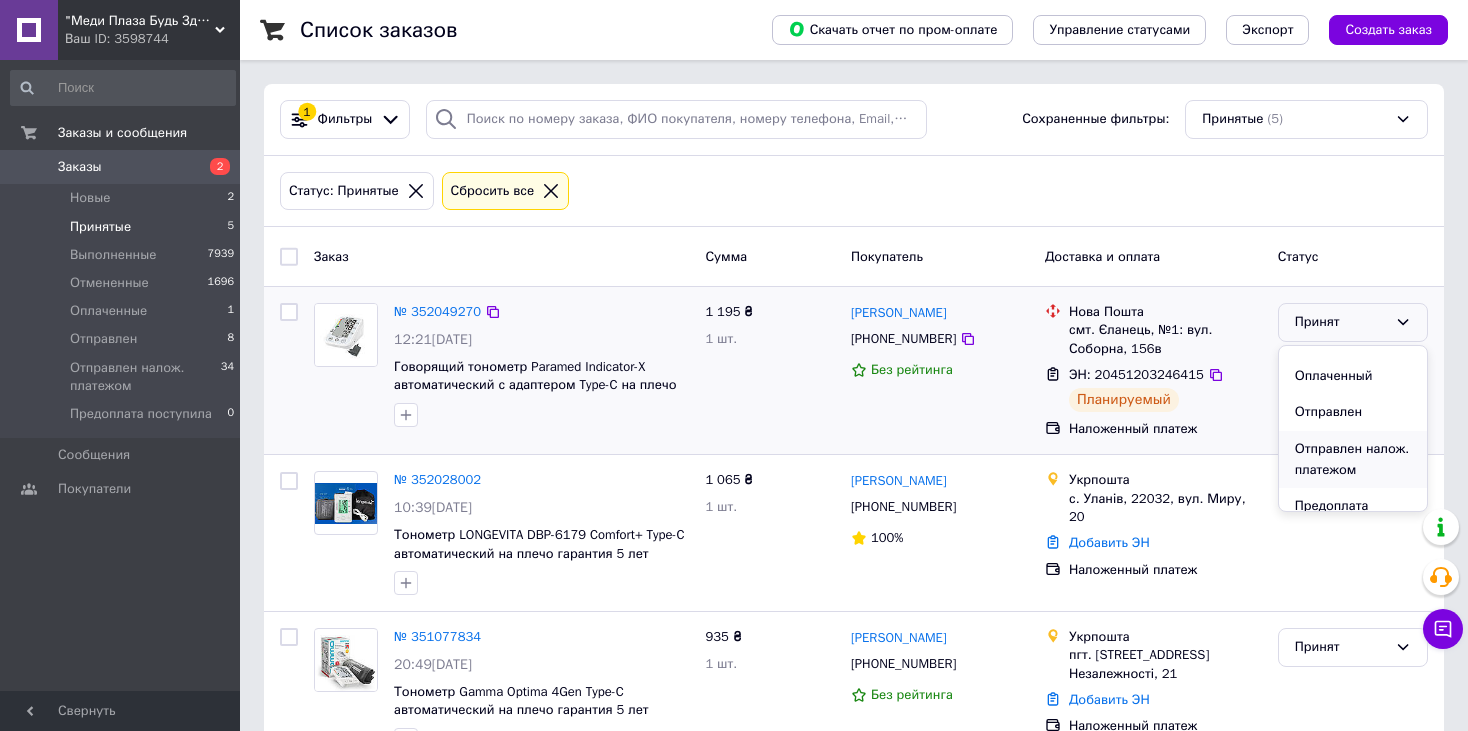 scroll, scrollTop: 95, scrollLeft: 0, axis: vertical 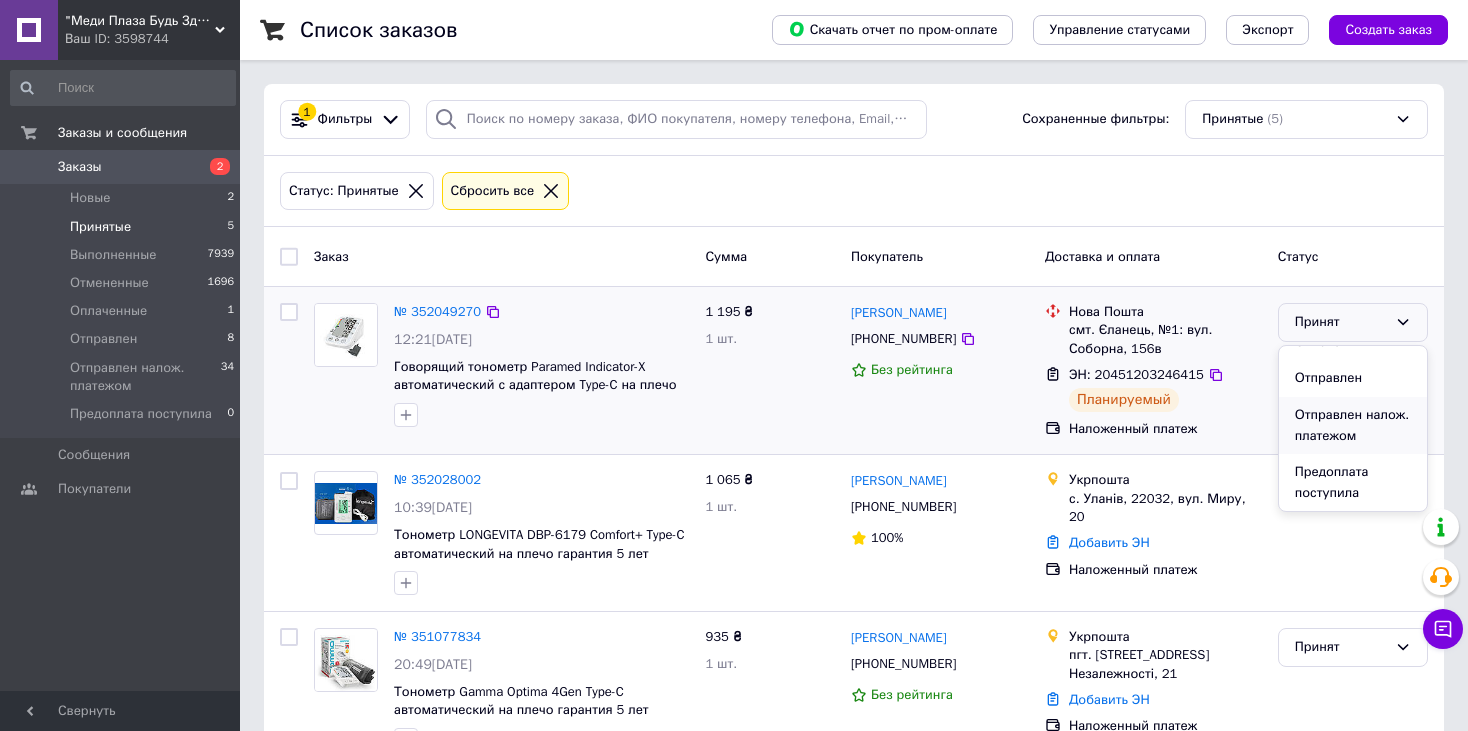 click on "Отправлен налож. платежом" at bounding box center (1353, 425) 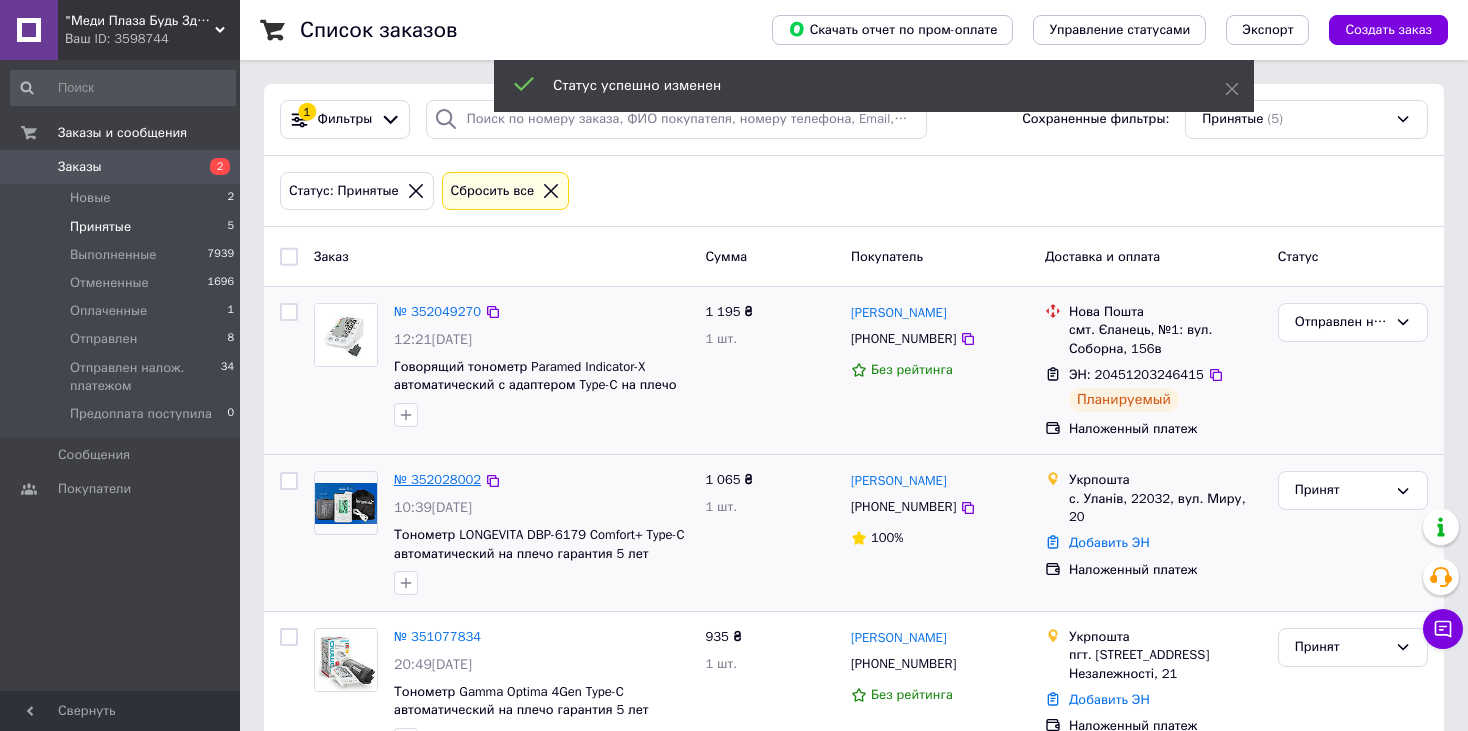 click on "№ 352028002" at bounding box center [437, 479] 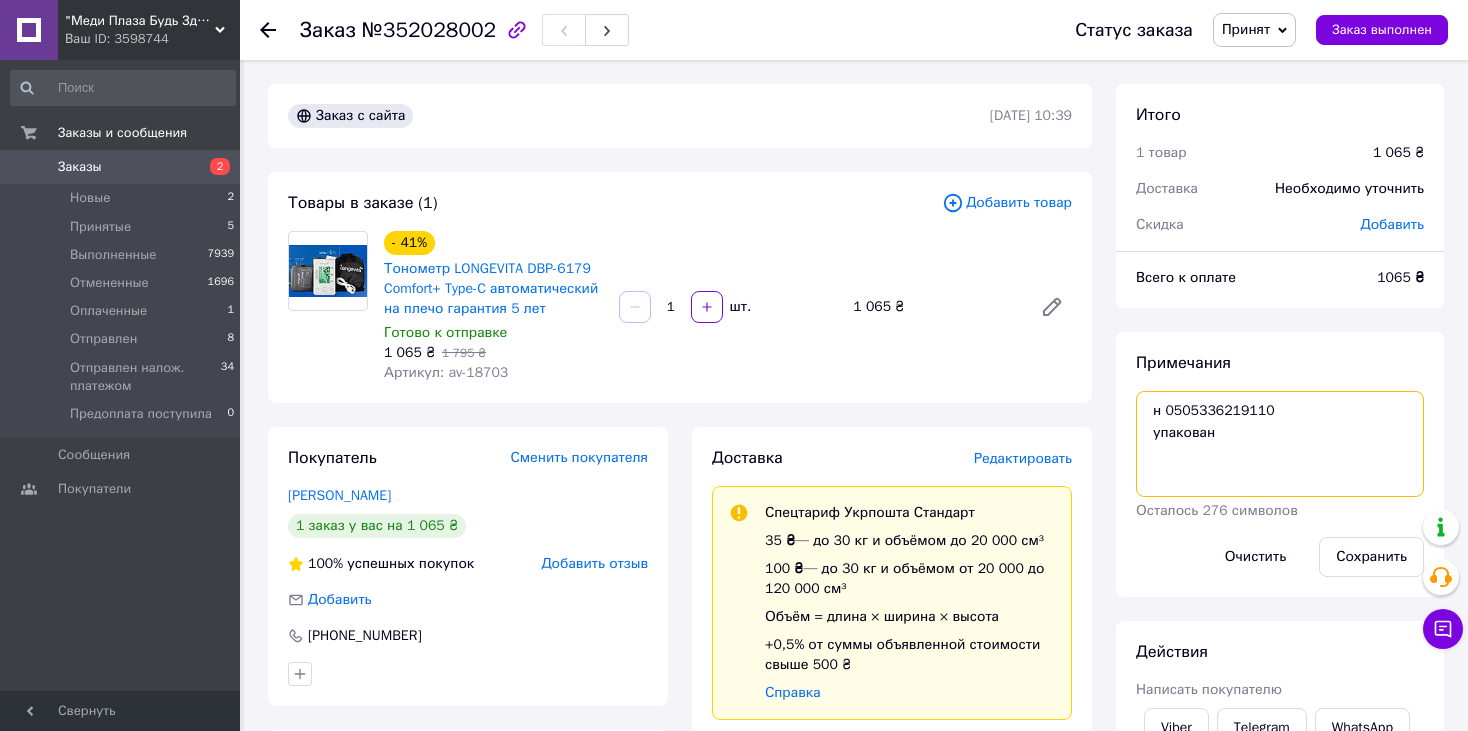 drag, startPoint x: 1274, startPoint y: 406, endPoint x: 1167, endPoint y: 412, distance: 107.16809 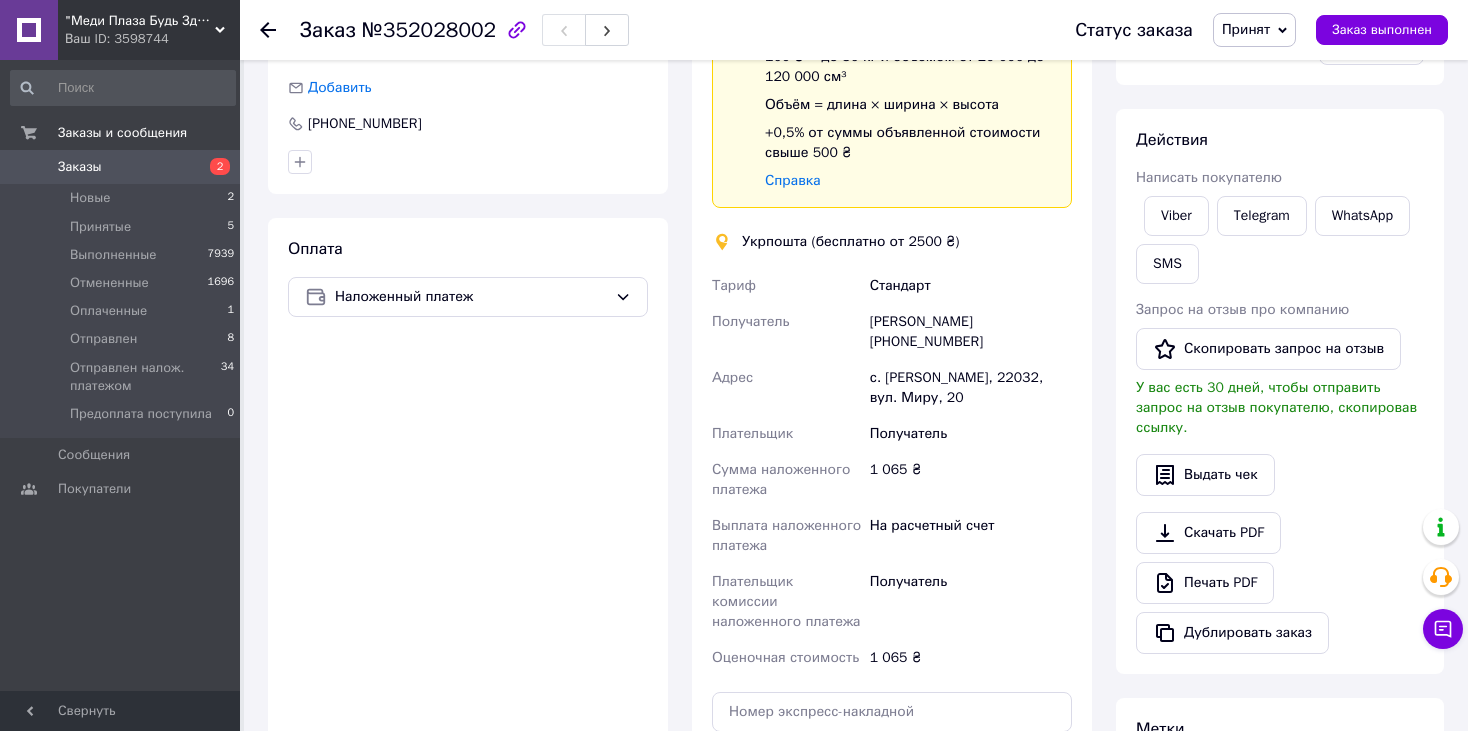 scroll, scrollTop: 700, scrollLeft: 0, axis: vertical 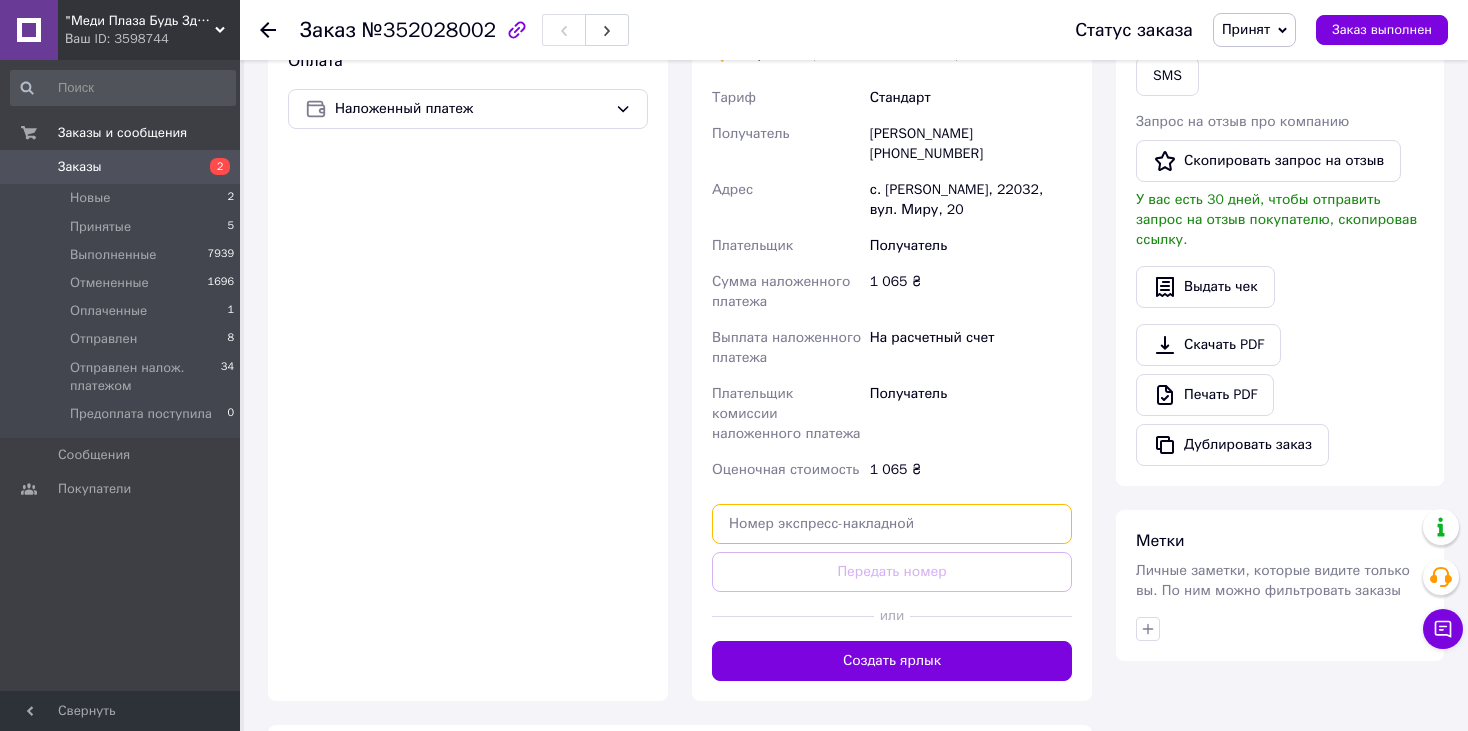 click at bounding box center [892, 524] 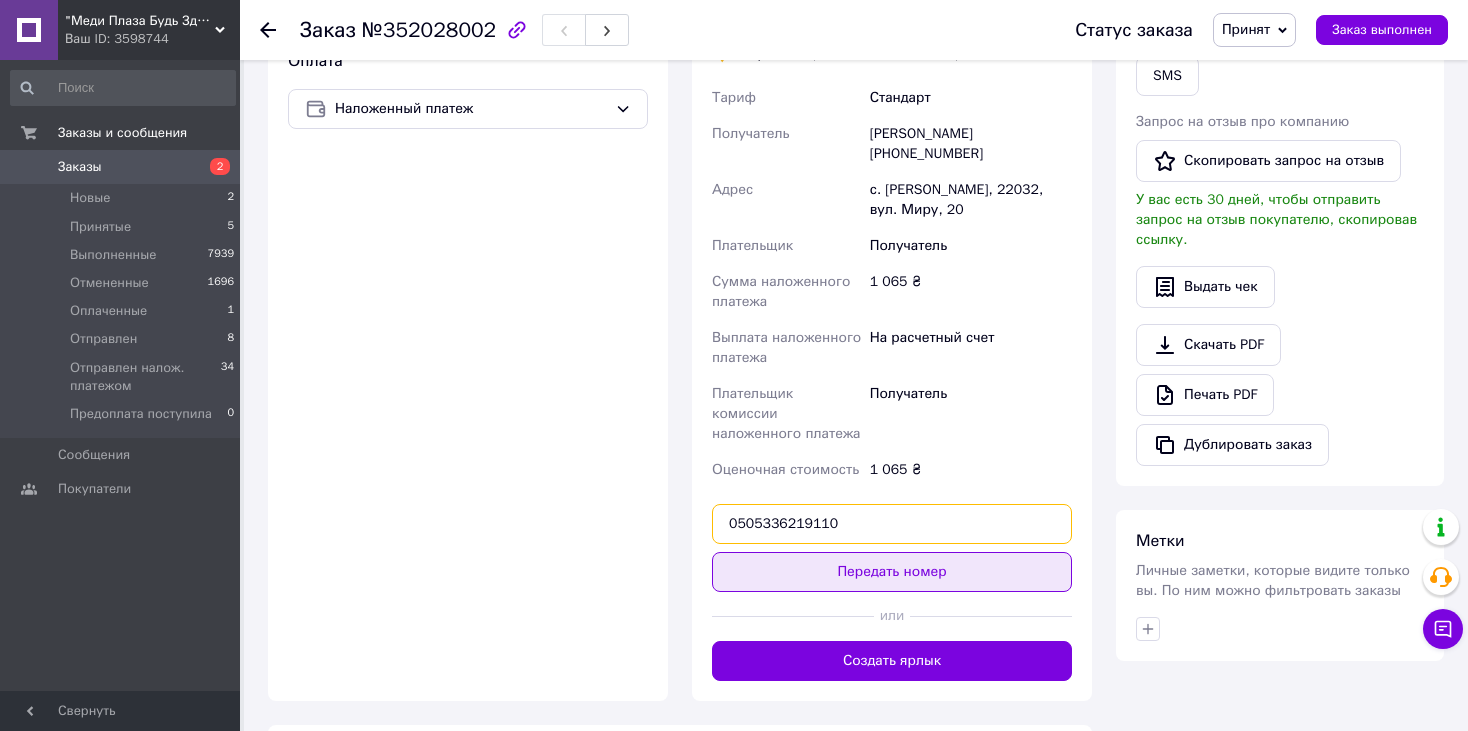 type on "0505336219110" 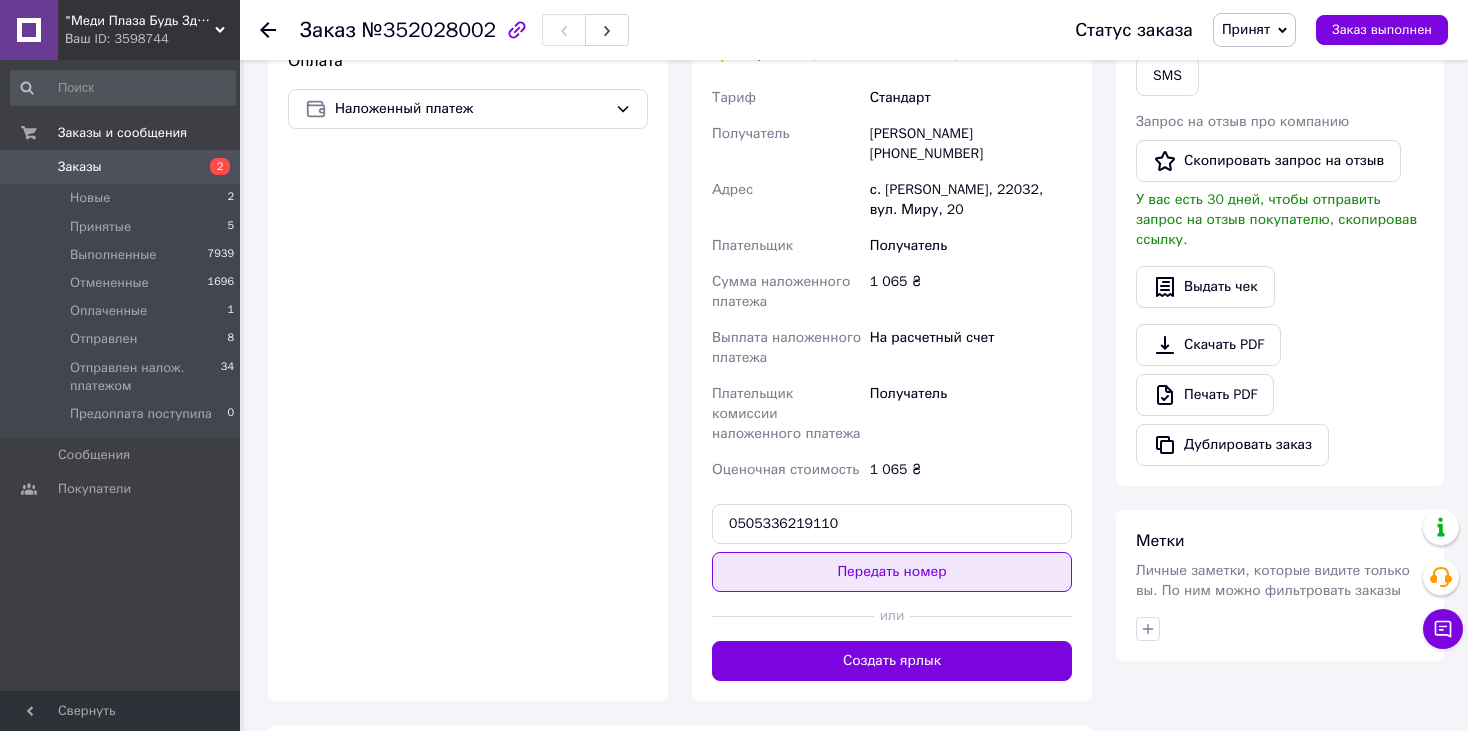 click on "Передать номер" at bounding box center [892, 572] 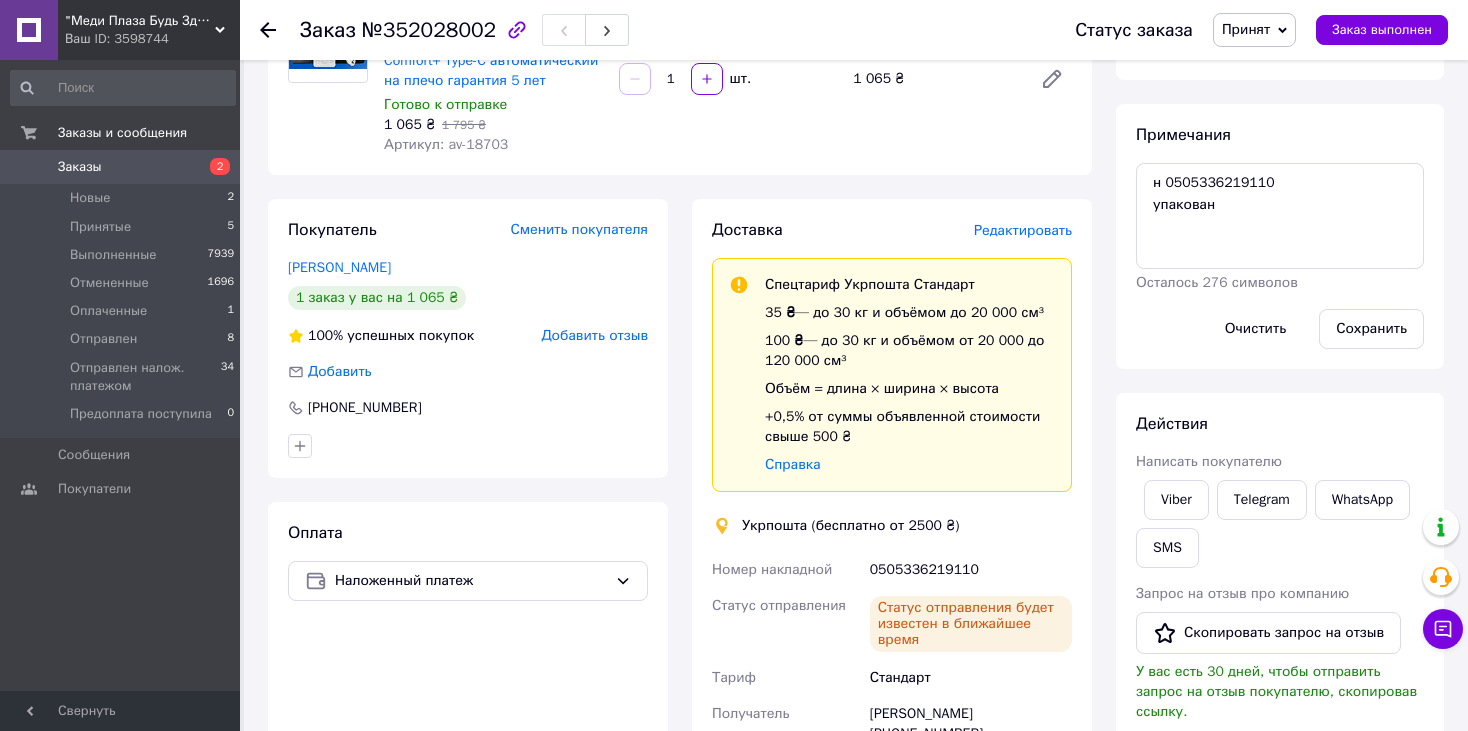 scroll, scrollTop: 200, scrollLeft: 0, axis: vertical 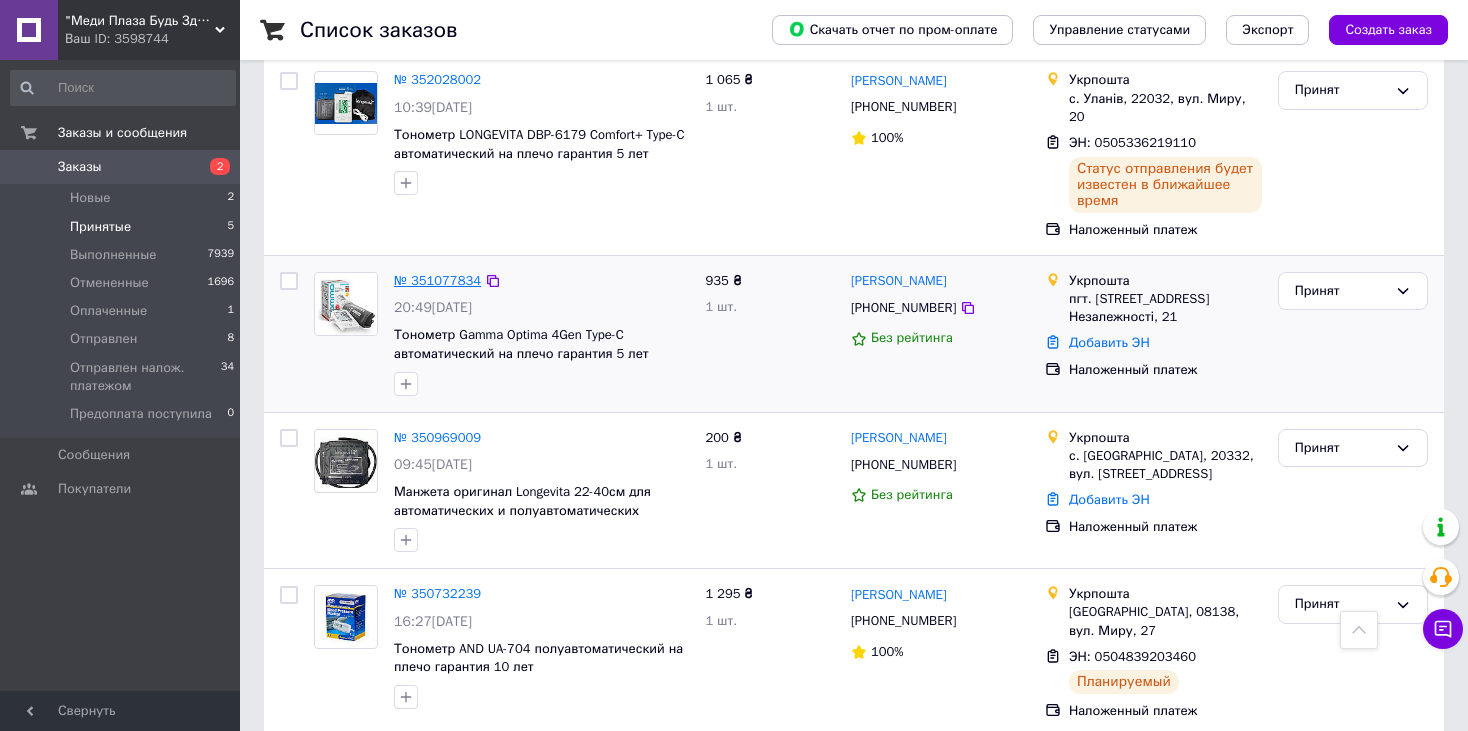 click on "№ 351077834" at bounding box center (437, 280) 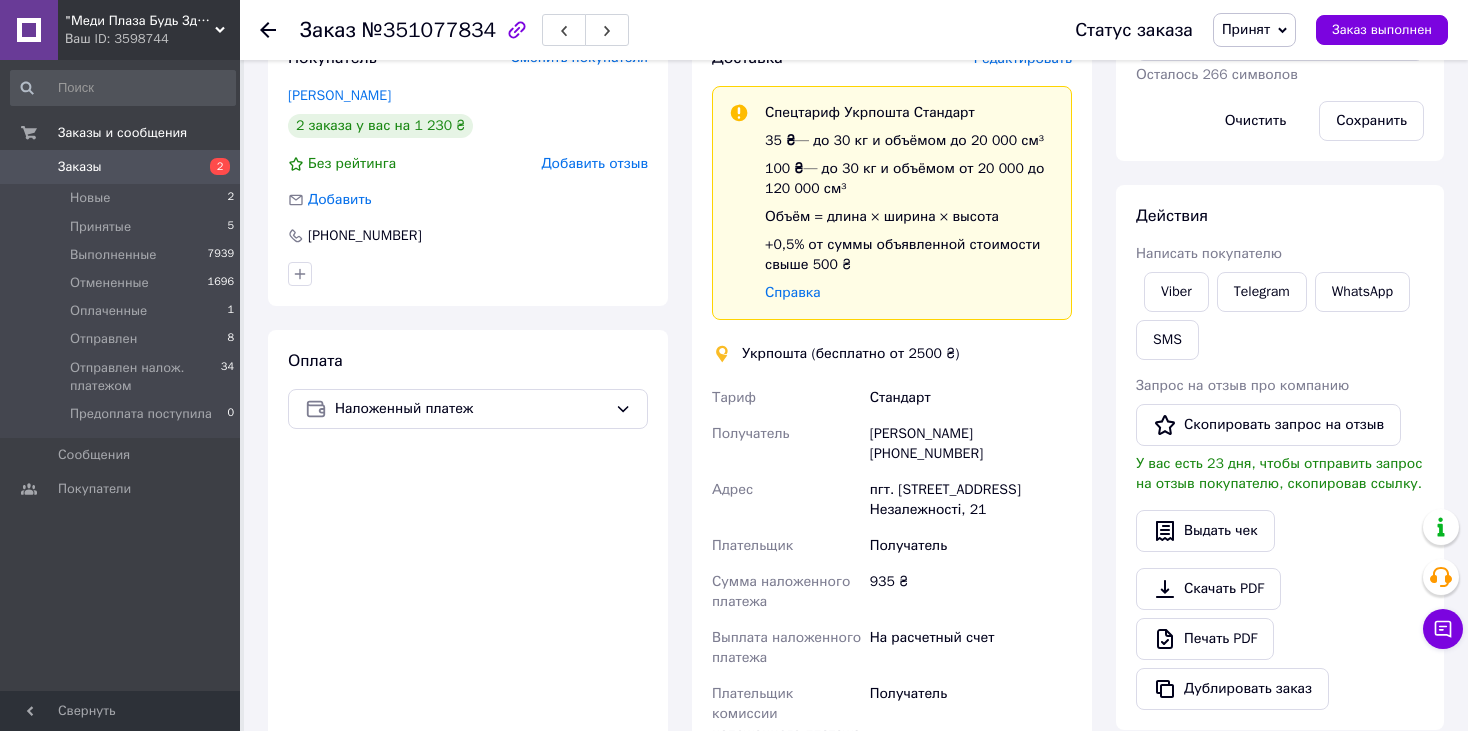 scroll, scrollTop: 246, scrollLeft: 0, axis: vertical 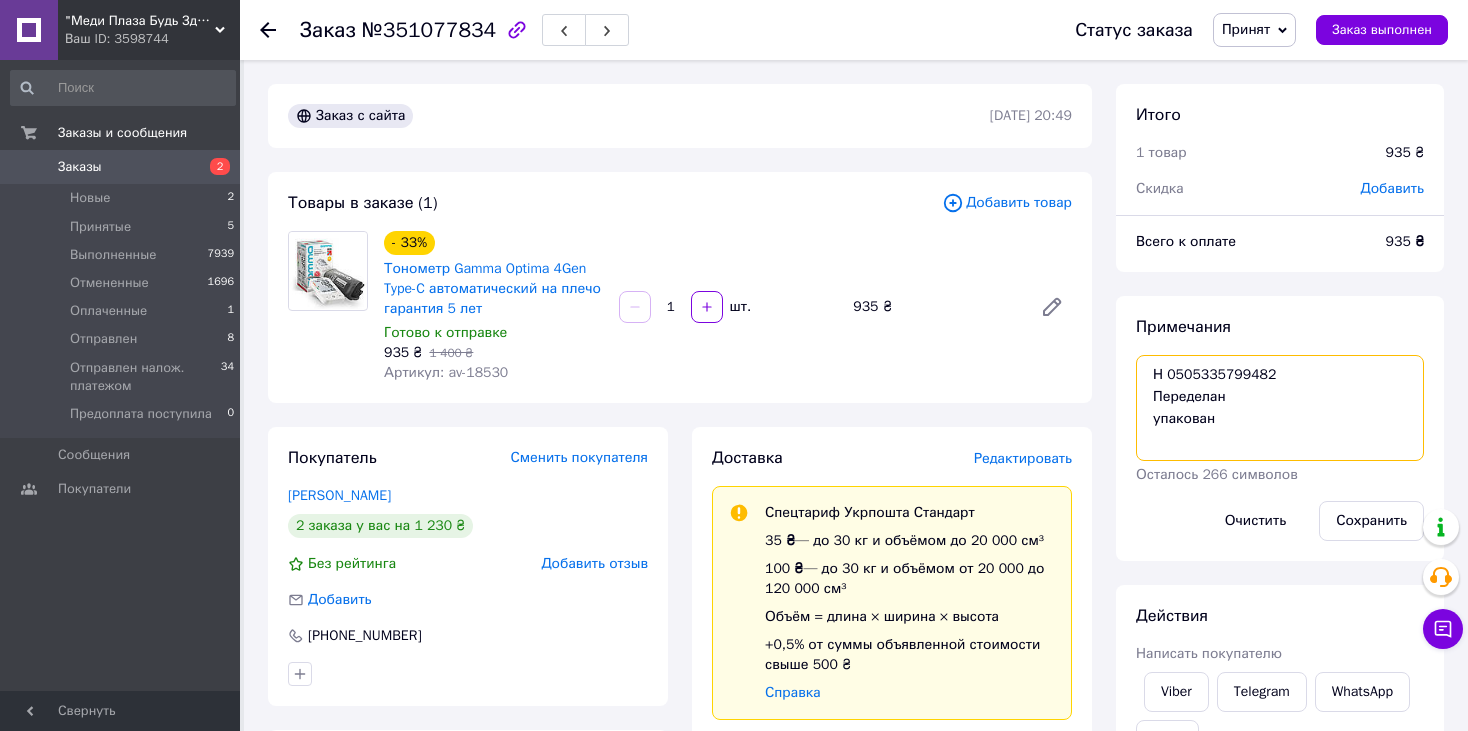 drag, startPoint x: 1275, startPoint y: 373, endPoint x: 1167, endPoint y: 369, distance: 108.07405 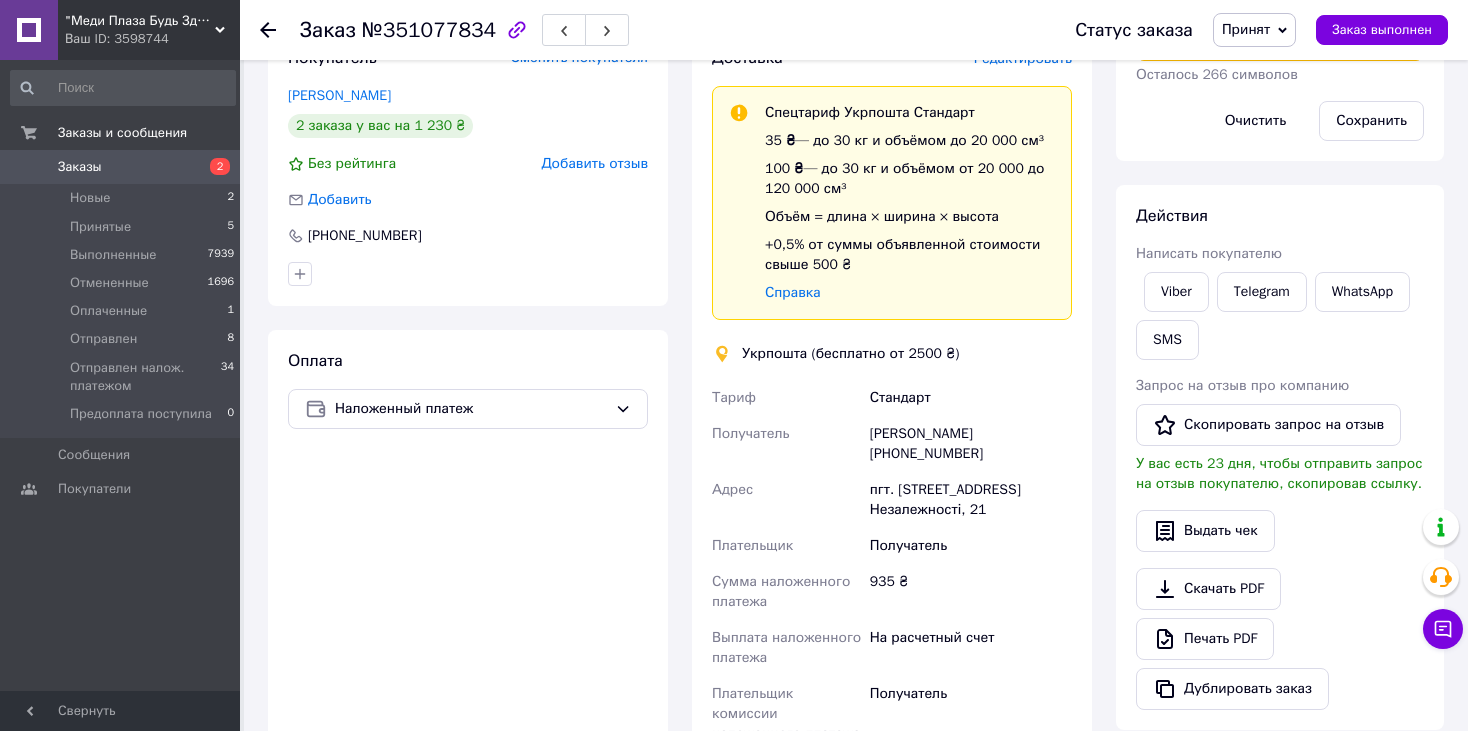 scroll, scrollTop: 800, scrollLeft: 0, axis: vertical 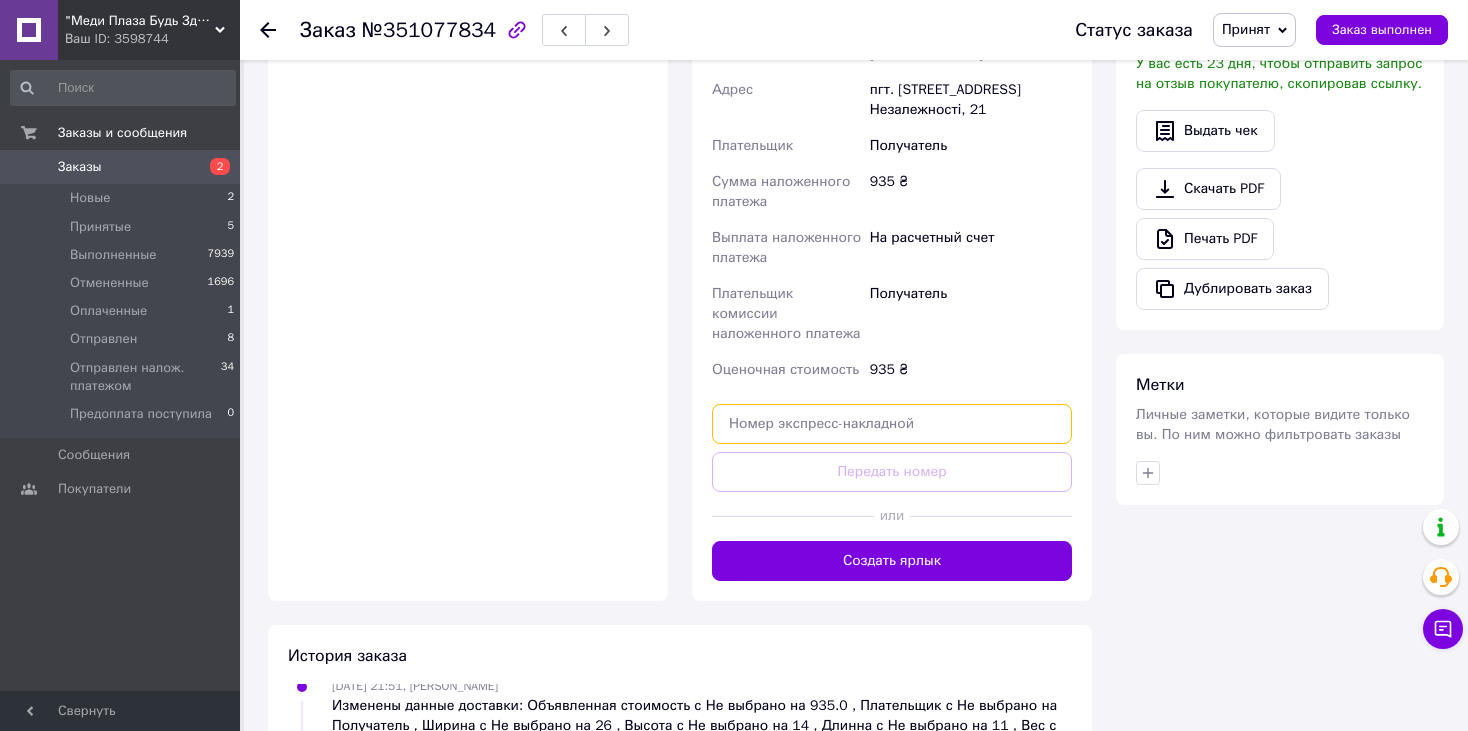 click at bounding box center [892, 424] 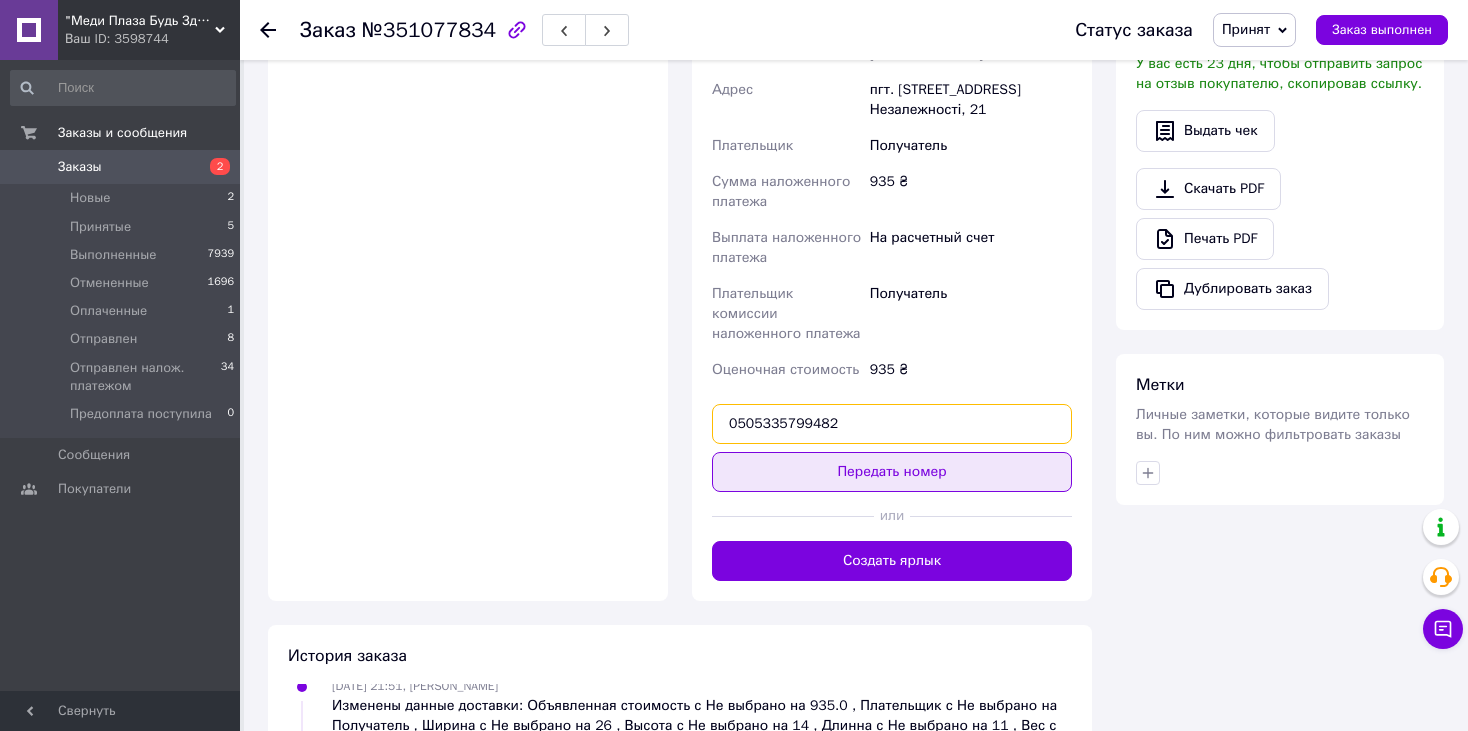 type on "0505335799482" 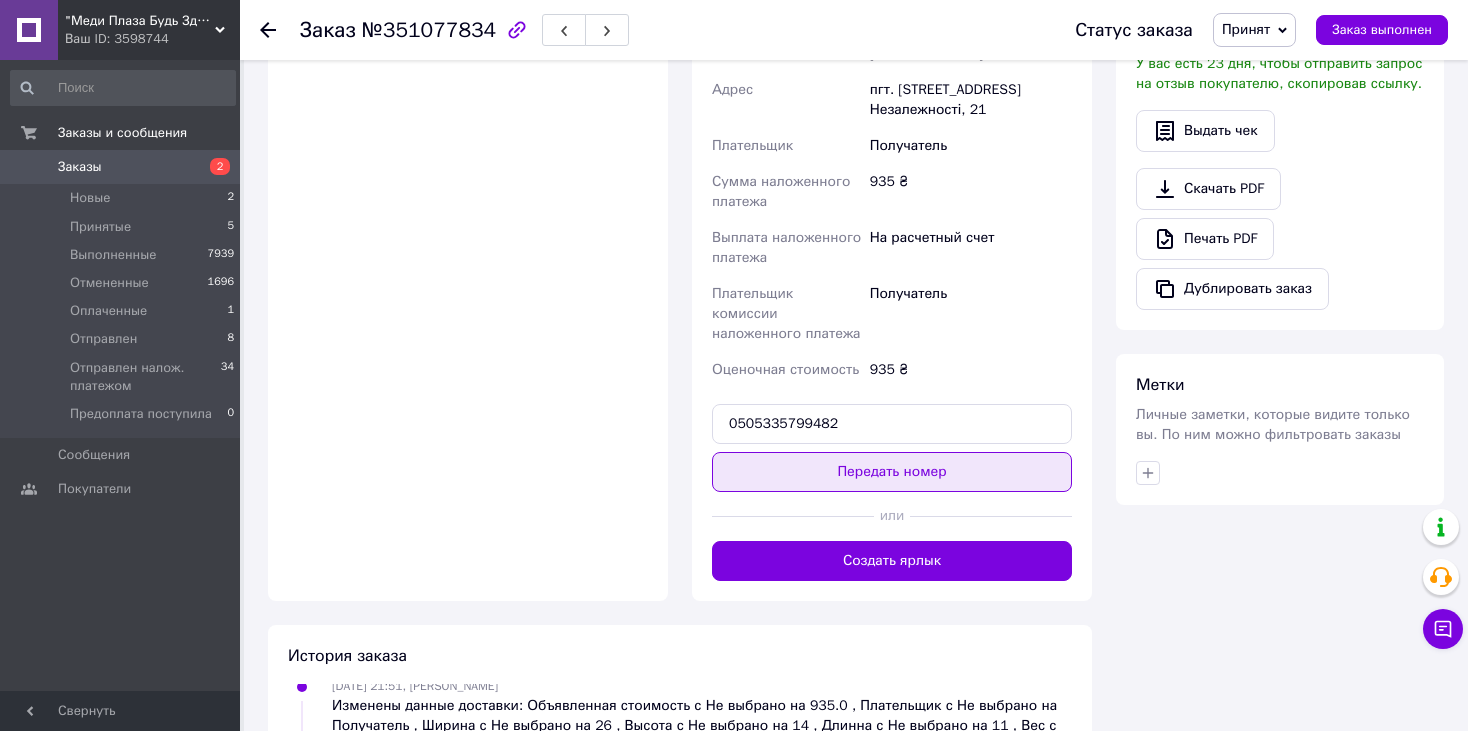 click on "Передать номер" at bounding box center [892, 472] 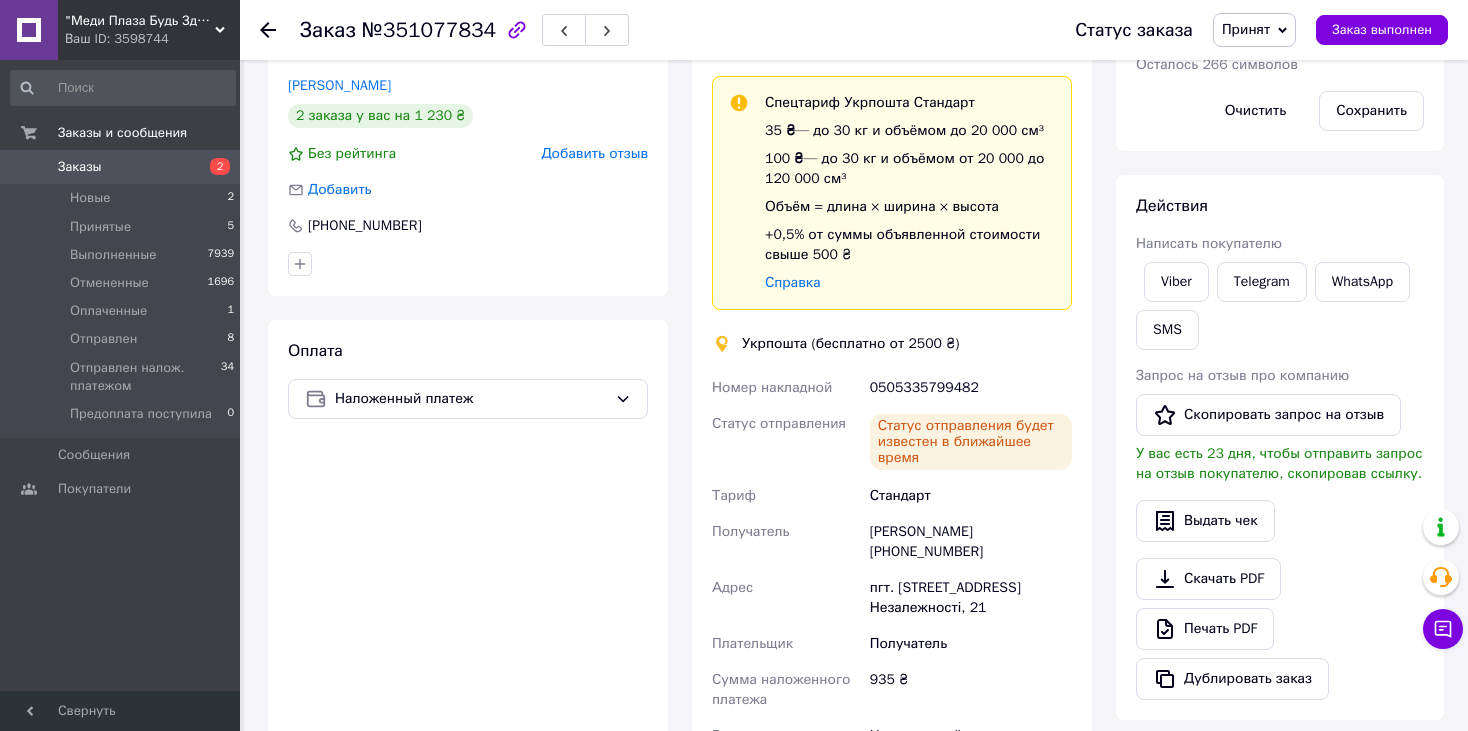 scroll, scrollTop: 400, scrollLeft: 0, axis: vertical 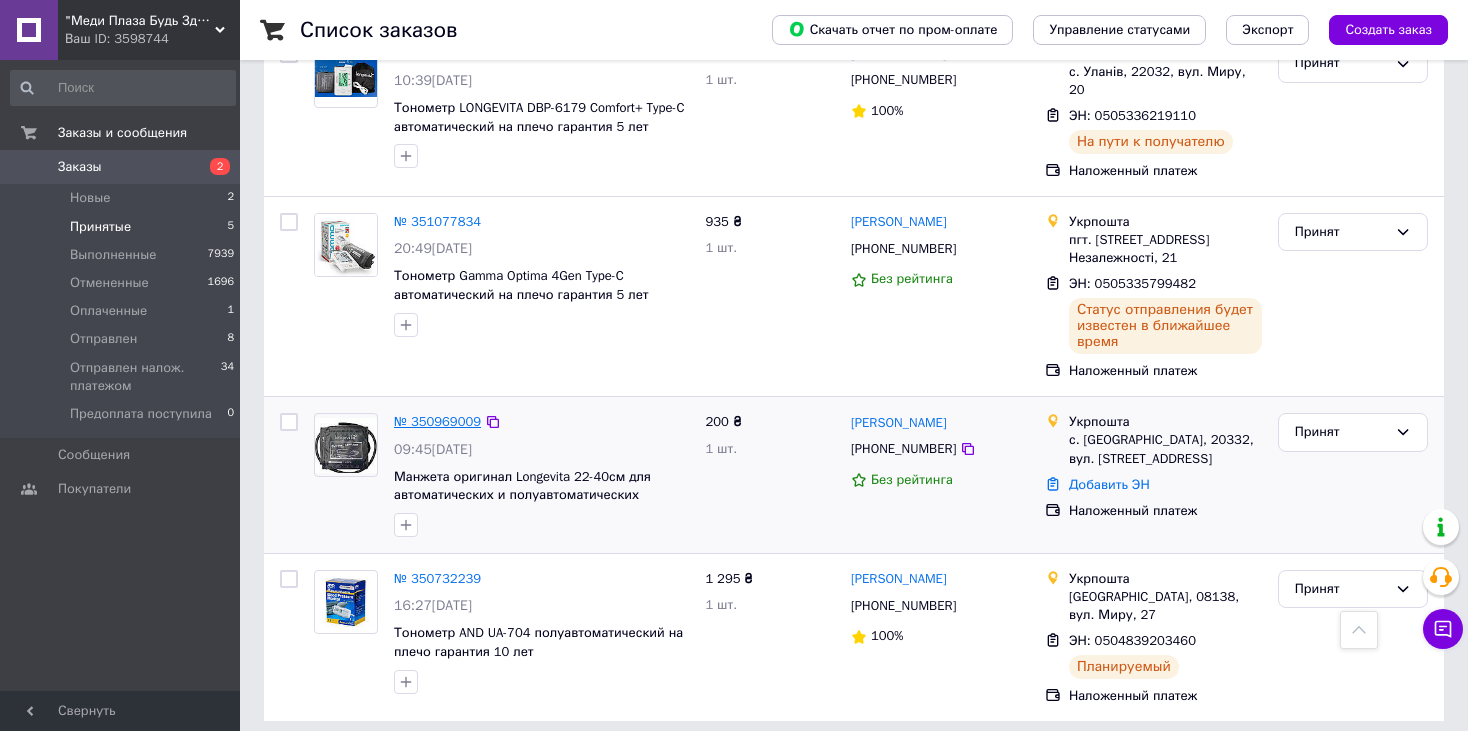 click on "№ 350969009" at bounding box center (437, 421) 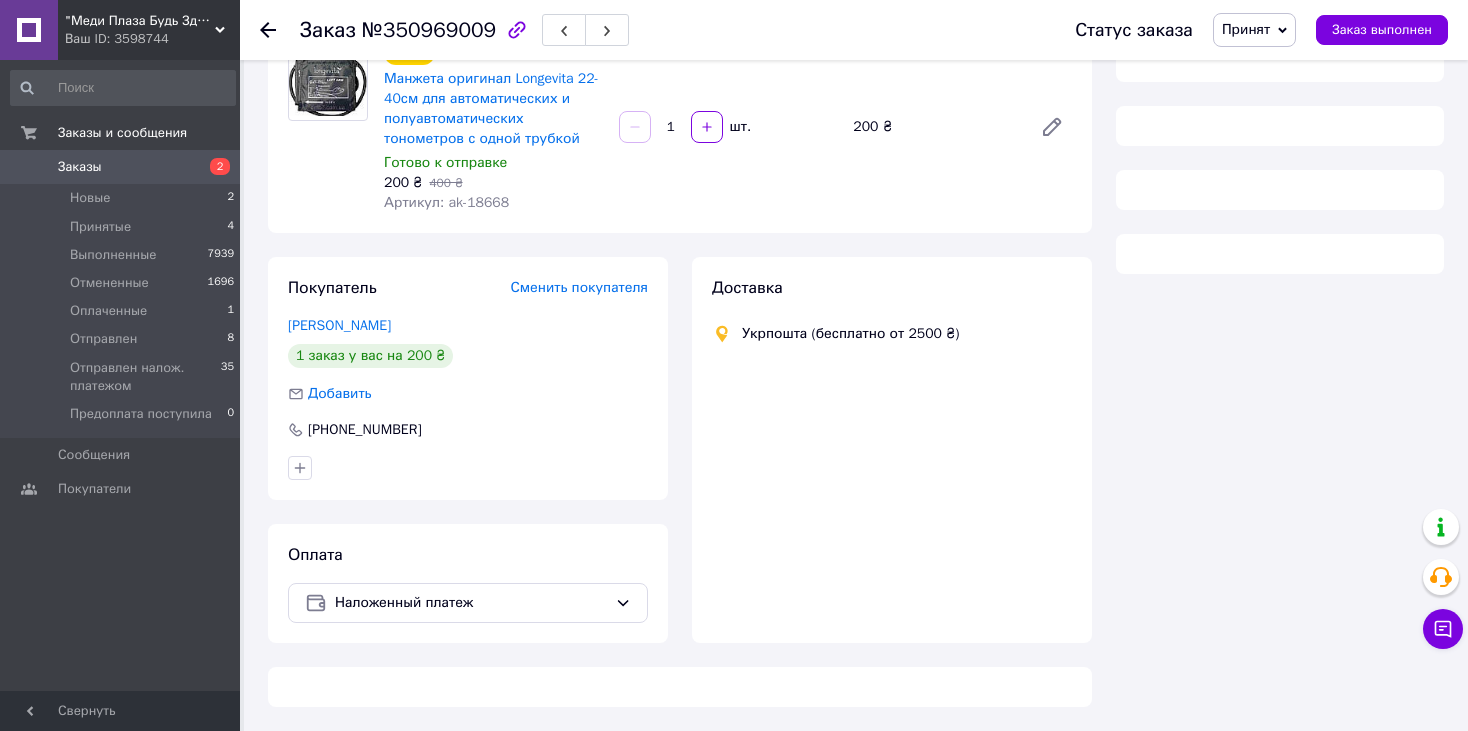 scroll, scrollTop: 427, scrollLeft: 0, axis: vertical 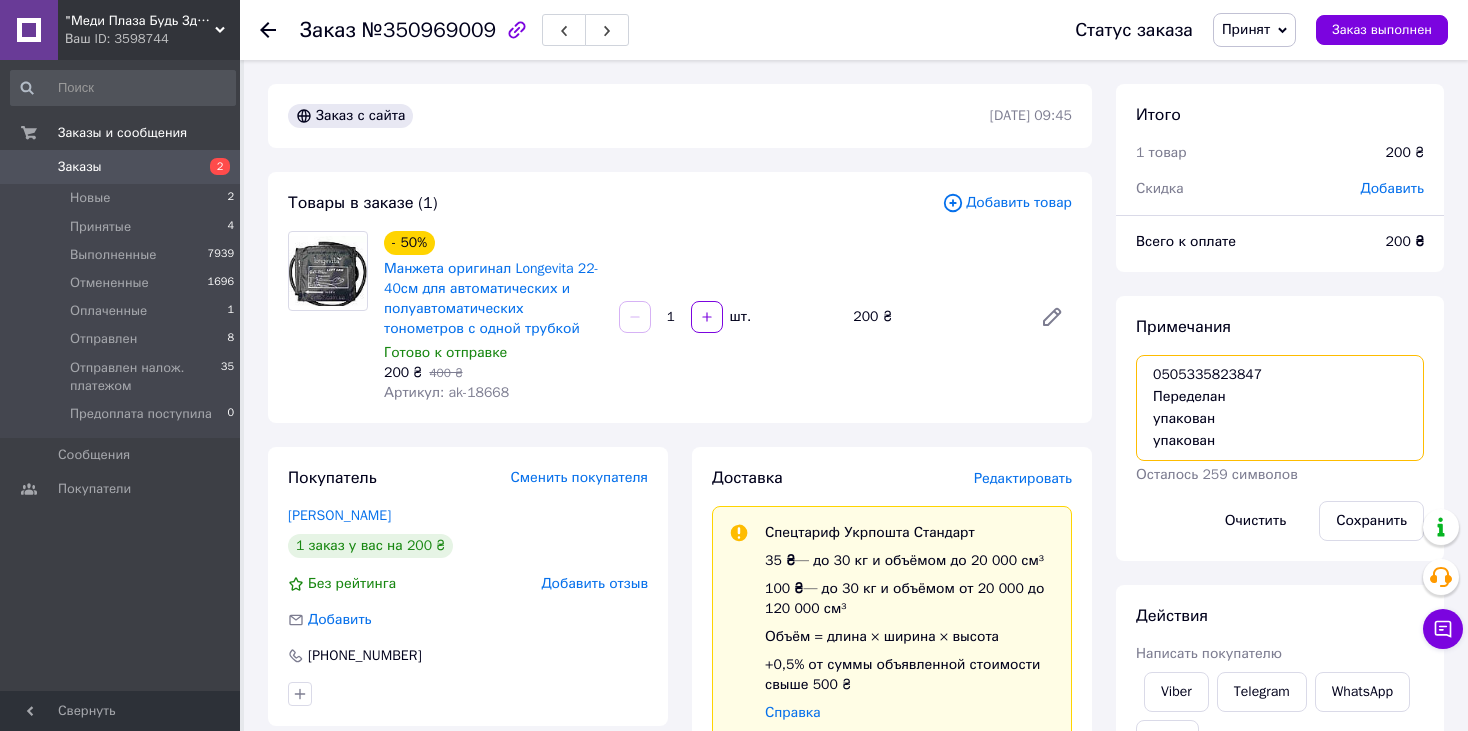 drag, startPoint x: 1255, startPoint y: 374, endPoint x: 1156, endPoint y: 374, distance: 99 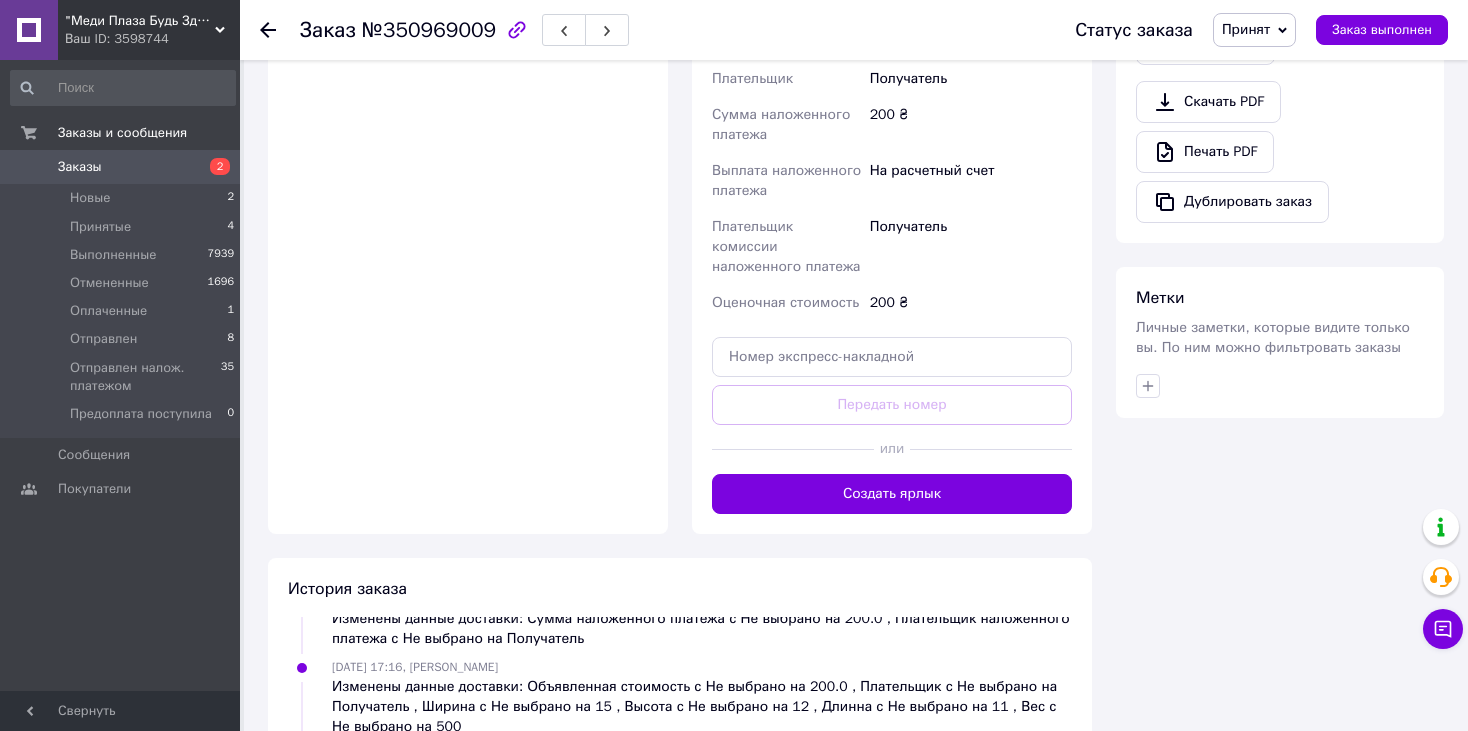 scroll, scrollTop: 900, scrollLeft: 0, axis: vertical 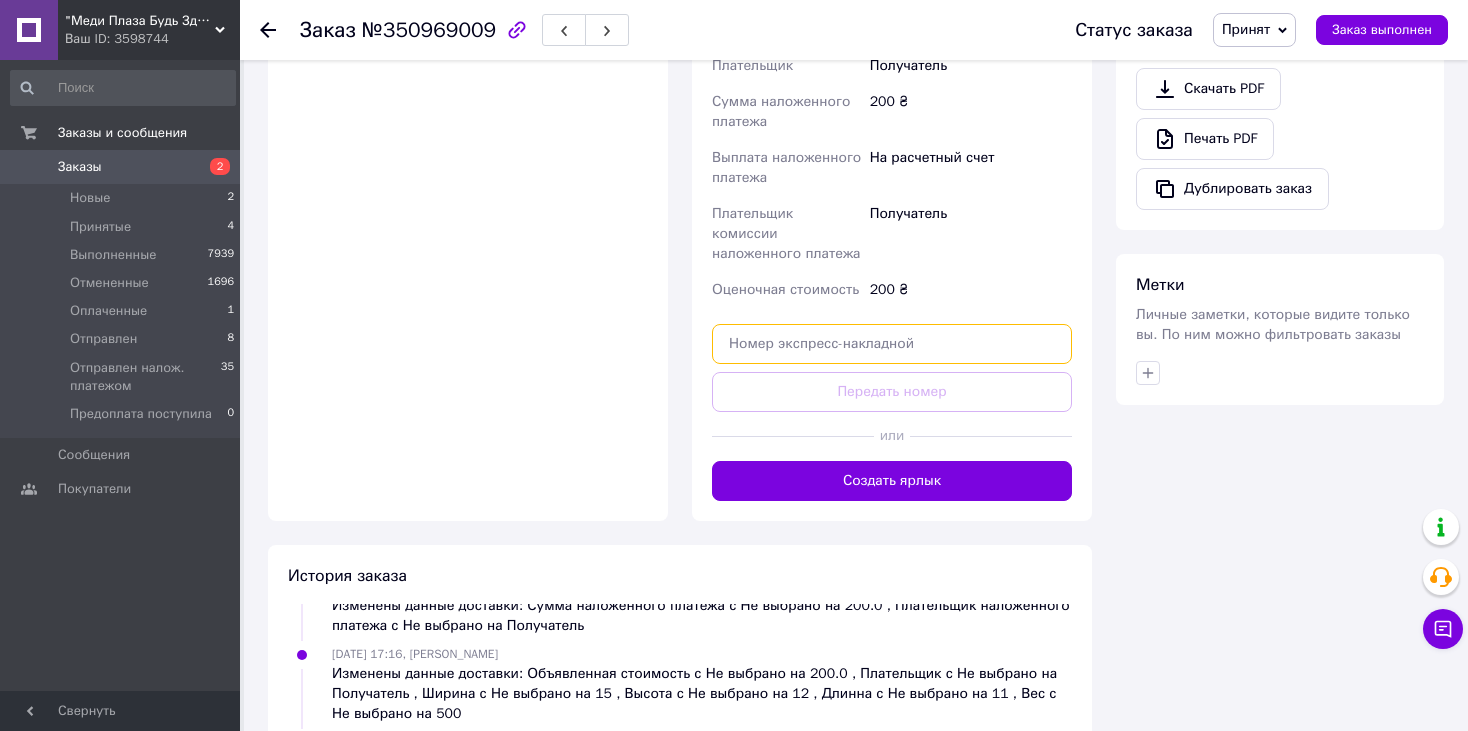 click at bounding box center [892, 344] 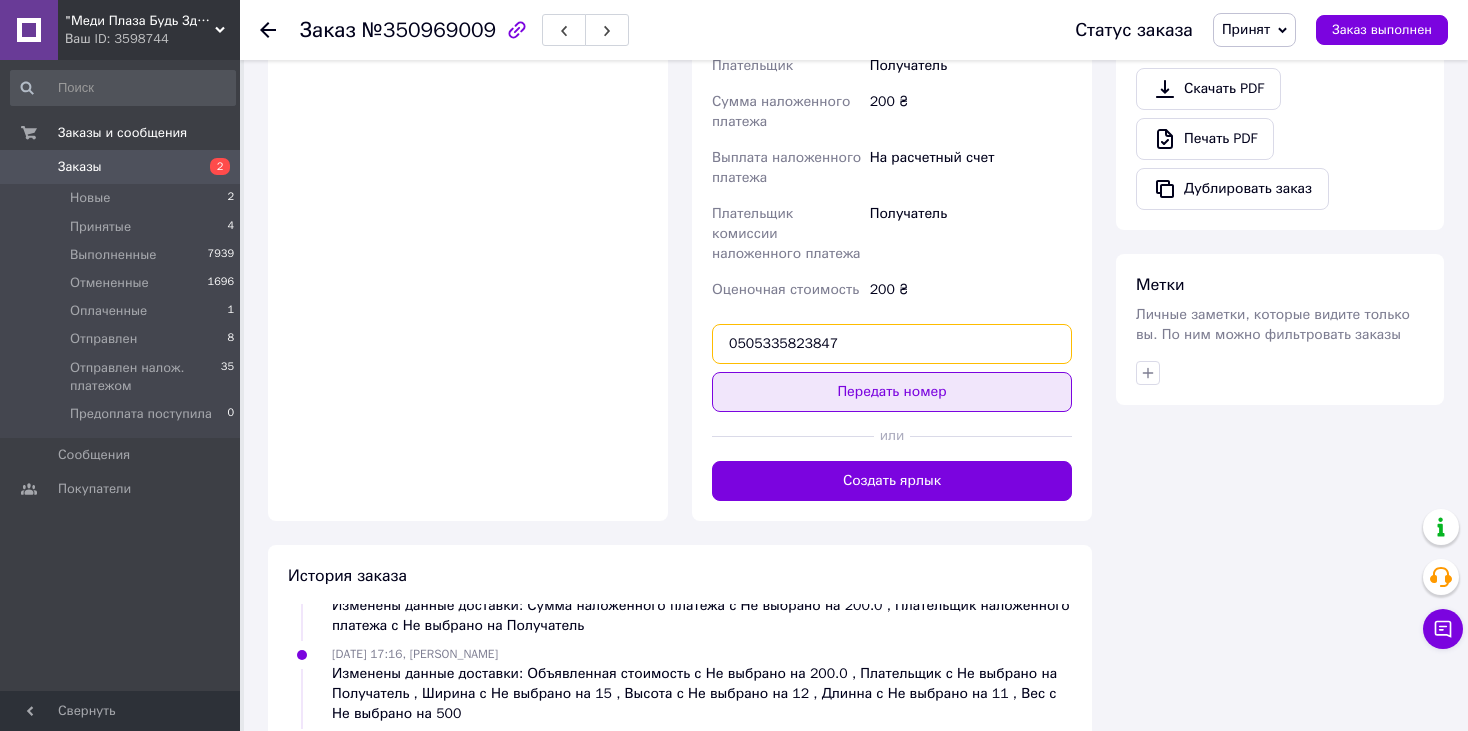 type on "0505335823847" 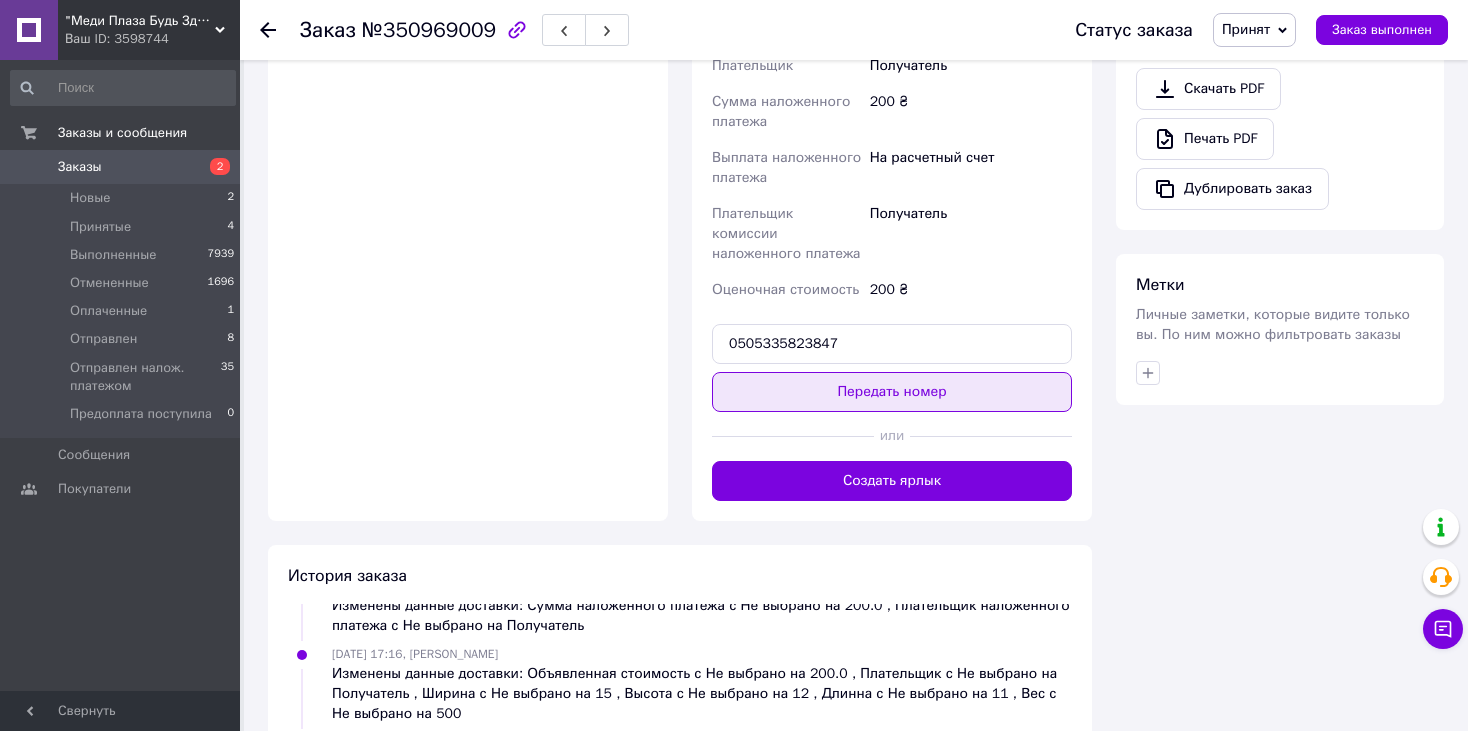 click on "Передать номер" at bounding box center (892, 392) 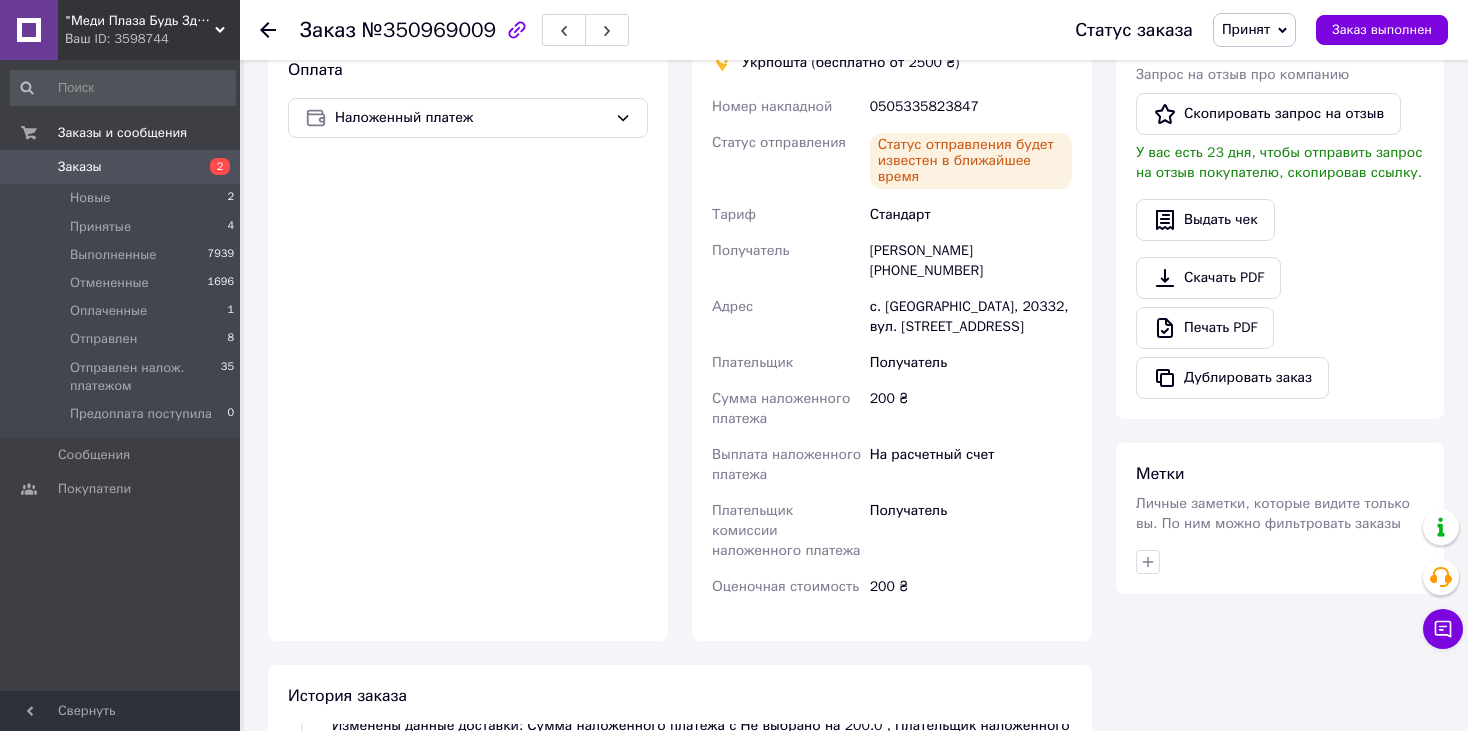 scroll, scrollTop: 500, scrollLeft: 0, axis: vertical 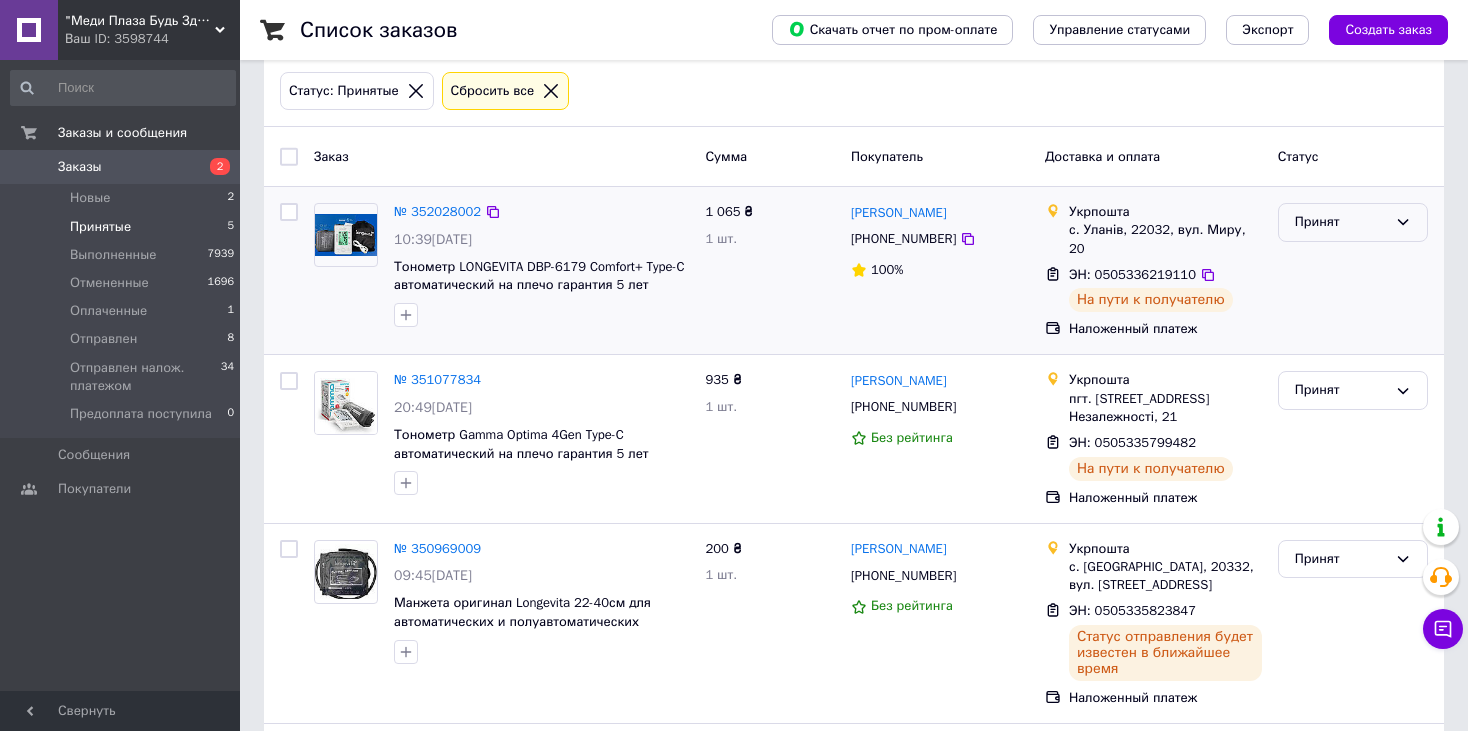 click 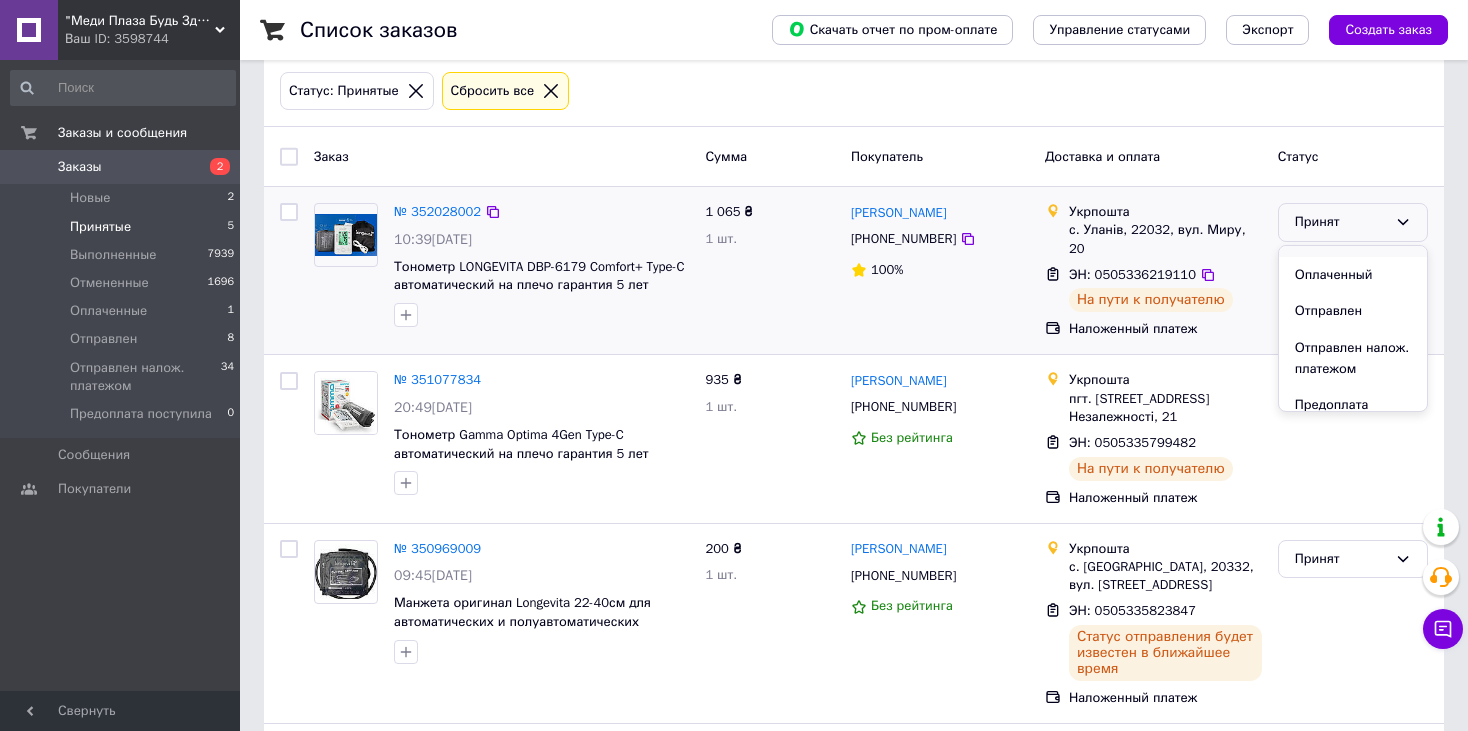 scroll, scrollTop: 95, scrollLeft: 0, axis: vertical 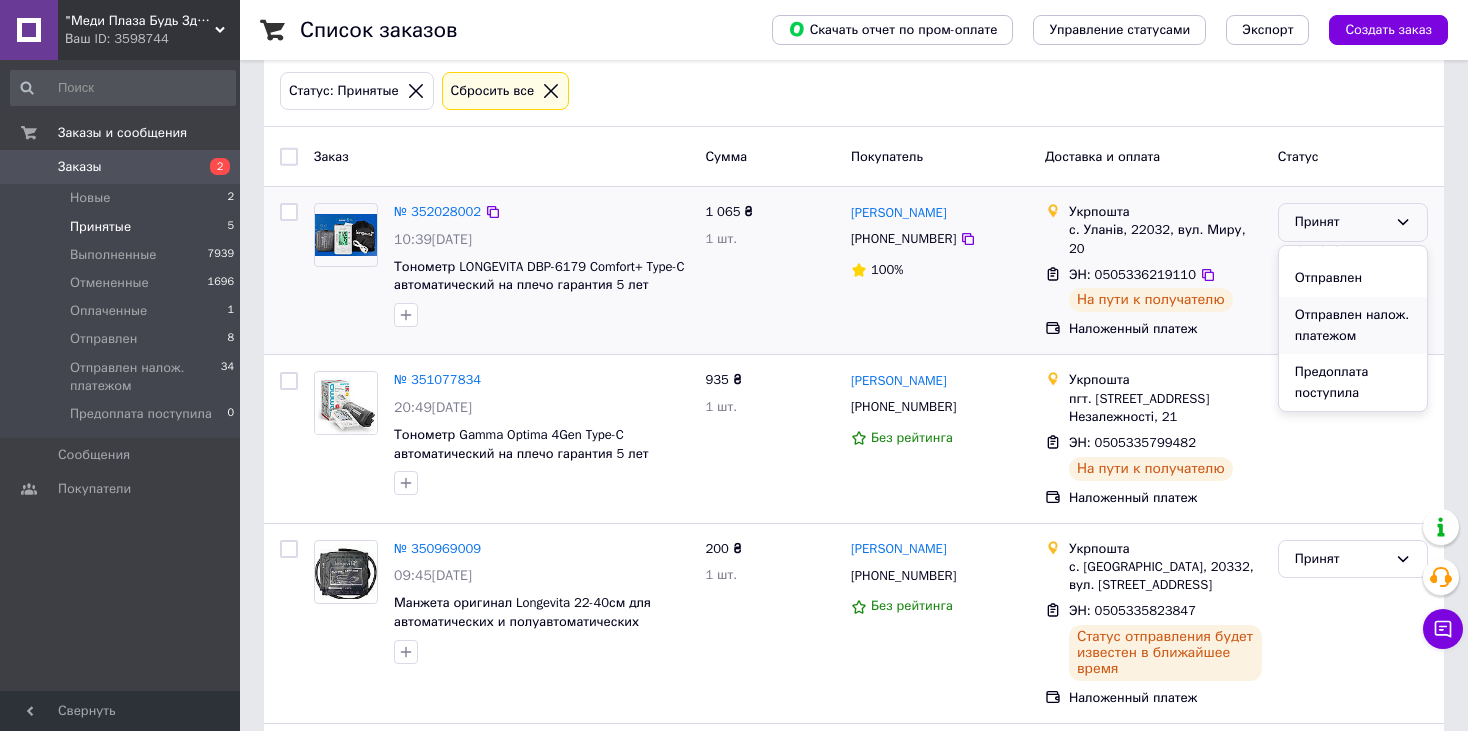 click on "Отправлен налож. платежом" at bounding box center [1353, 325] 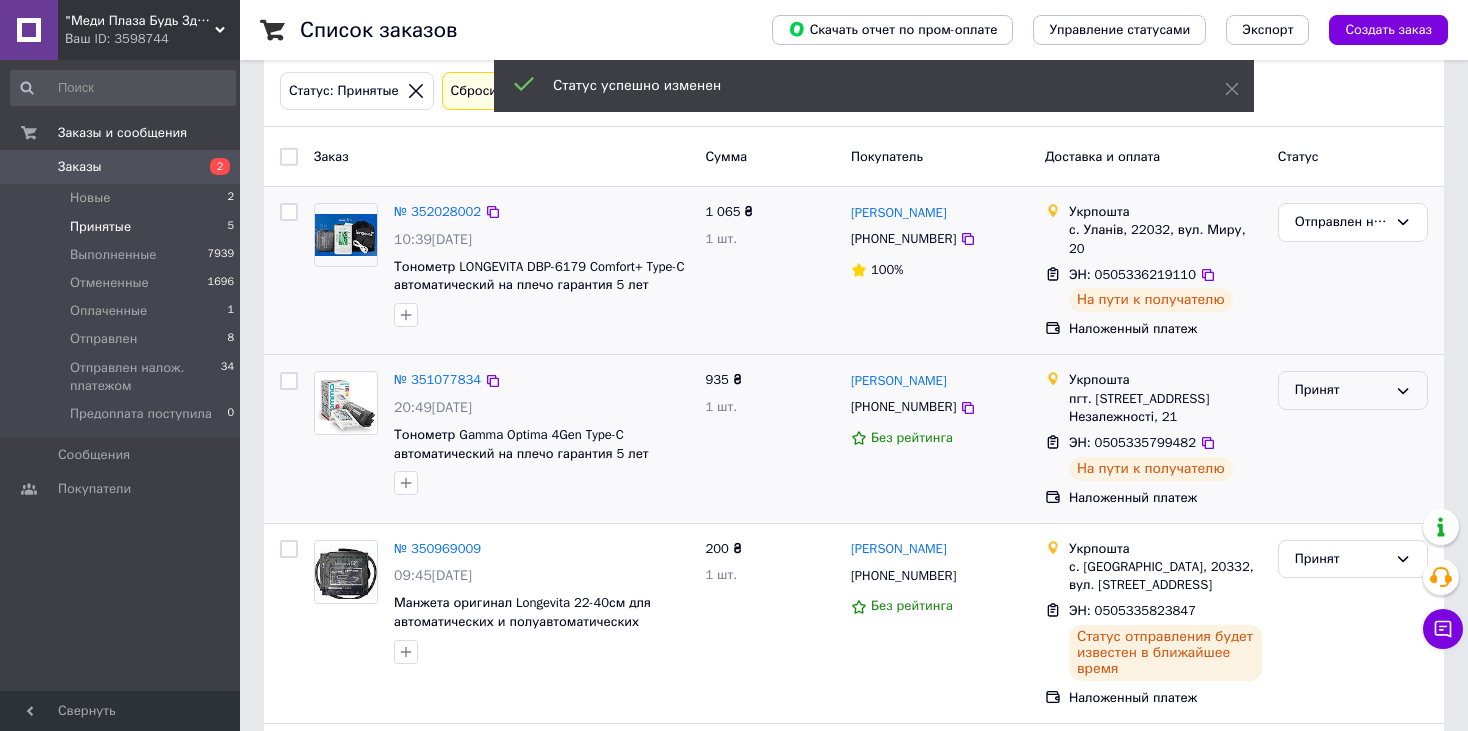 click 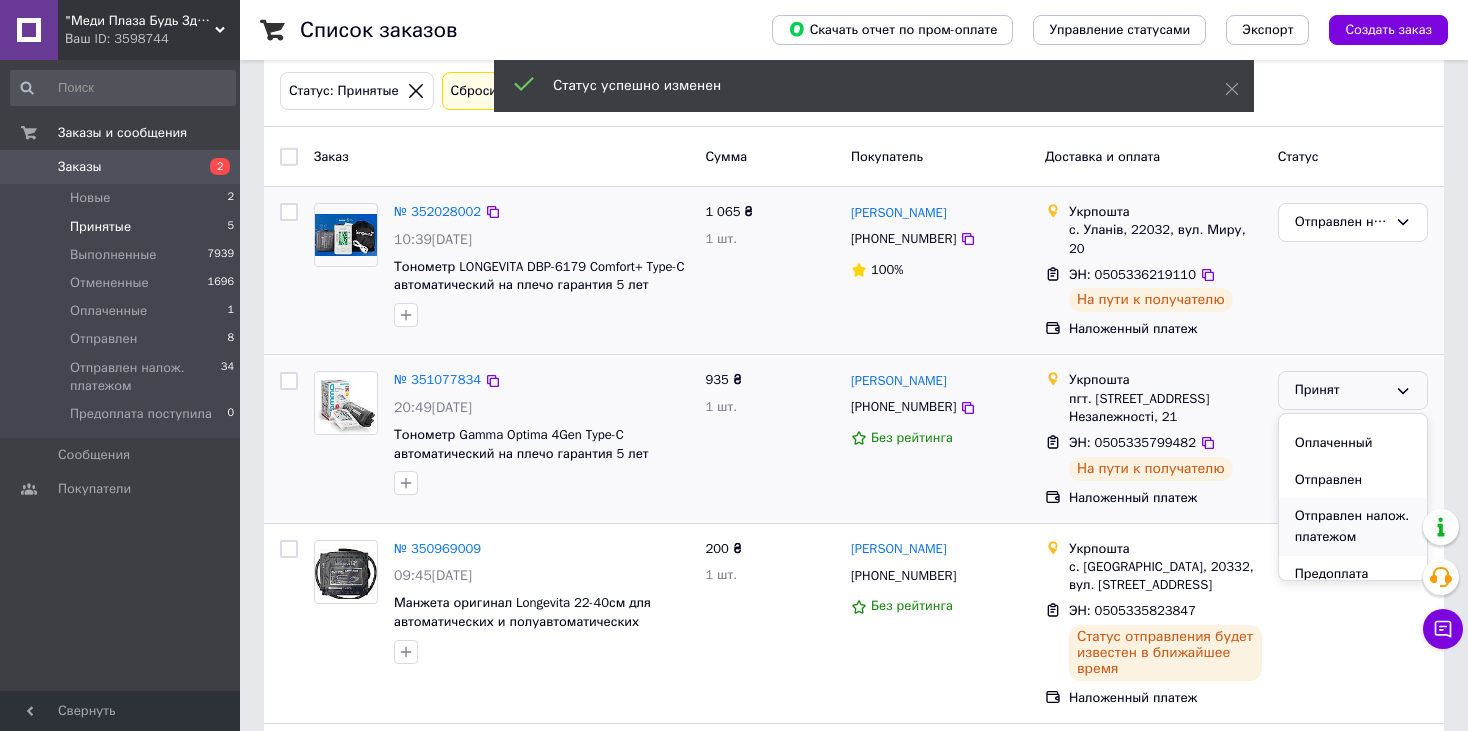 scroll, scrollTop: 95, scrollLeft: 0, axis: vertical 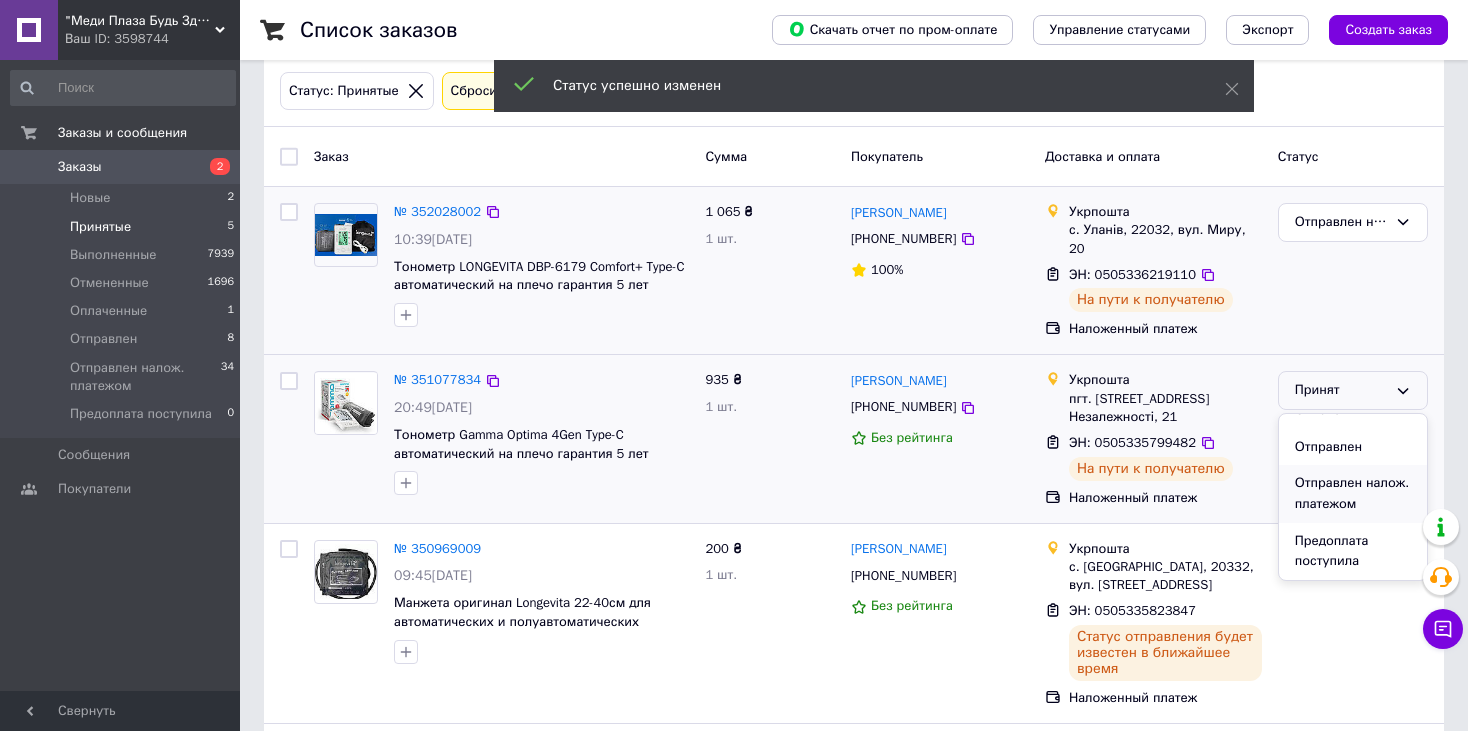 click on "Отправлен налож. платежом" at bounding box center (1353, 493) 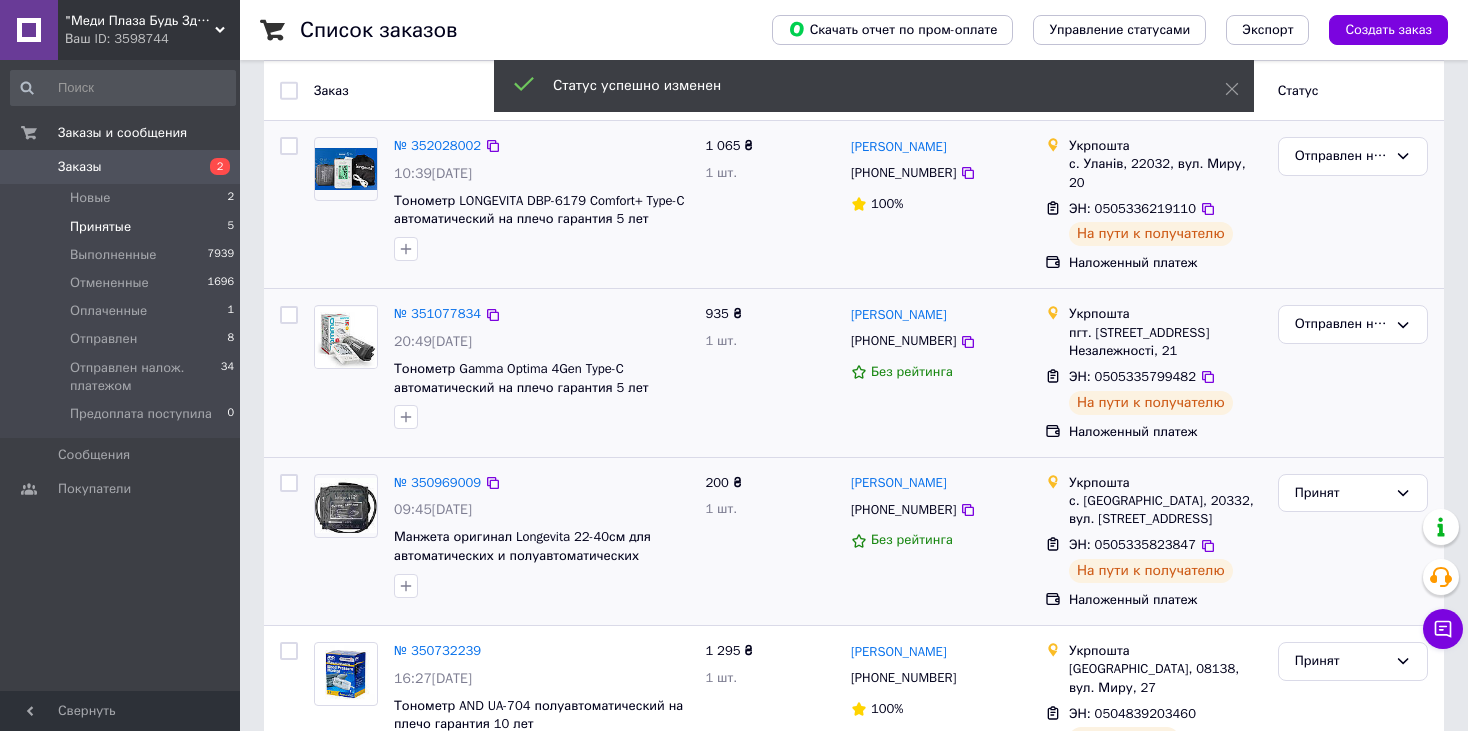 scroll, scrollTop: 239, scrollLeft: 0, axis: vertical 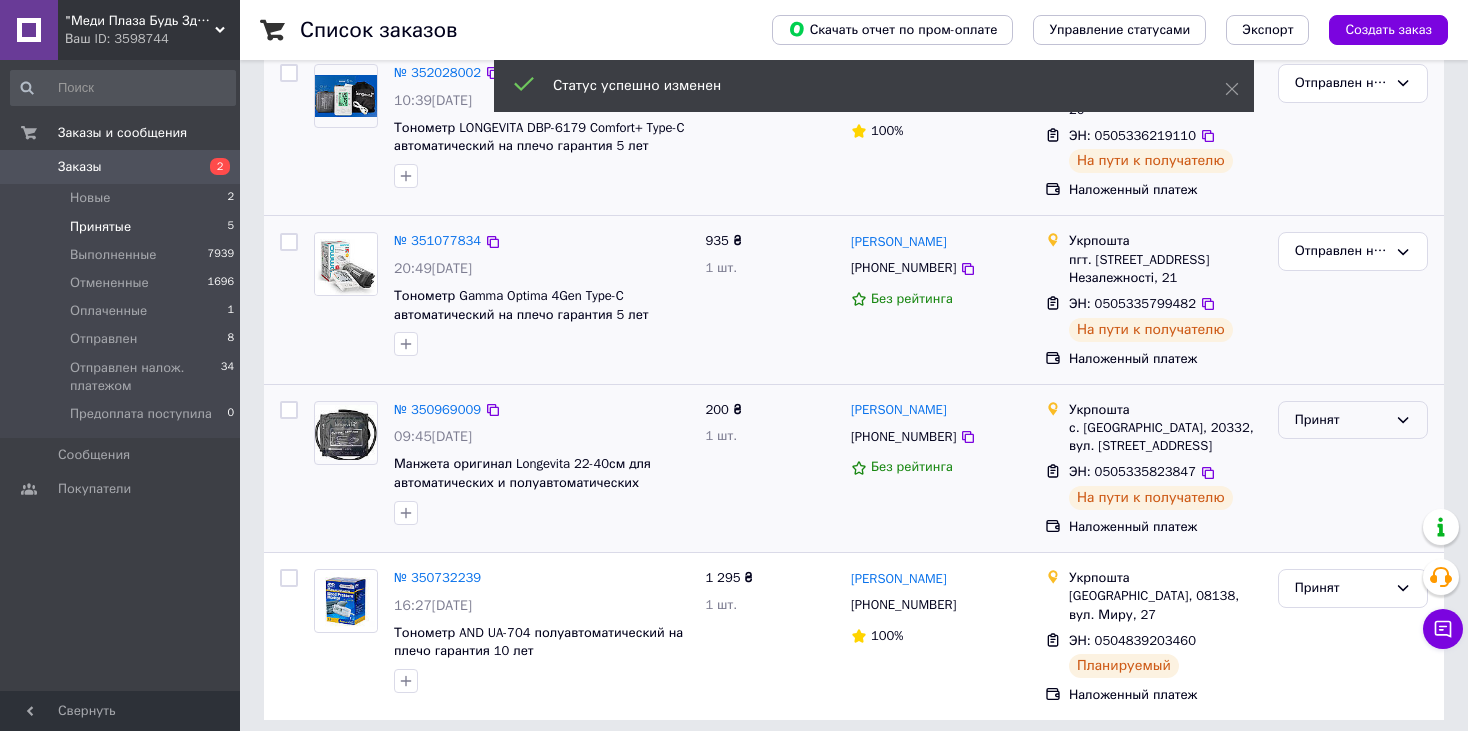 click on "Принят" at bounding box center (1341, 420) 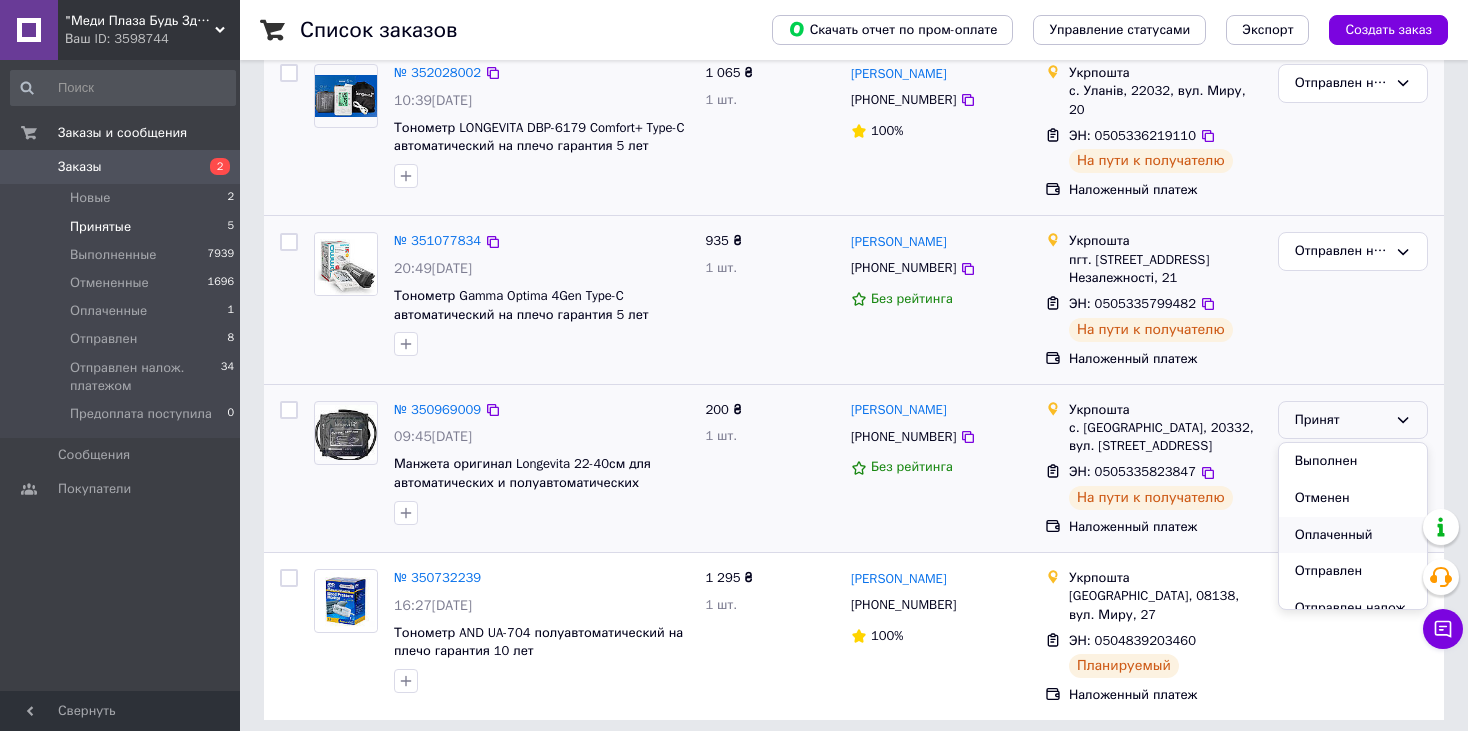 scroll, scrollTop: 95, scrollLeft: 0, axis: vertical 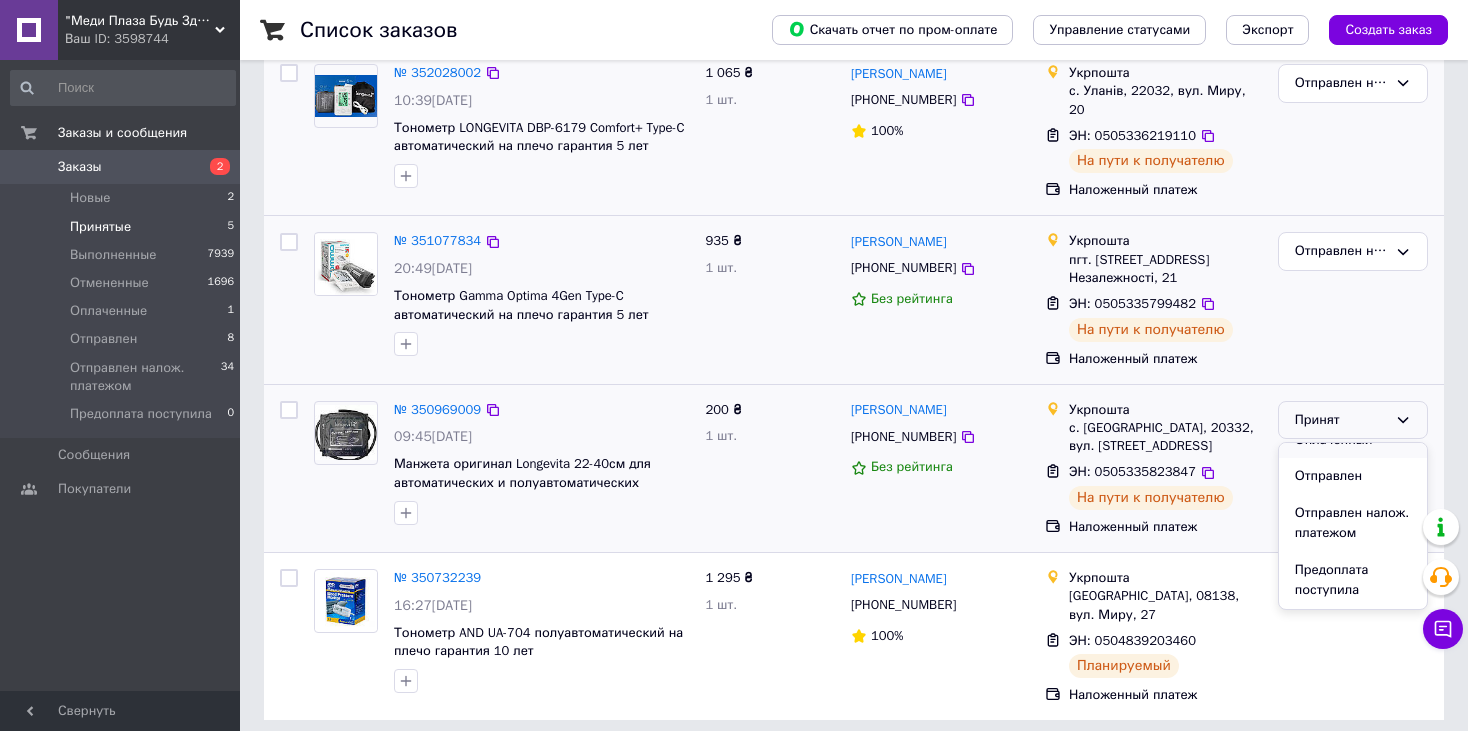 click on "Отправлен налож. платежом" at bounding box center [1353, 523] 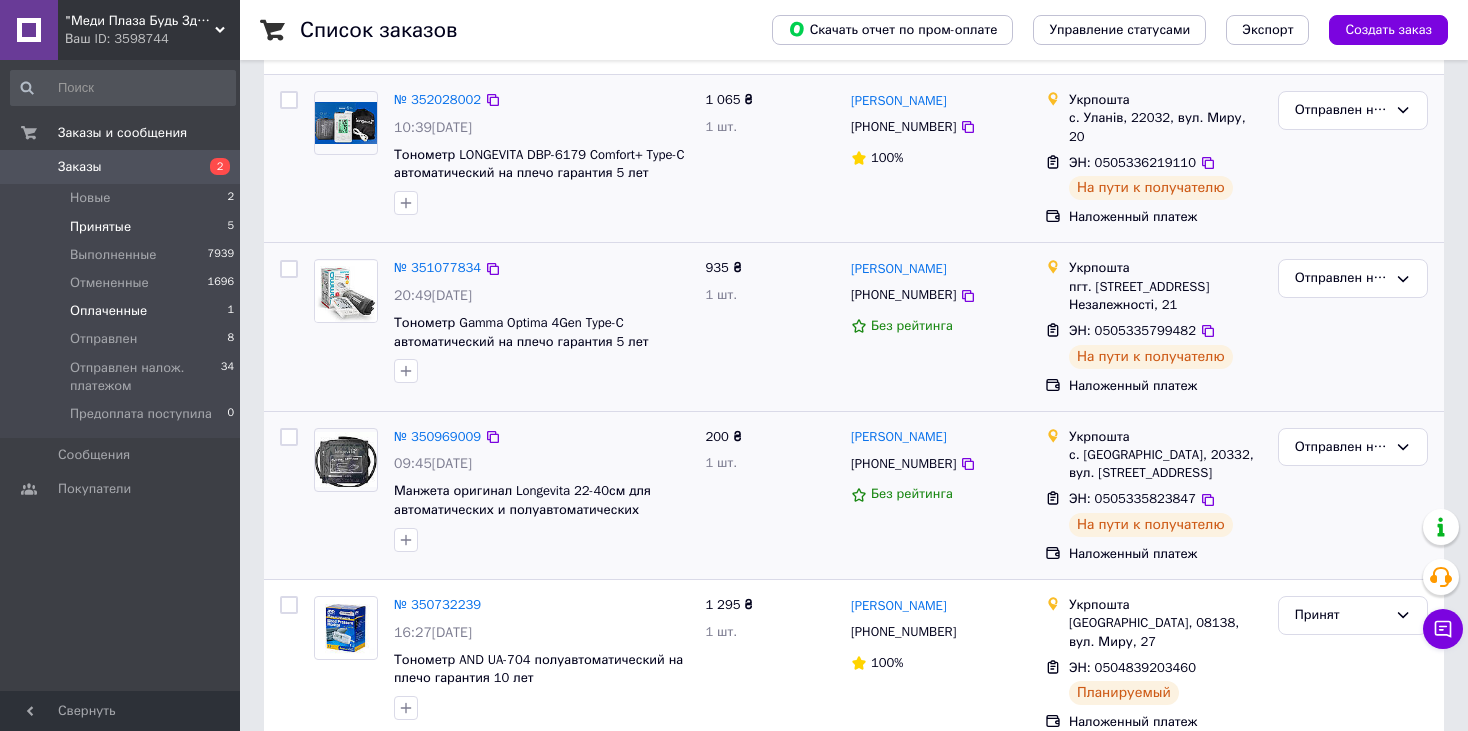 scroll, scrollTop: 239, scrollLeft: 0, axis: vertical 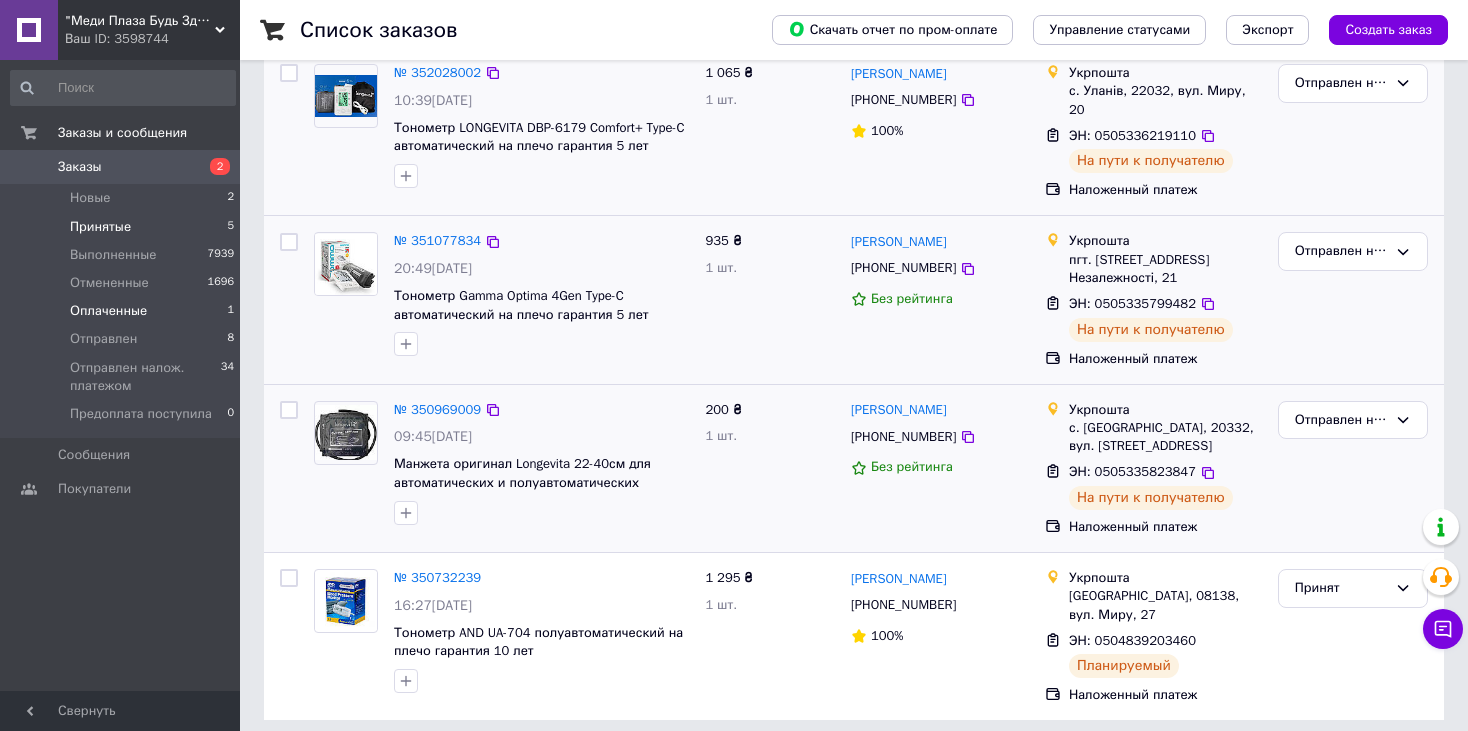 click on "Оплаченные" at bounding box center [108, 311] 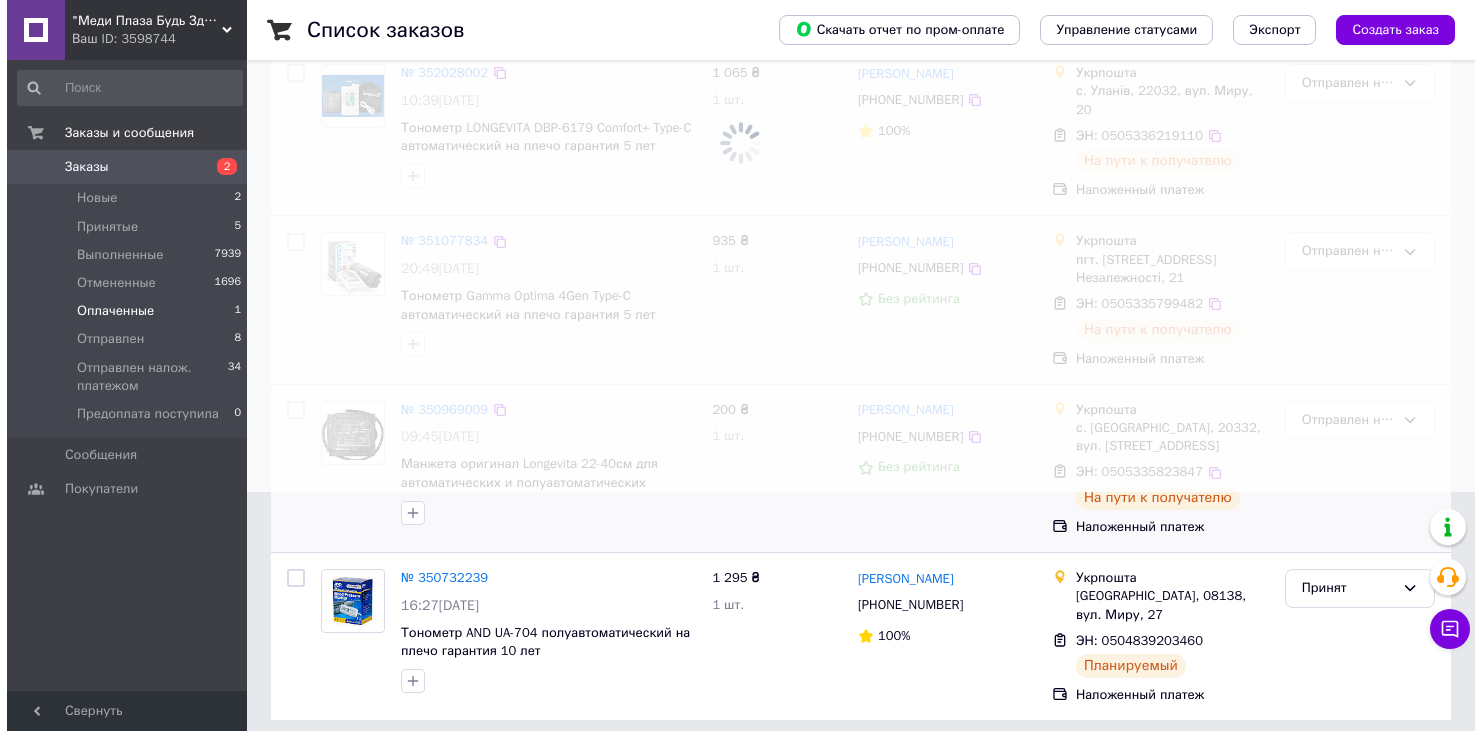 scroll 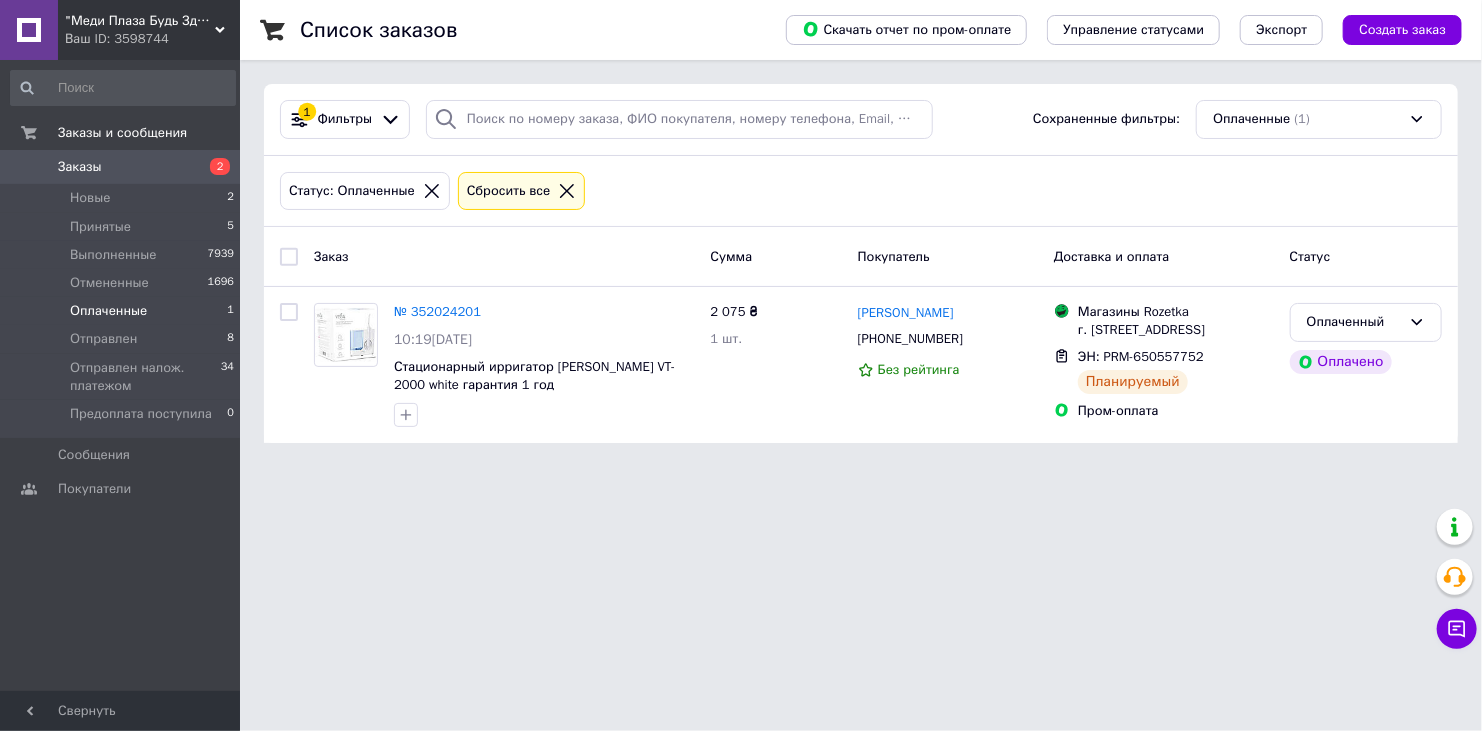 click 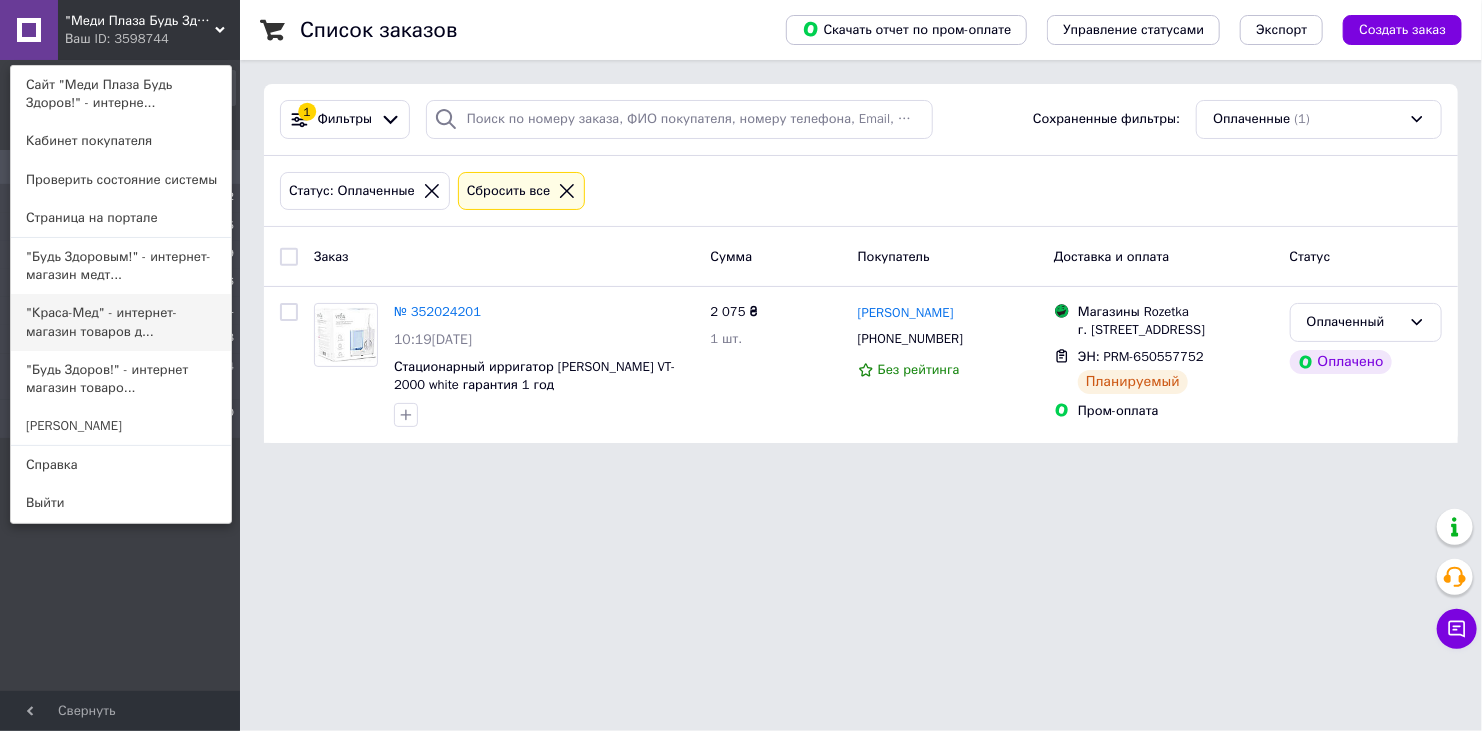 click on ""Краса-Мед" - интернет-магазин товаров д..." at bounding box center [121, 322] 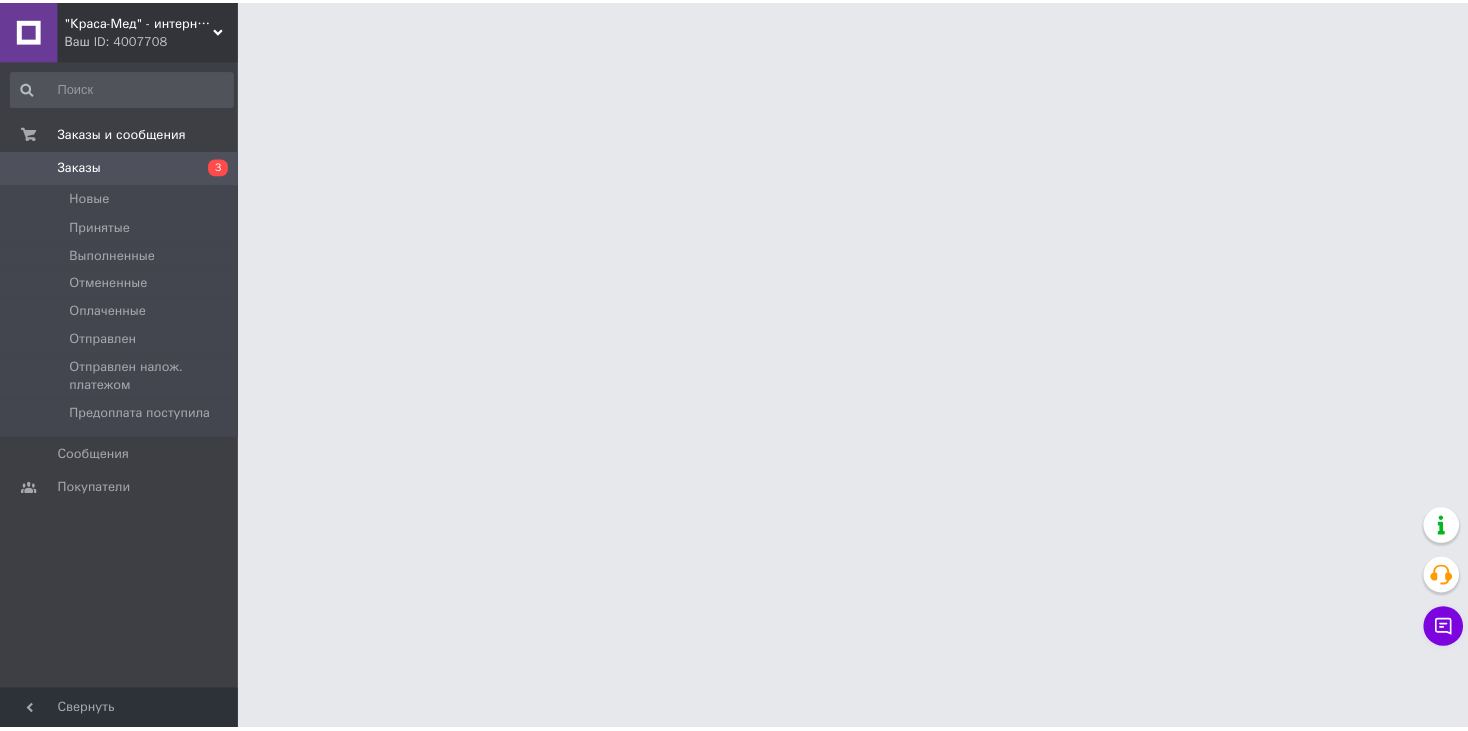 scroll, scrollTop: 0, scrollLeft: 0, axis: both 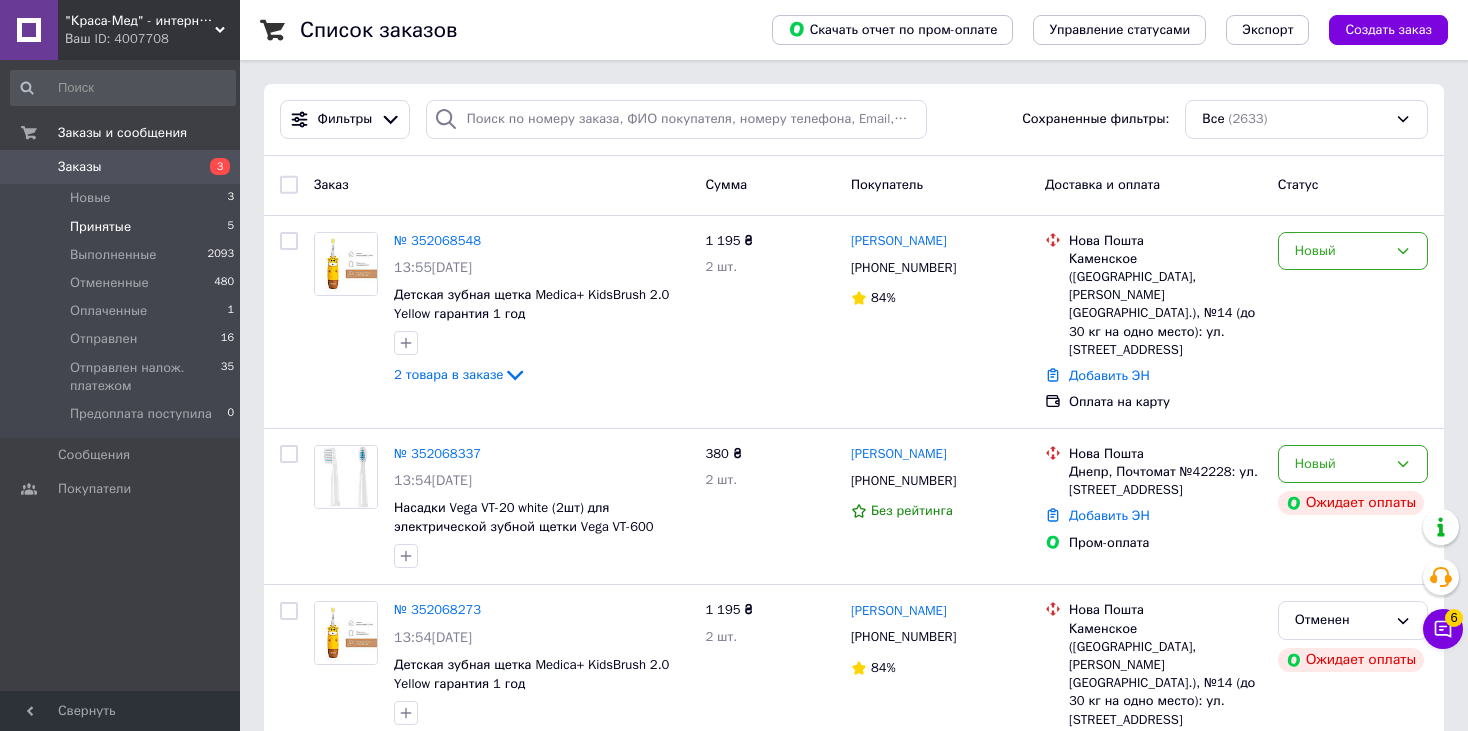 click on "Принятые" at bounding box center [100, 227] 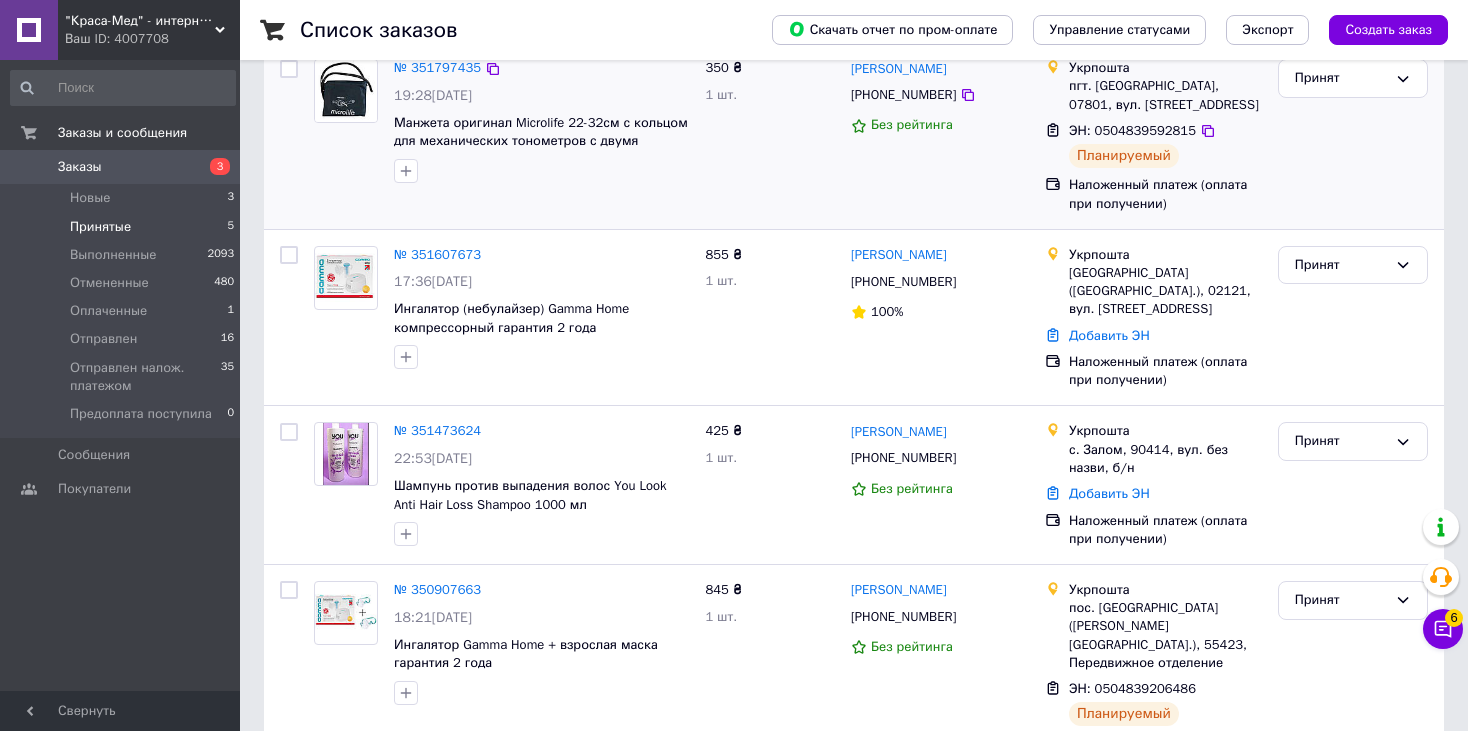 scroll, scrollTop: 490, scrollLeft: 0, axis: vertical 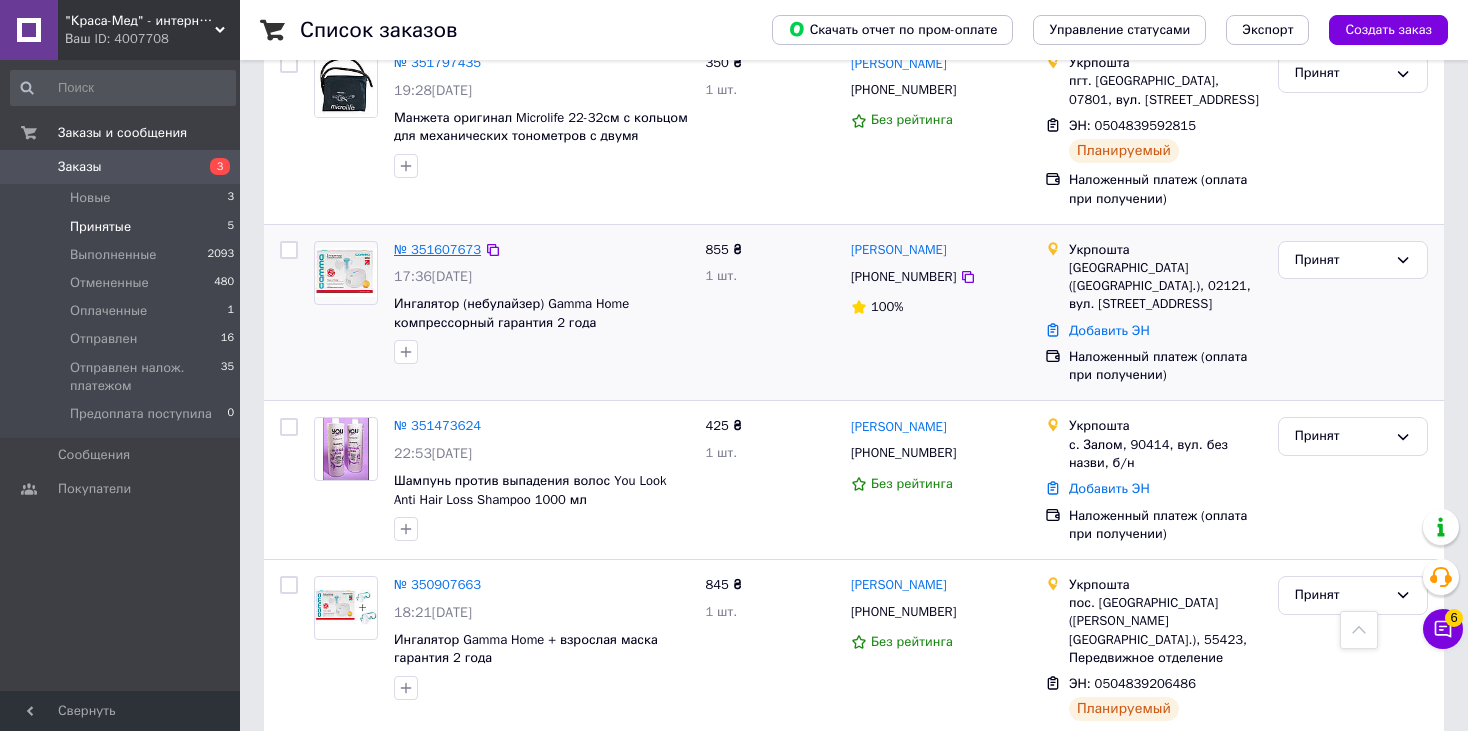 click on "№ 351607673" at bounding box center (437, 249) 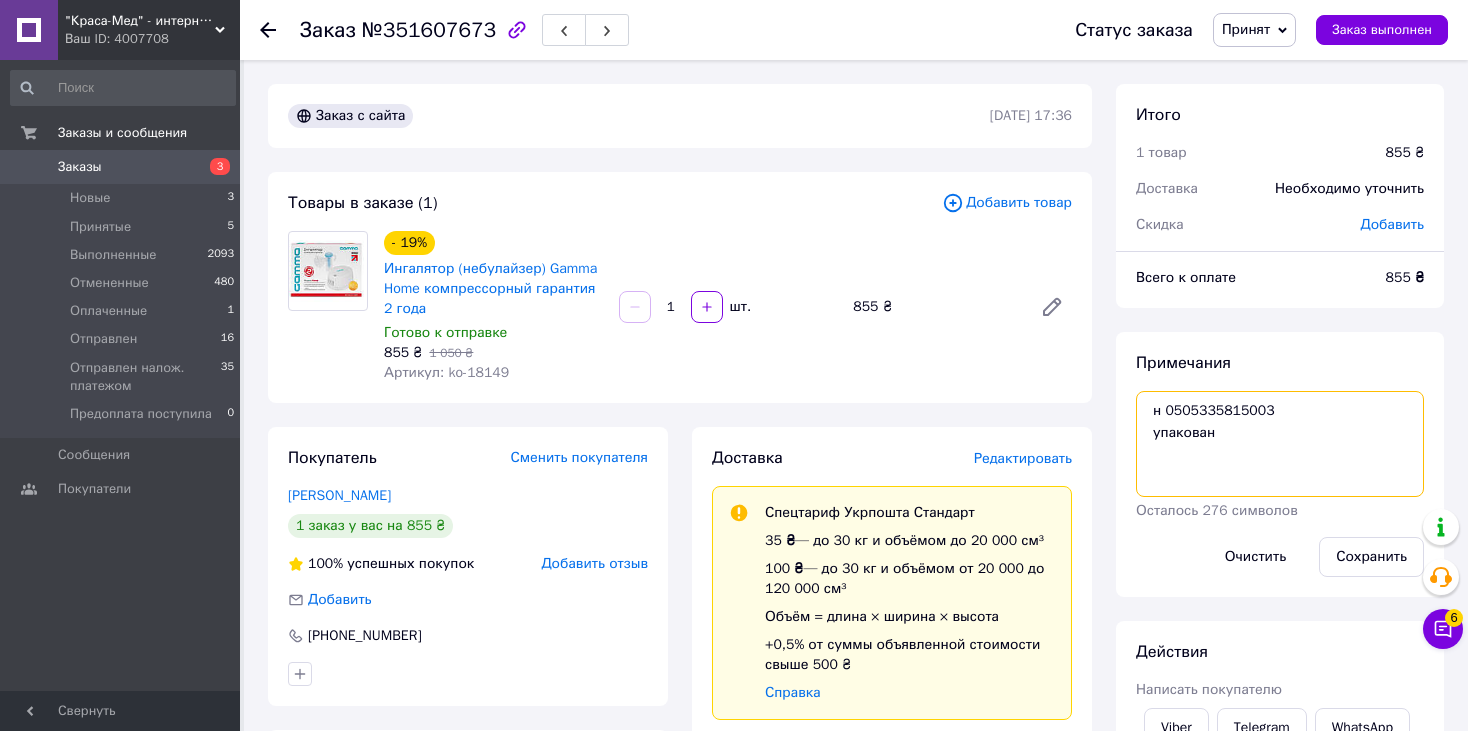 drag, startPoint x: 1271, startPoint y: 404, endPoint x: 1167, endPoint y: 408, distance: 104.0769 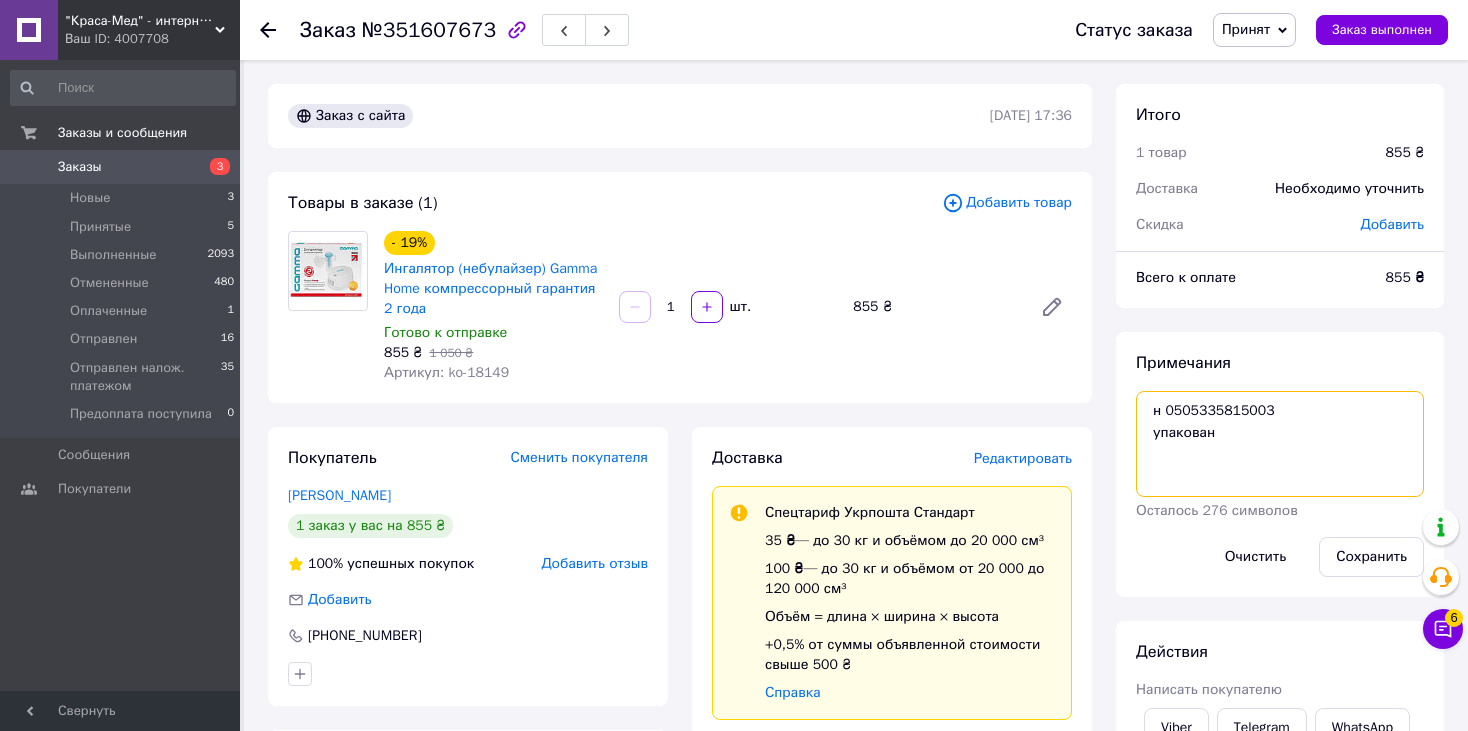 click on "н 0505335815003
упакован" at bounding box center (1280, 444) 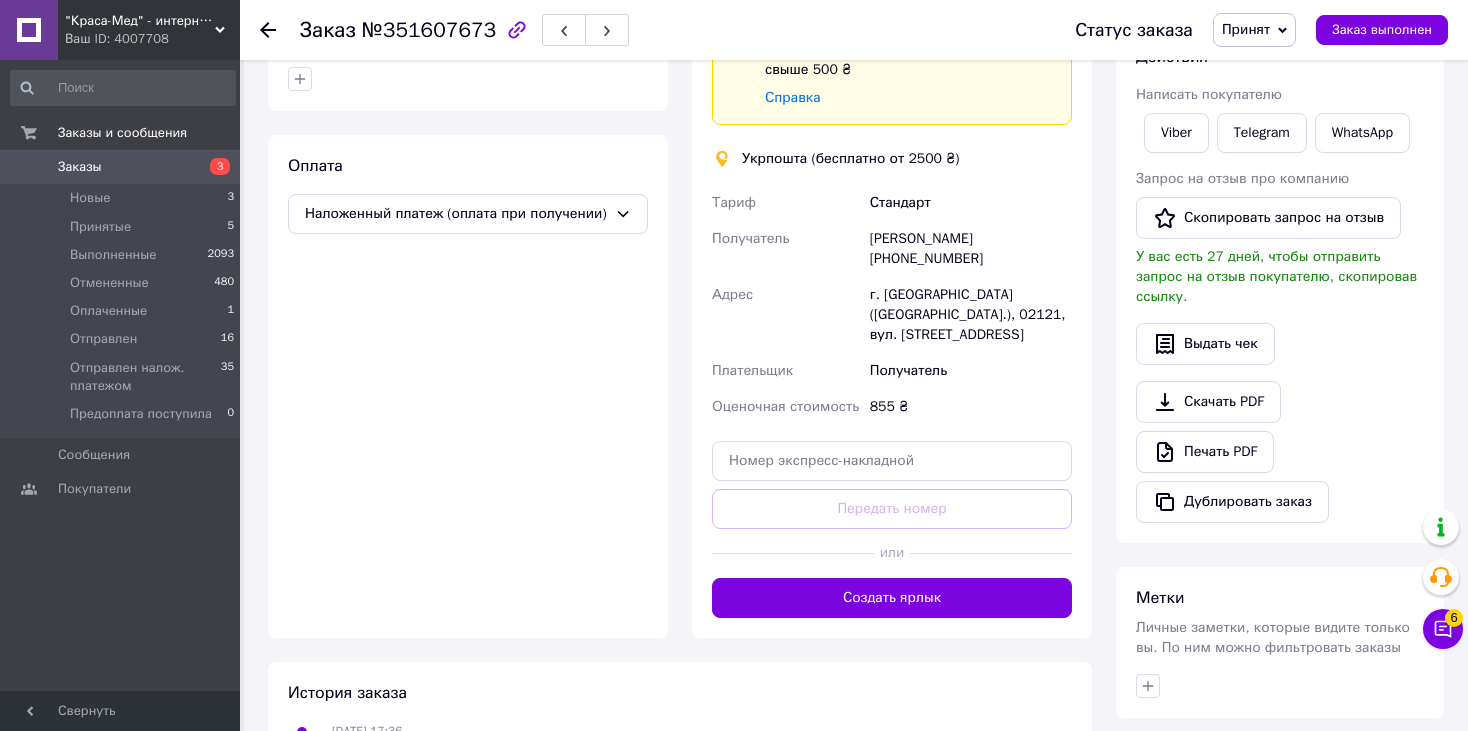 scroll, scrollTop: 800, scrollLeft: 0, axis: vertical 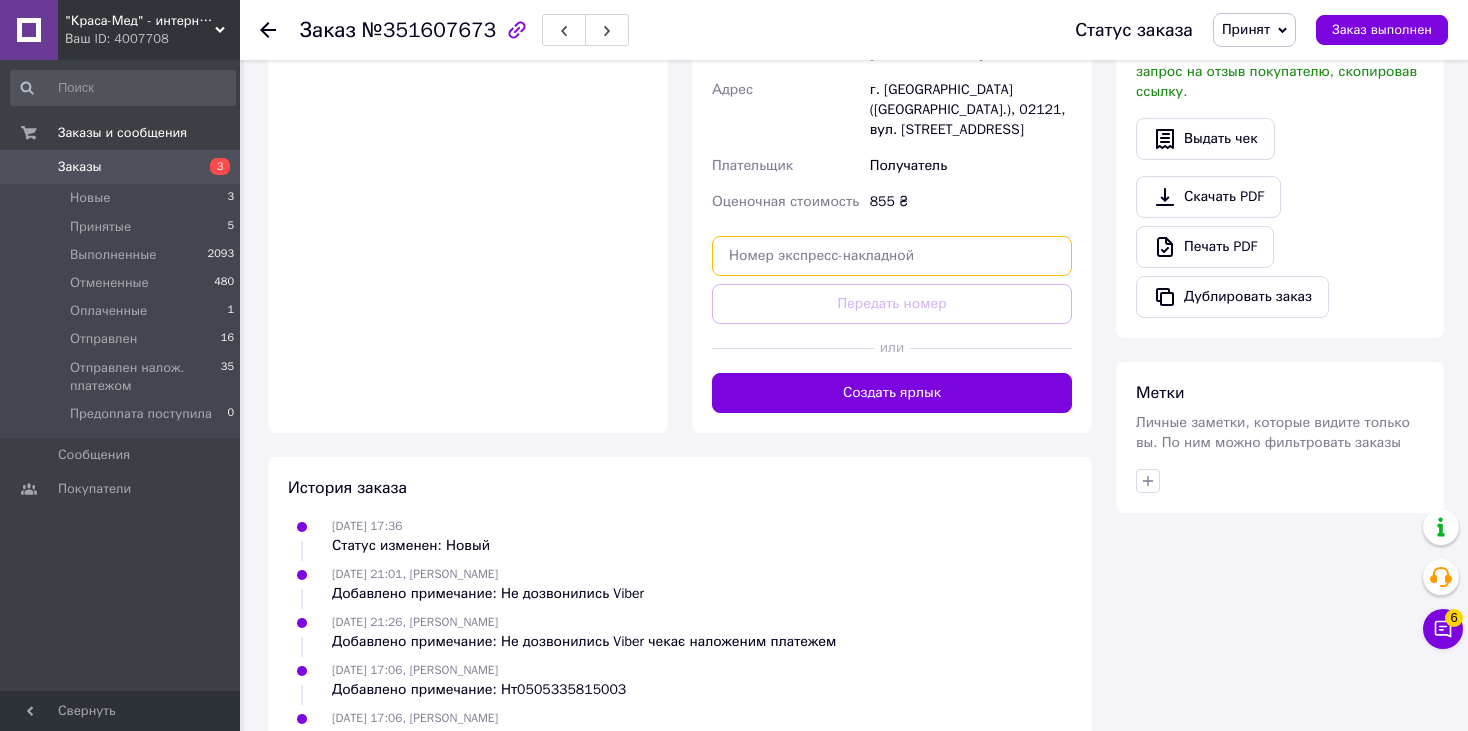 click at bounding box center [892, 256] 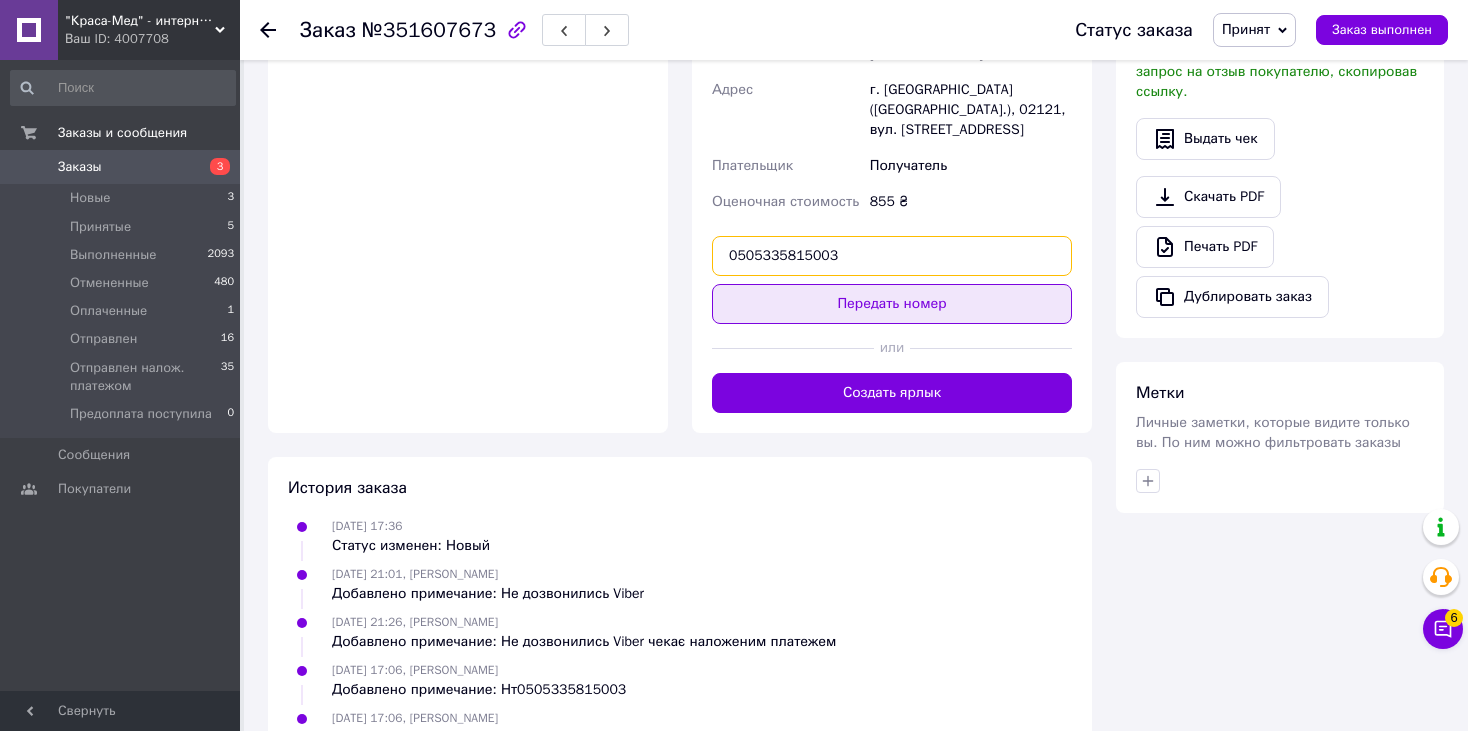 type on "0505335815003" 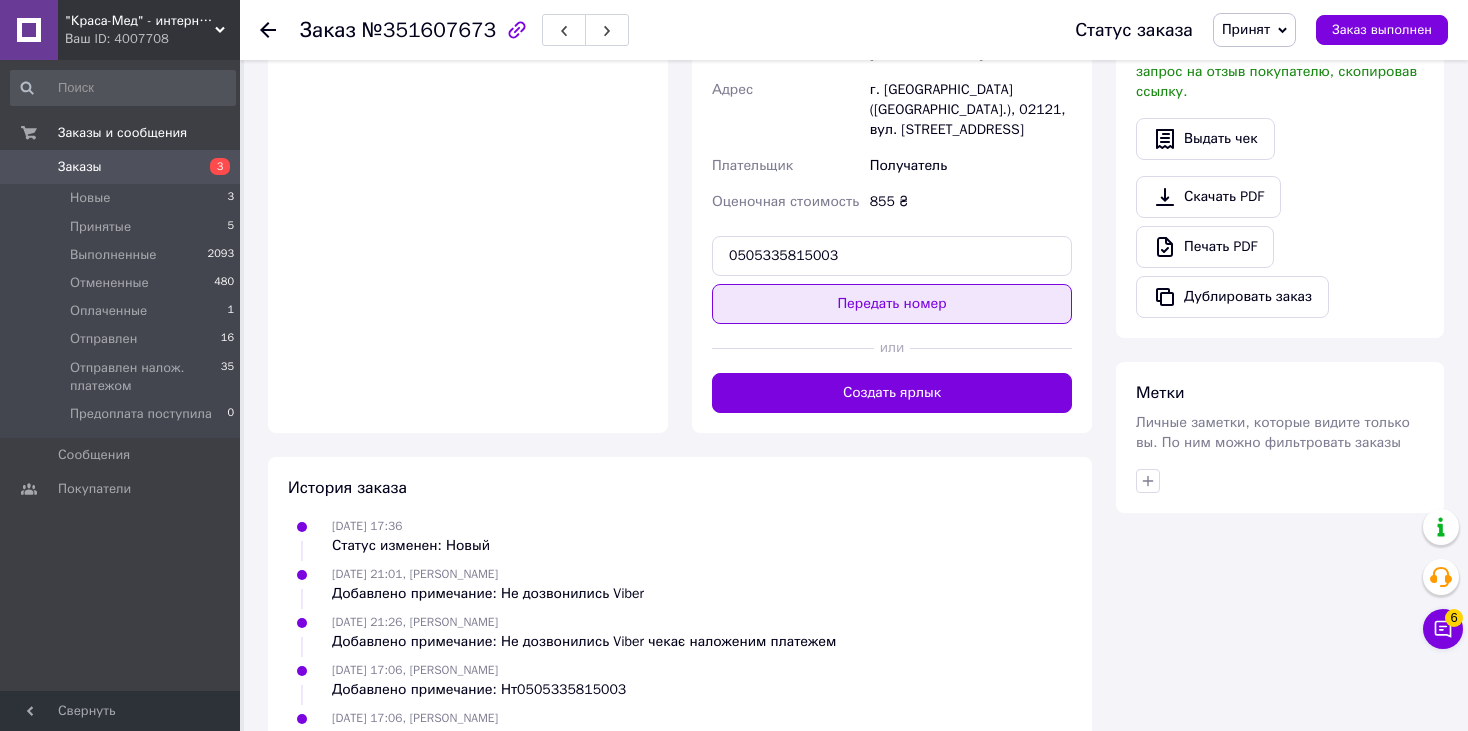 click on "Передать номер" at bounding box center (892, 304) 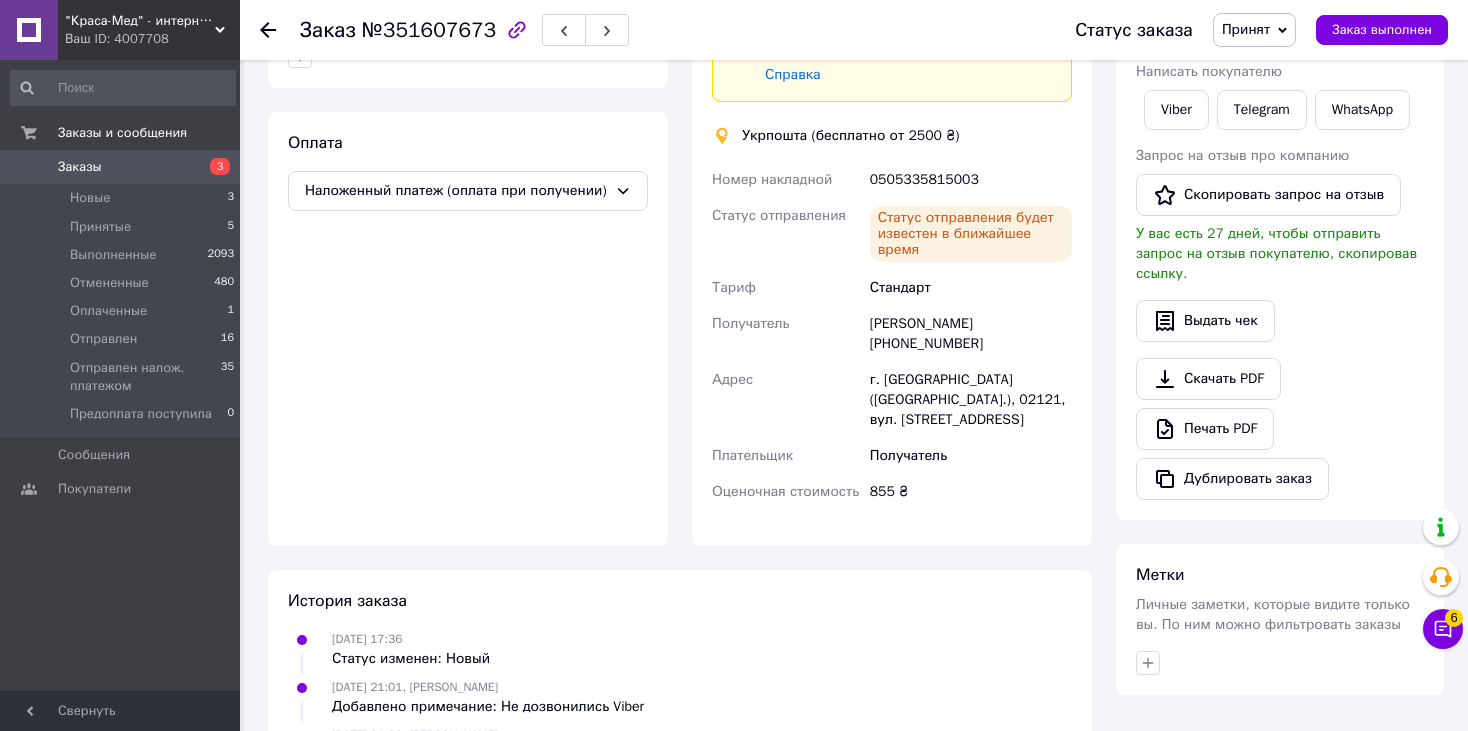 scroll, scrollTop: 500, scrollLeft: 0, axis: vertical 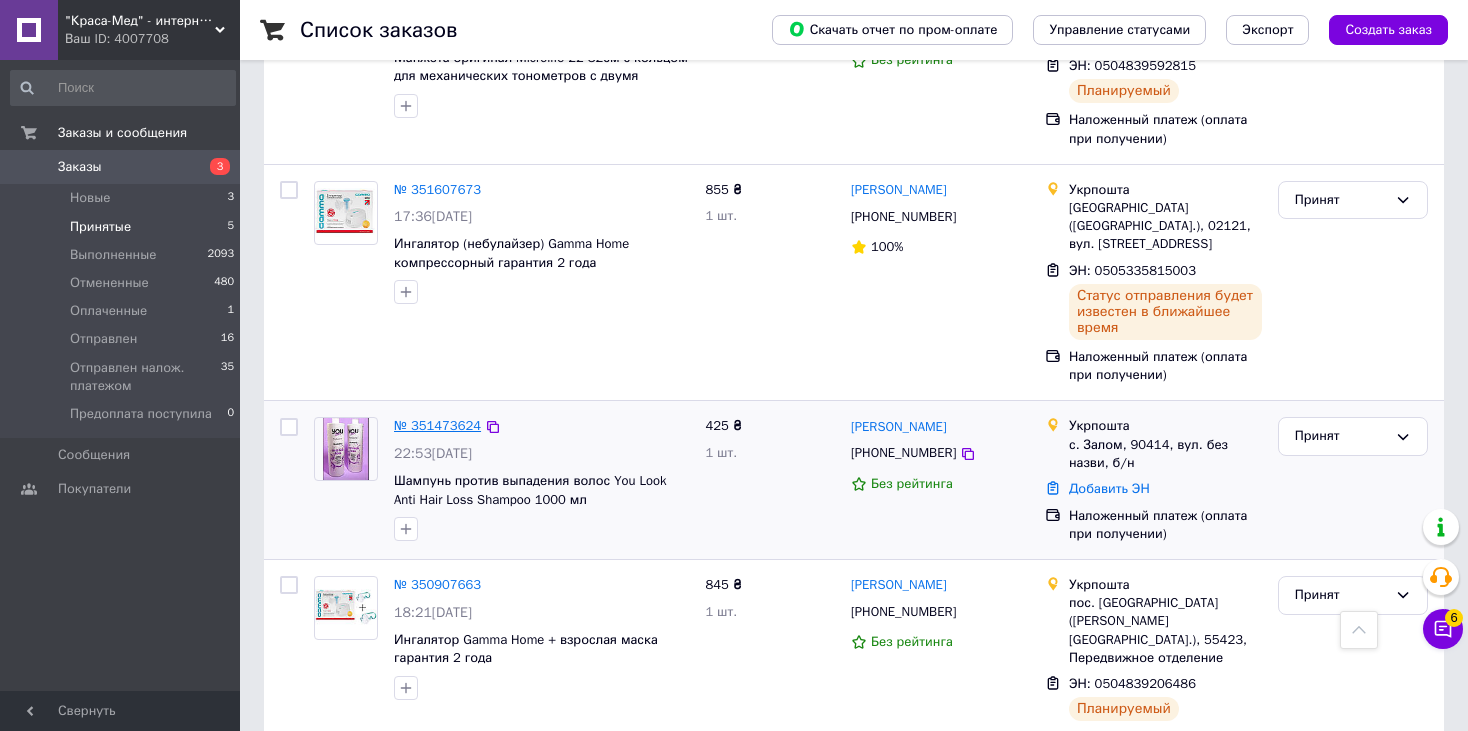 click on "№ 351473624" at bounding box center [437, 425] 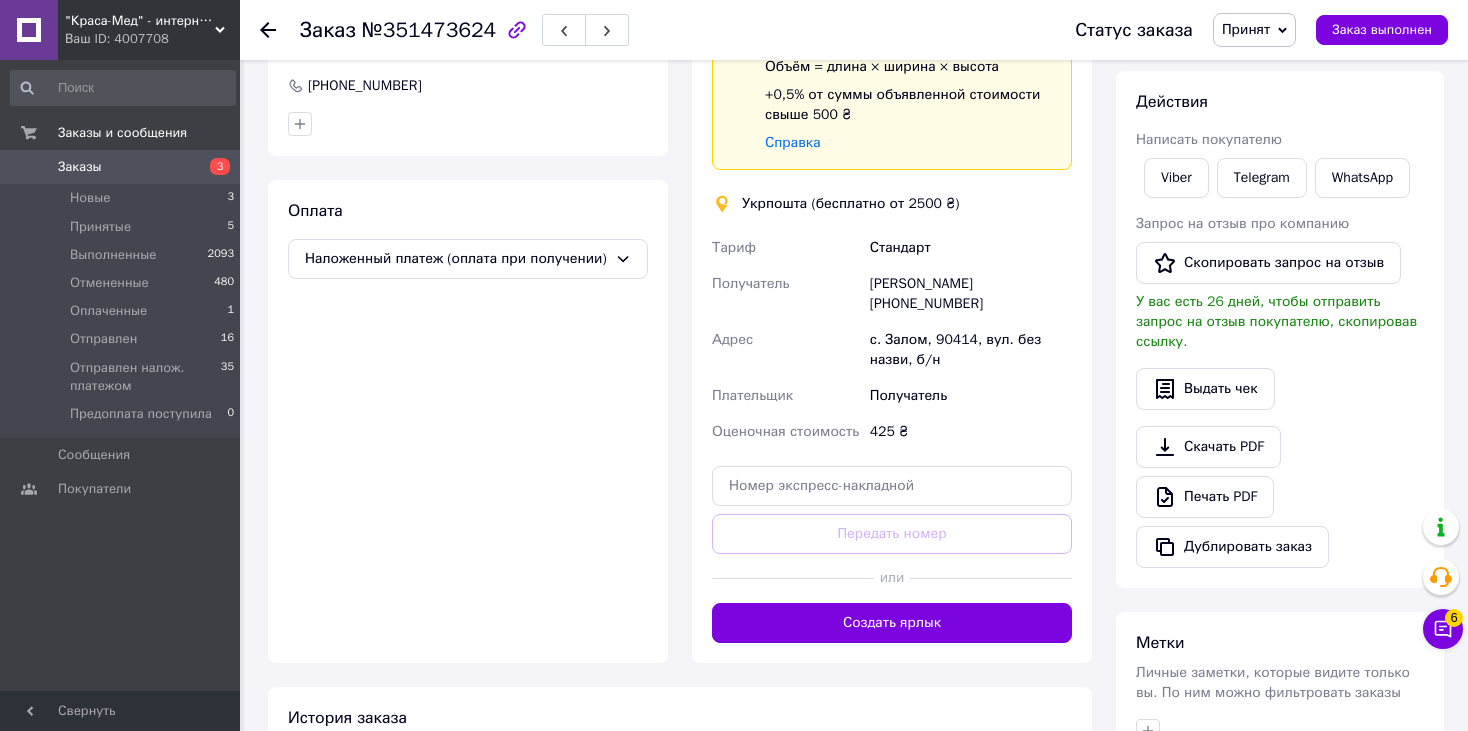 scroll, scrollTop: 150, scrollLeft: 0, axis: vertical 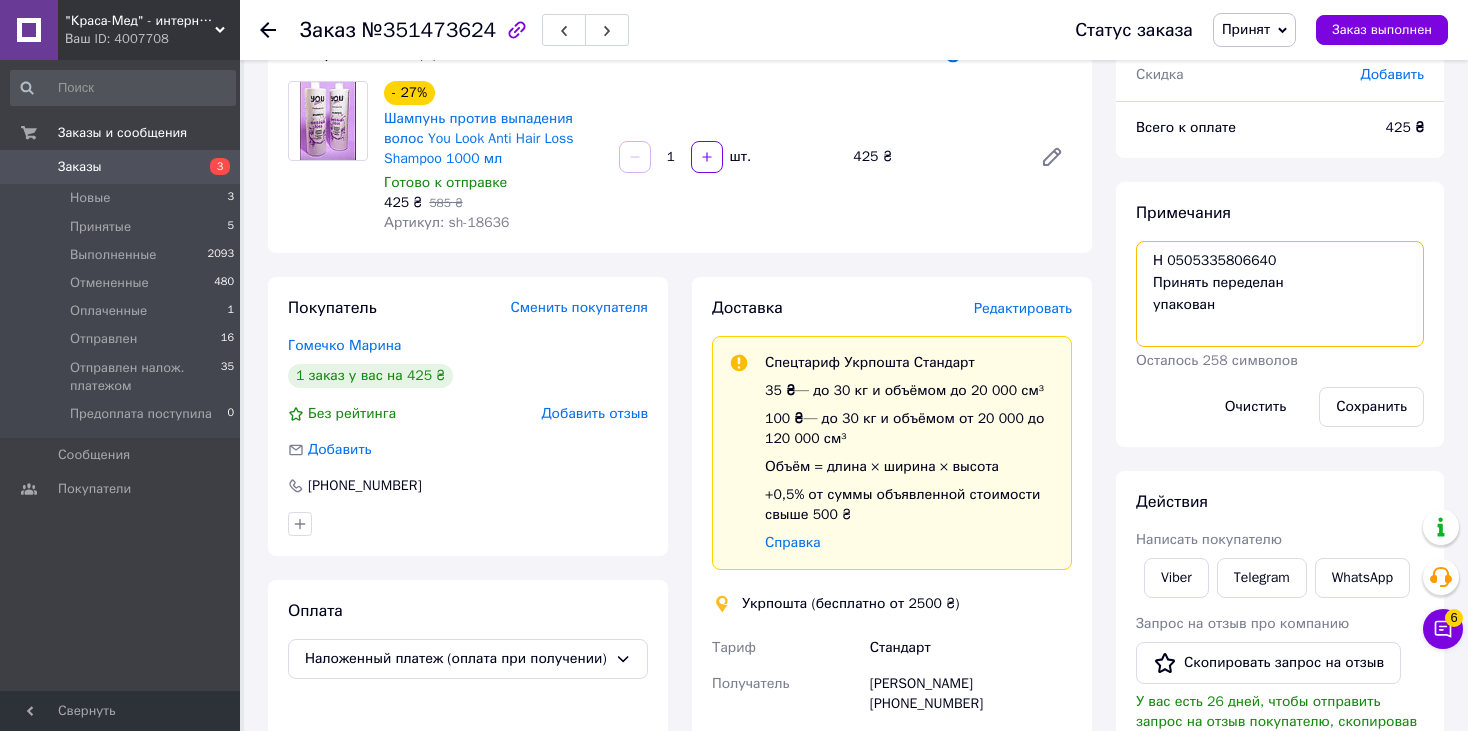 drag, startPoint x: 1270, startPoint y: 254, endPoint x: 1170, endPoint y: 262, distance: 100.31949 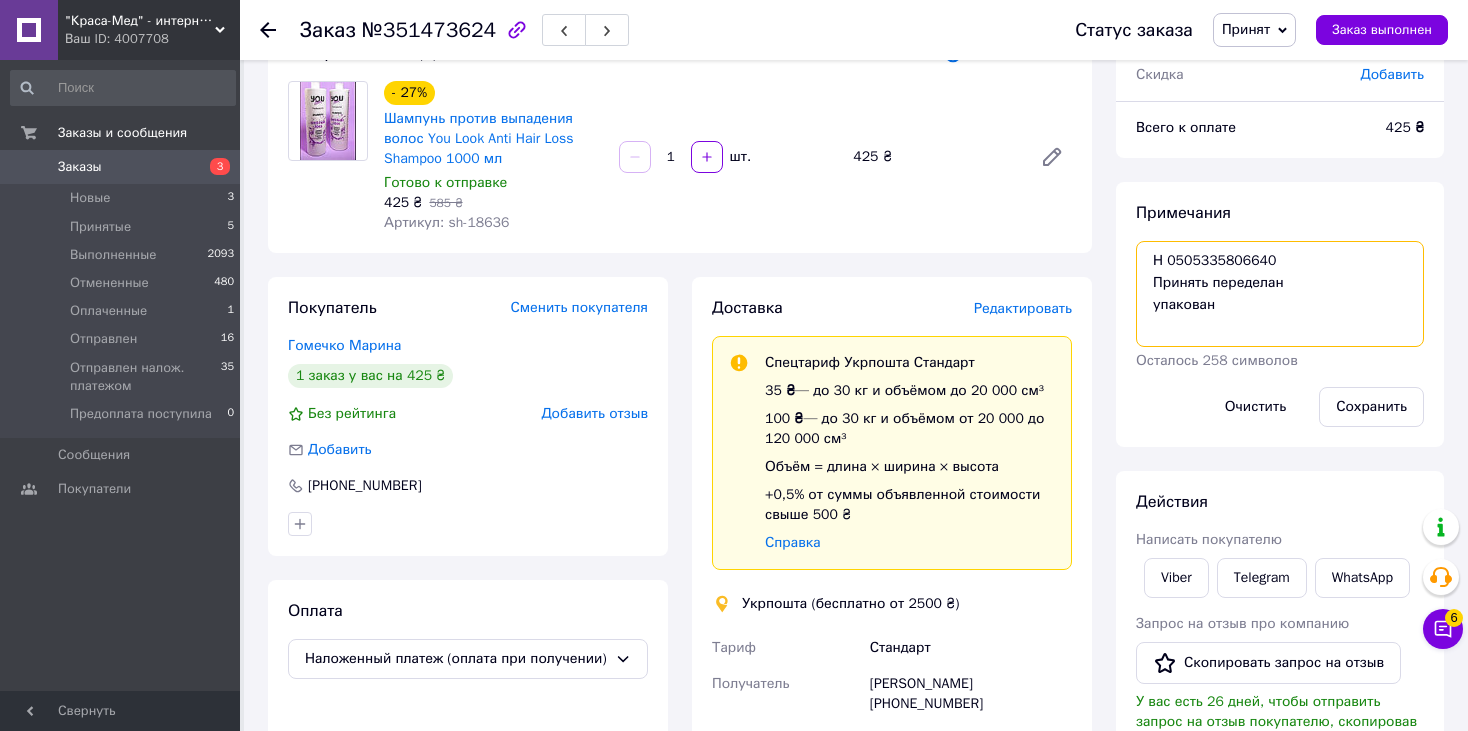 scroll, scrollTop: 550, scrollLeft: 0, axis: vertical 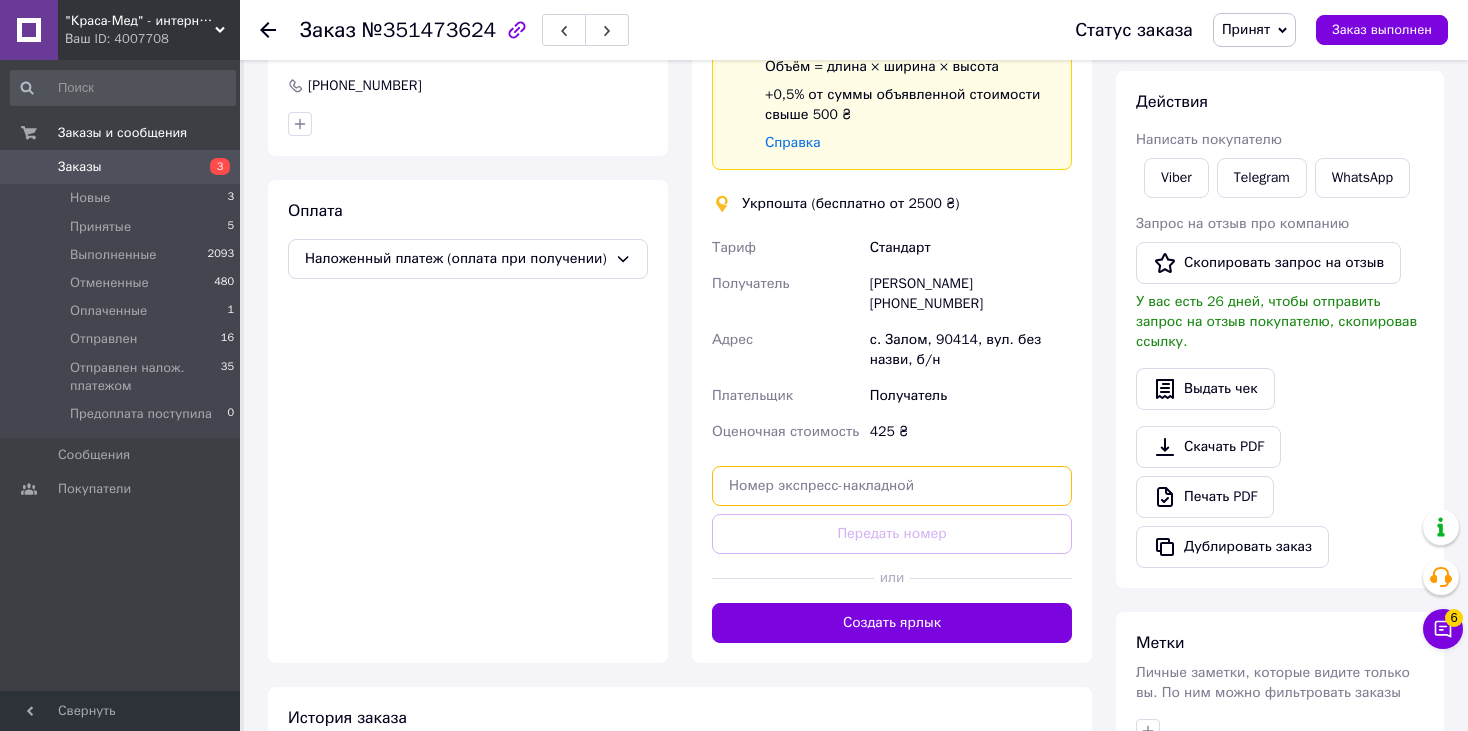 click at bounding box center [892, 486] 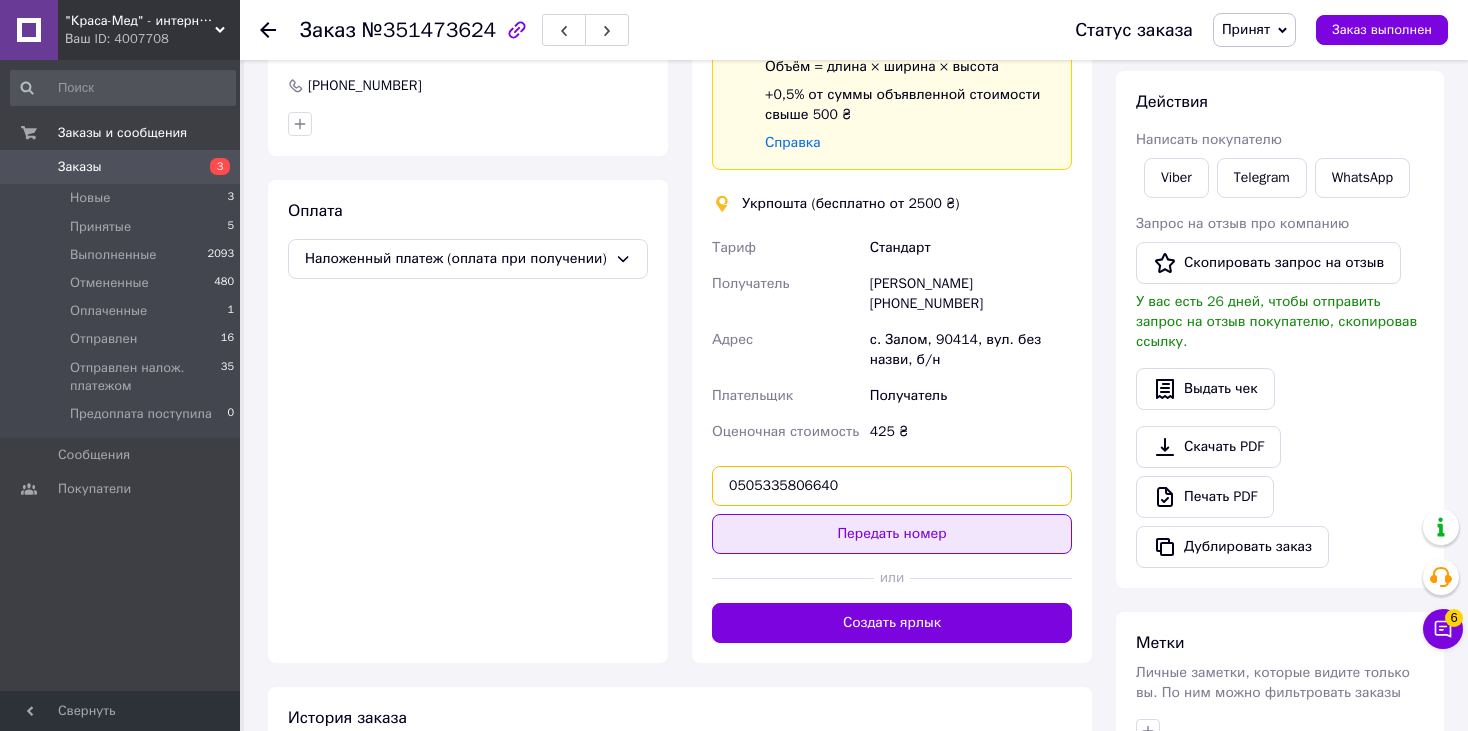 type on "0505335806640" 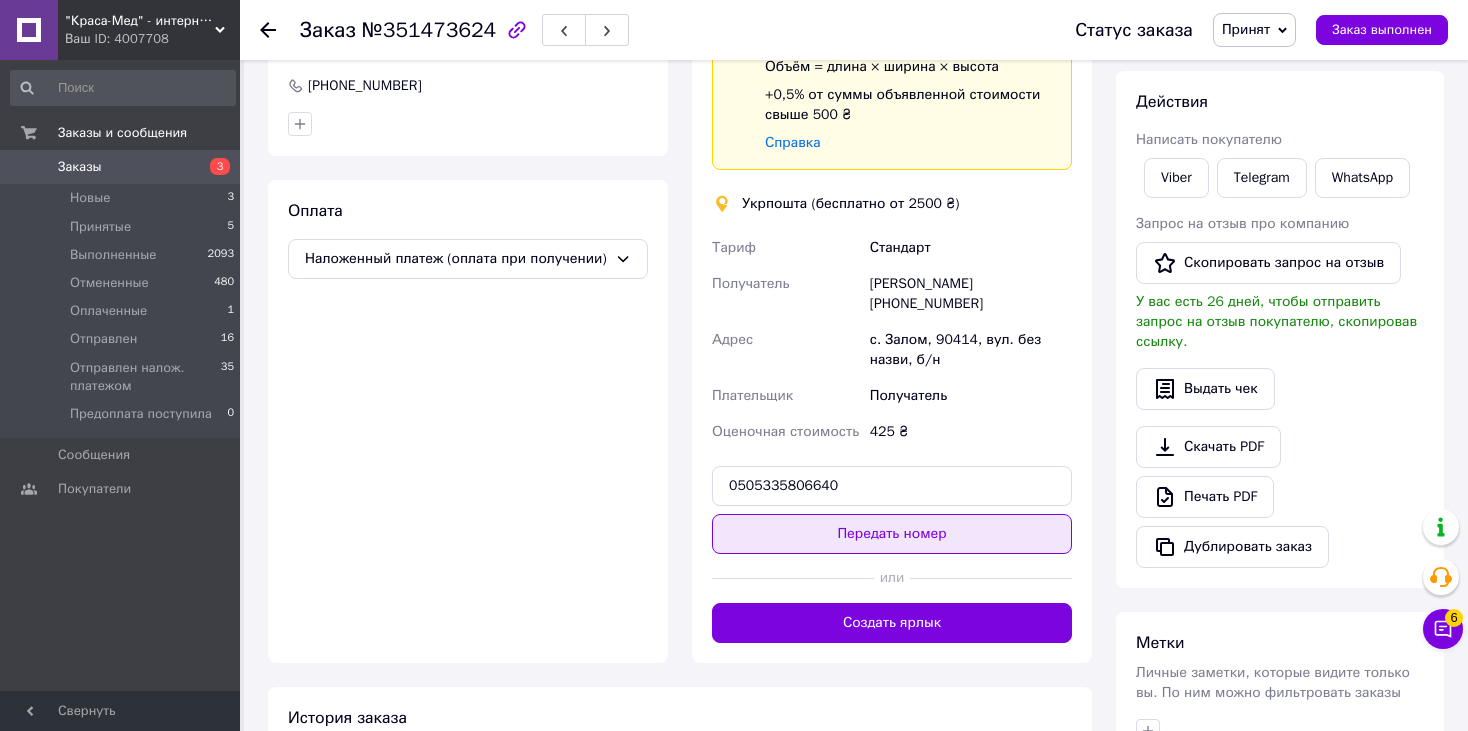 click on "Передать номер" at bounding box center [892, 534] 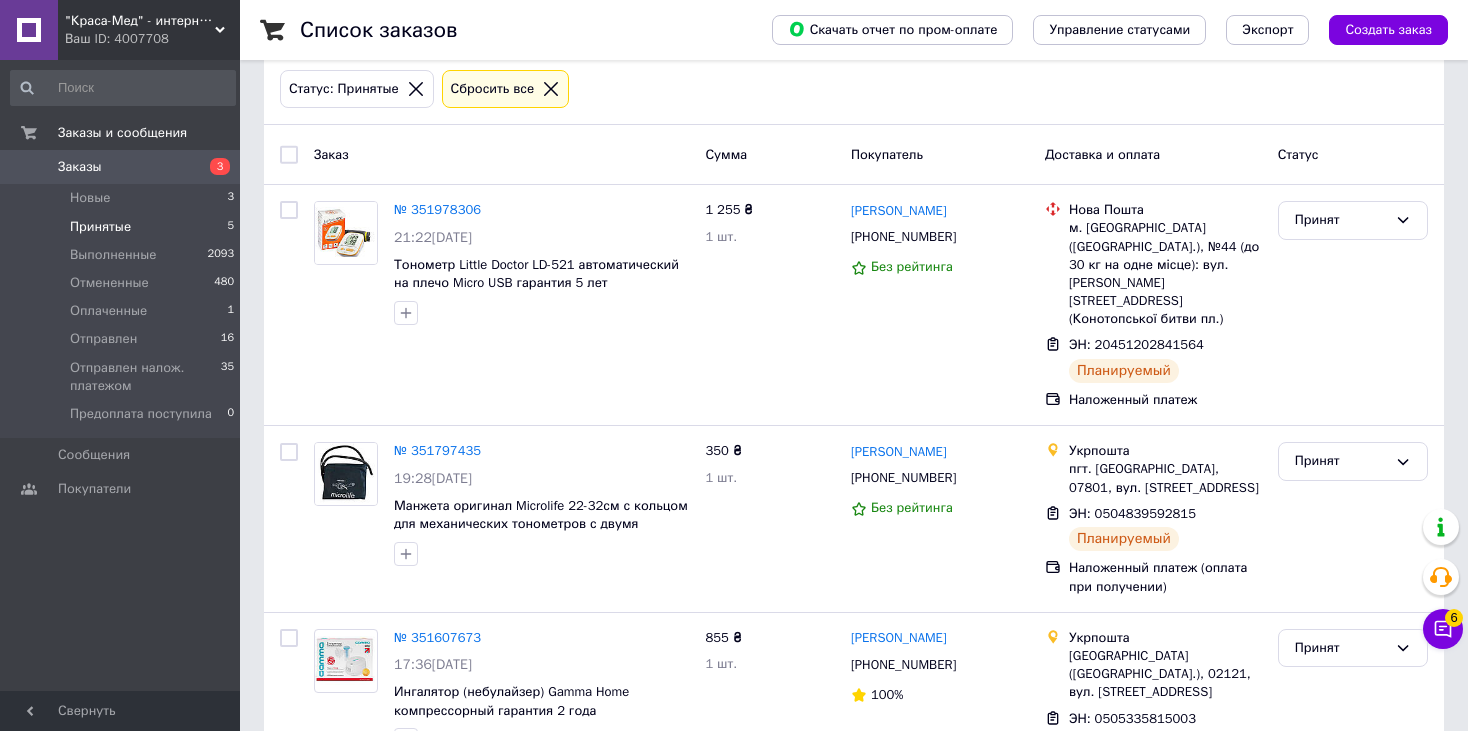 scroll, scrollTop: 200, scrollLeft: 0, axis: vertical 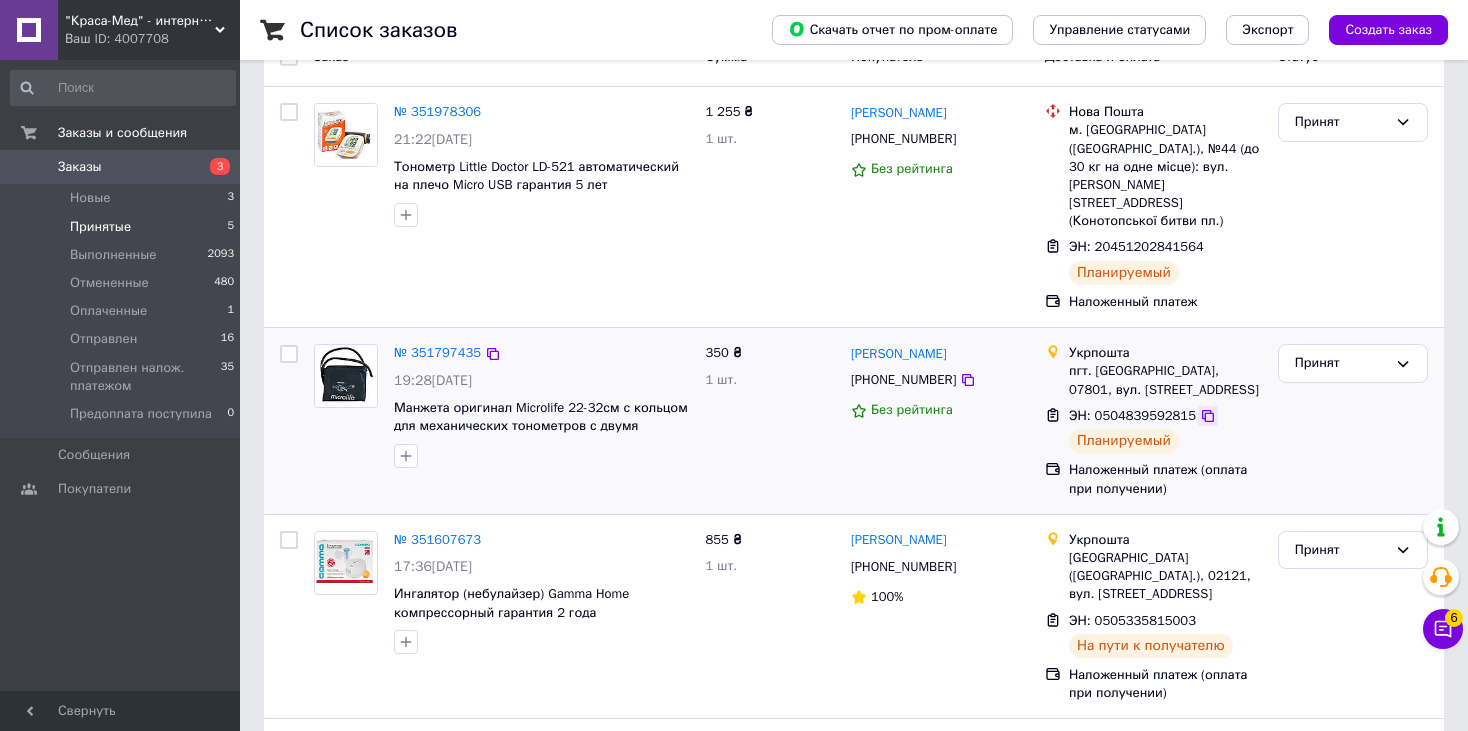 click 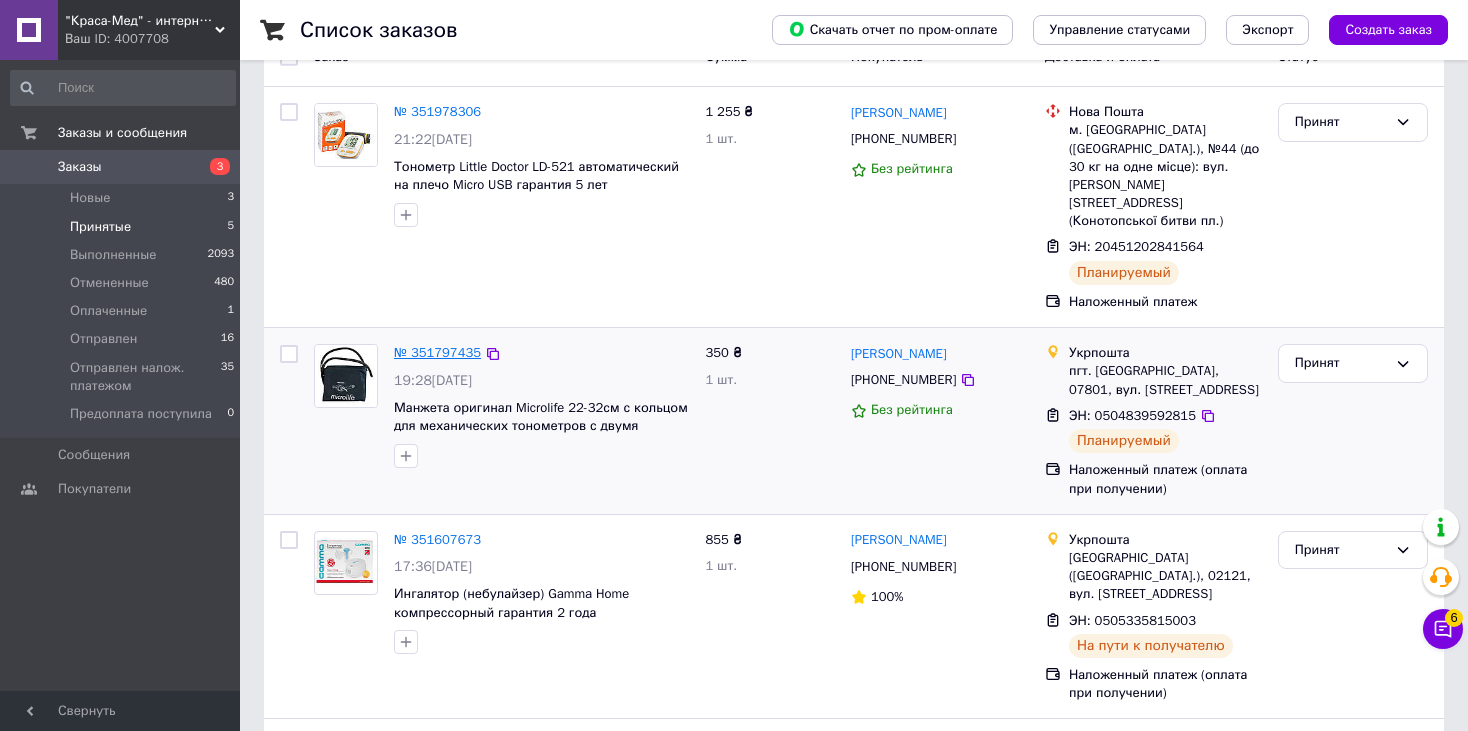 click on "№ 351797435" at bounding box center [437, 352] 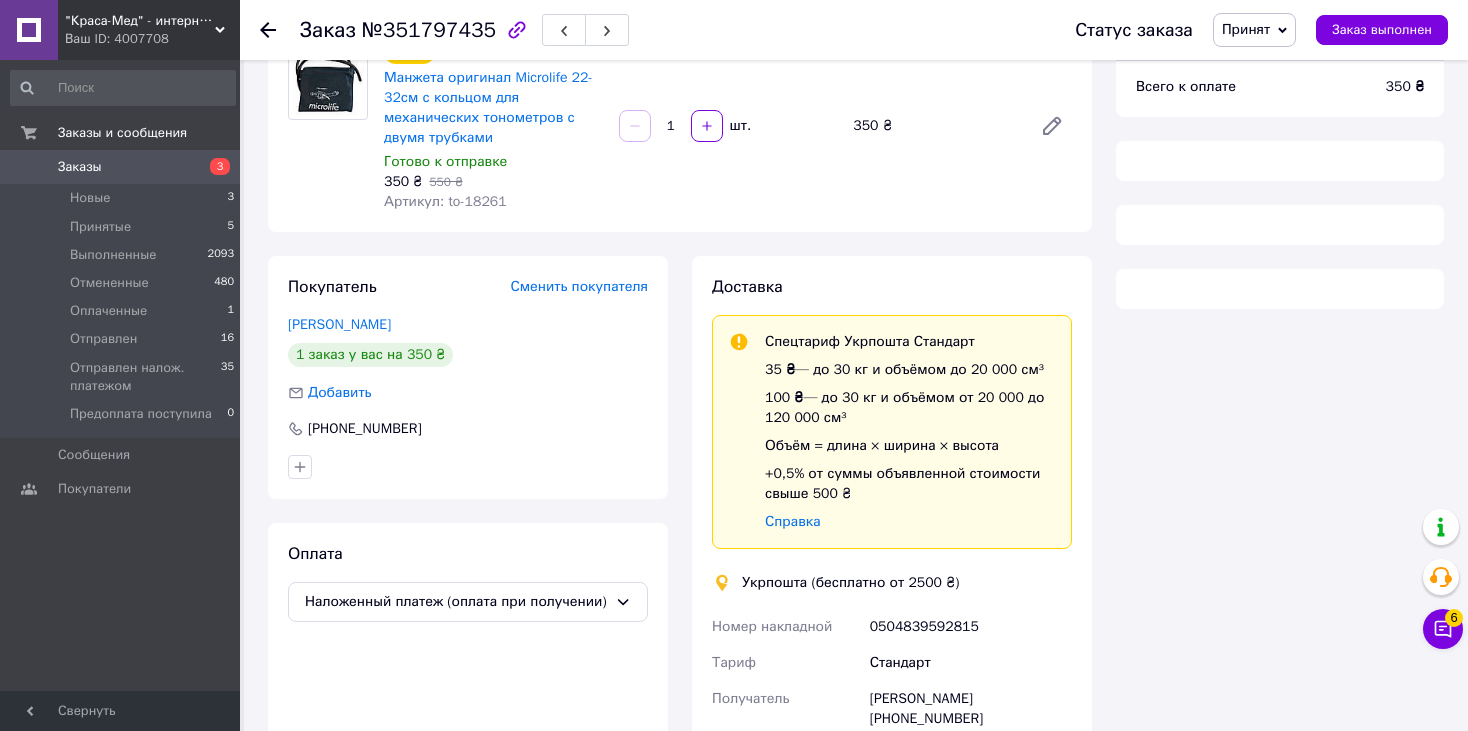 scroll, scrollTop: 200, scrollLeft: 0, axis: vertical 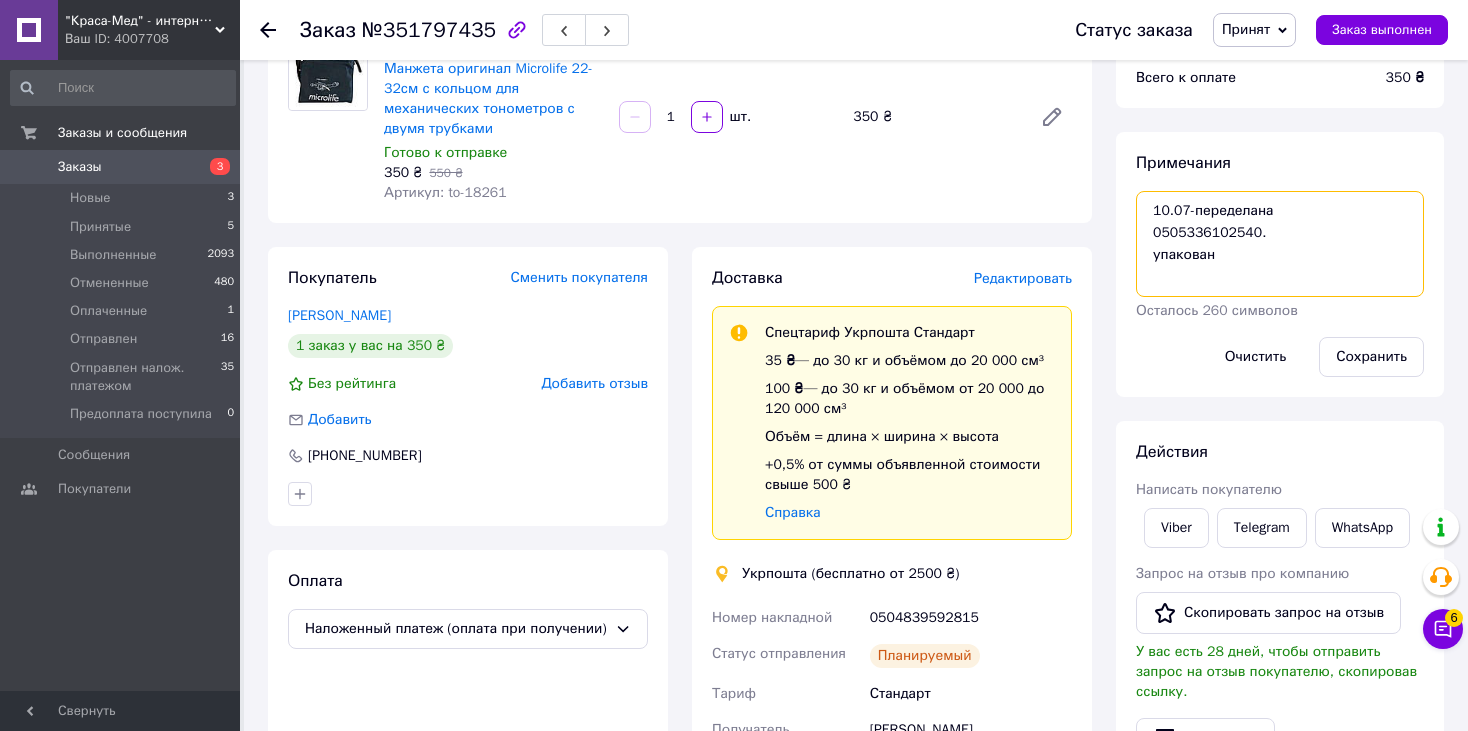 drag, startPoint x: 1249, startPoint y: 233, endPoint x: 1153, endPoint y: 234, distance: 96.00521 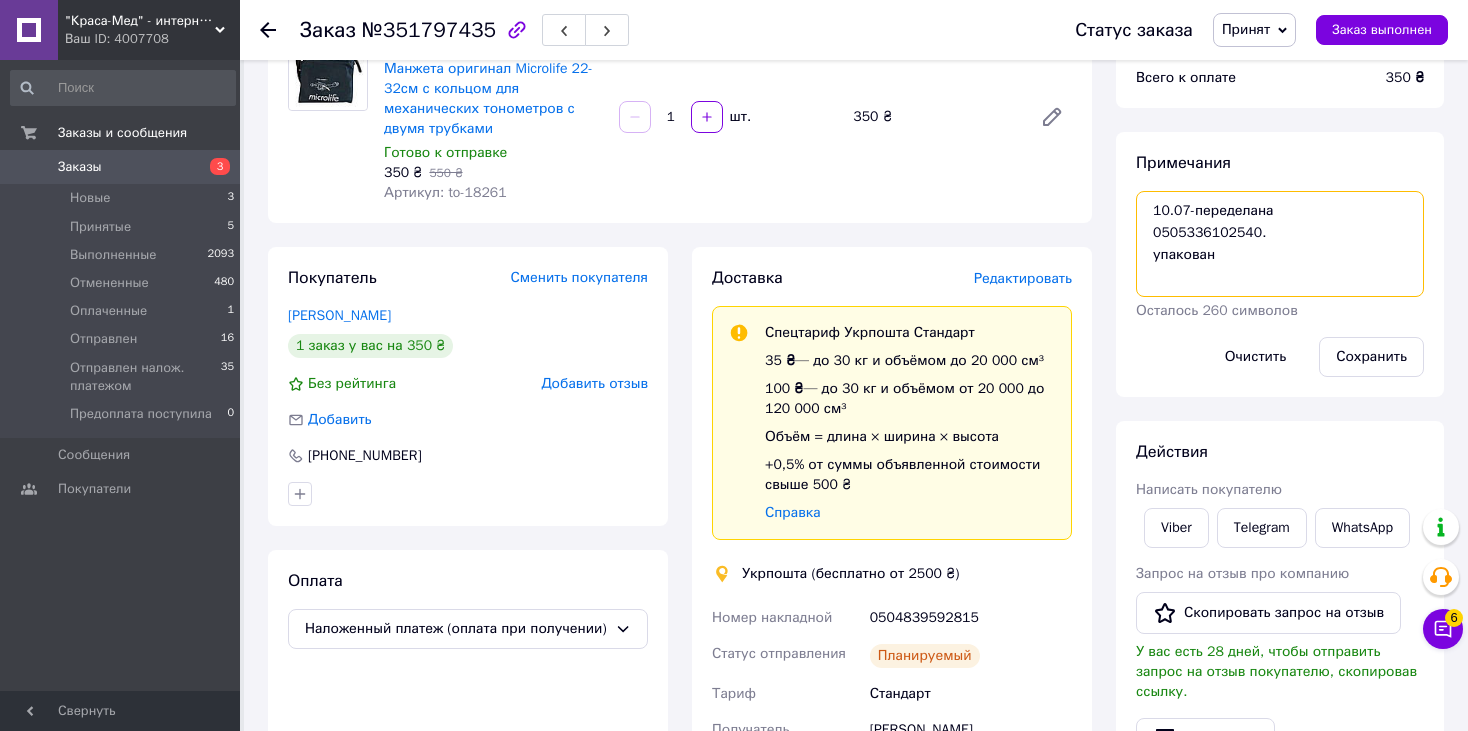 click on "10.07-переделана
0505336102540.
упакован" at bounding box center (1280, 244) 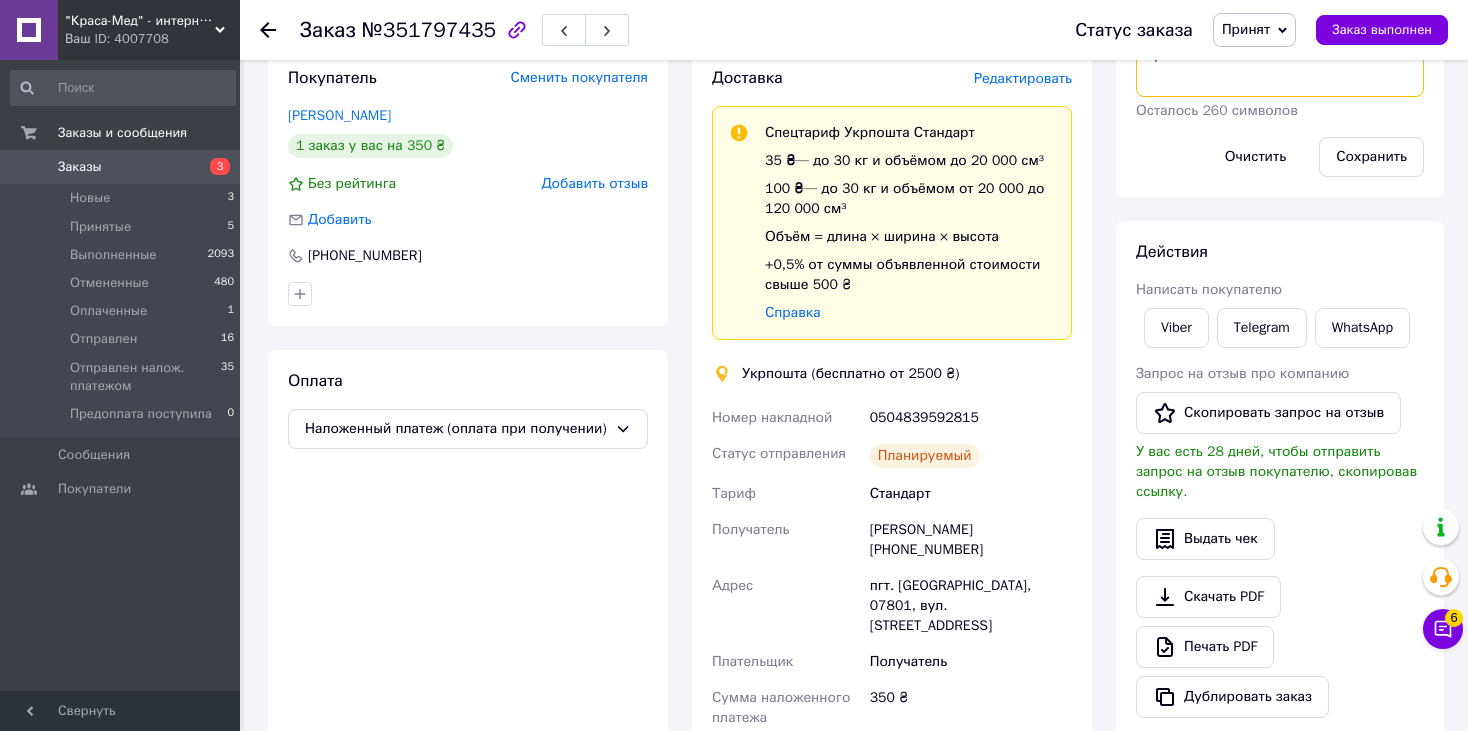 scroll, scrollTop: 200, scrollLeft: 0, axis: vertical 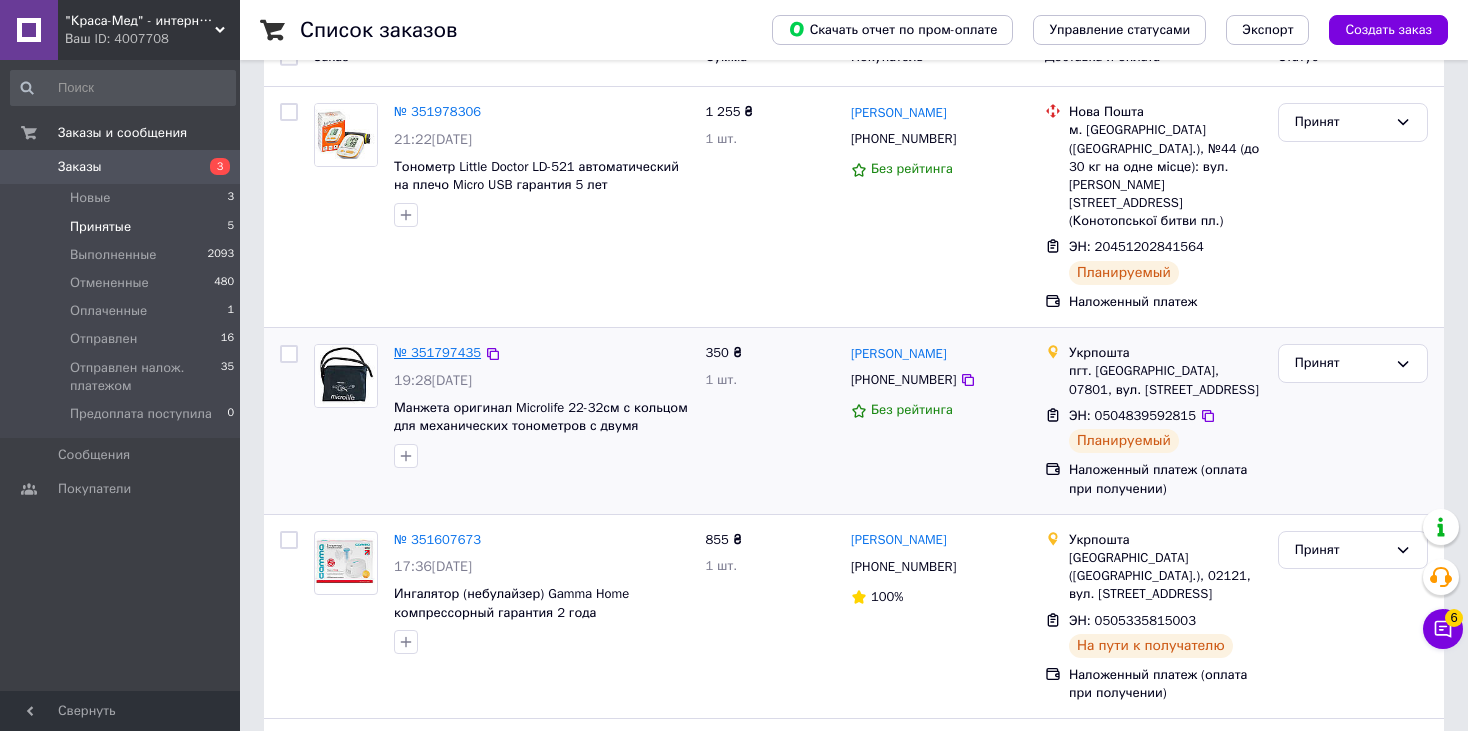 click on "№ 351797435" at bounding box center (437, 352) 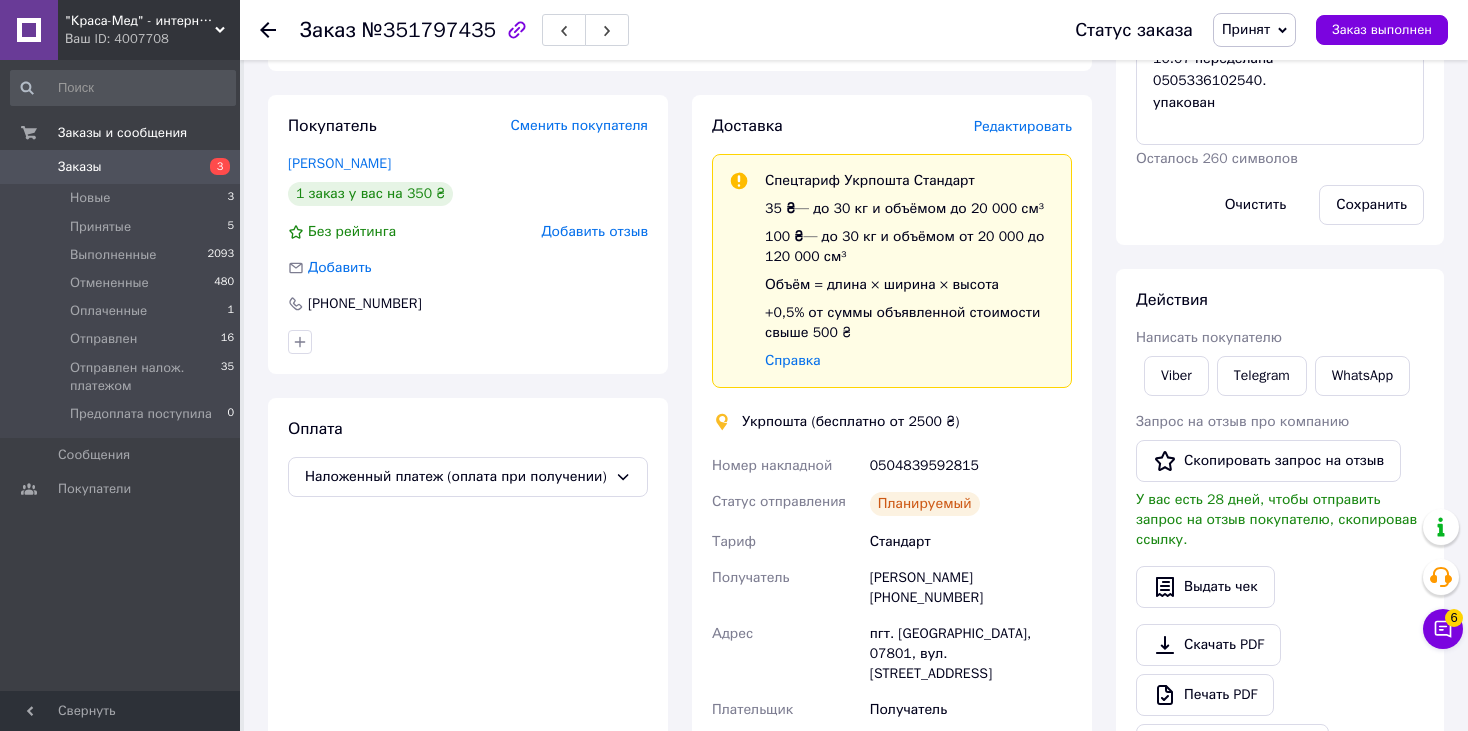 scroll, scrollTop: 244, scrollLeft: 0, axis: vertical 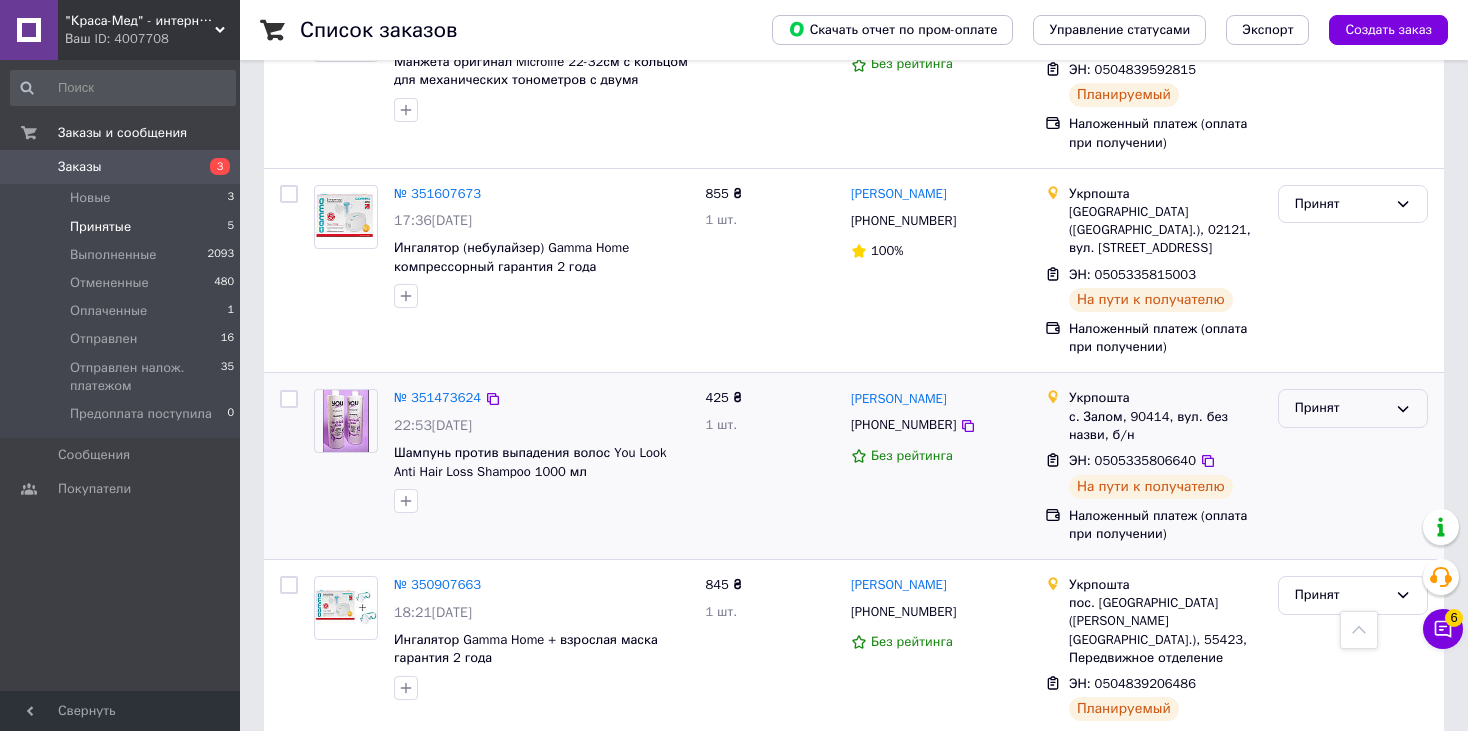 click 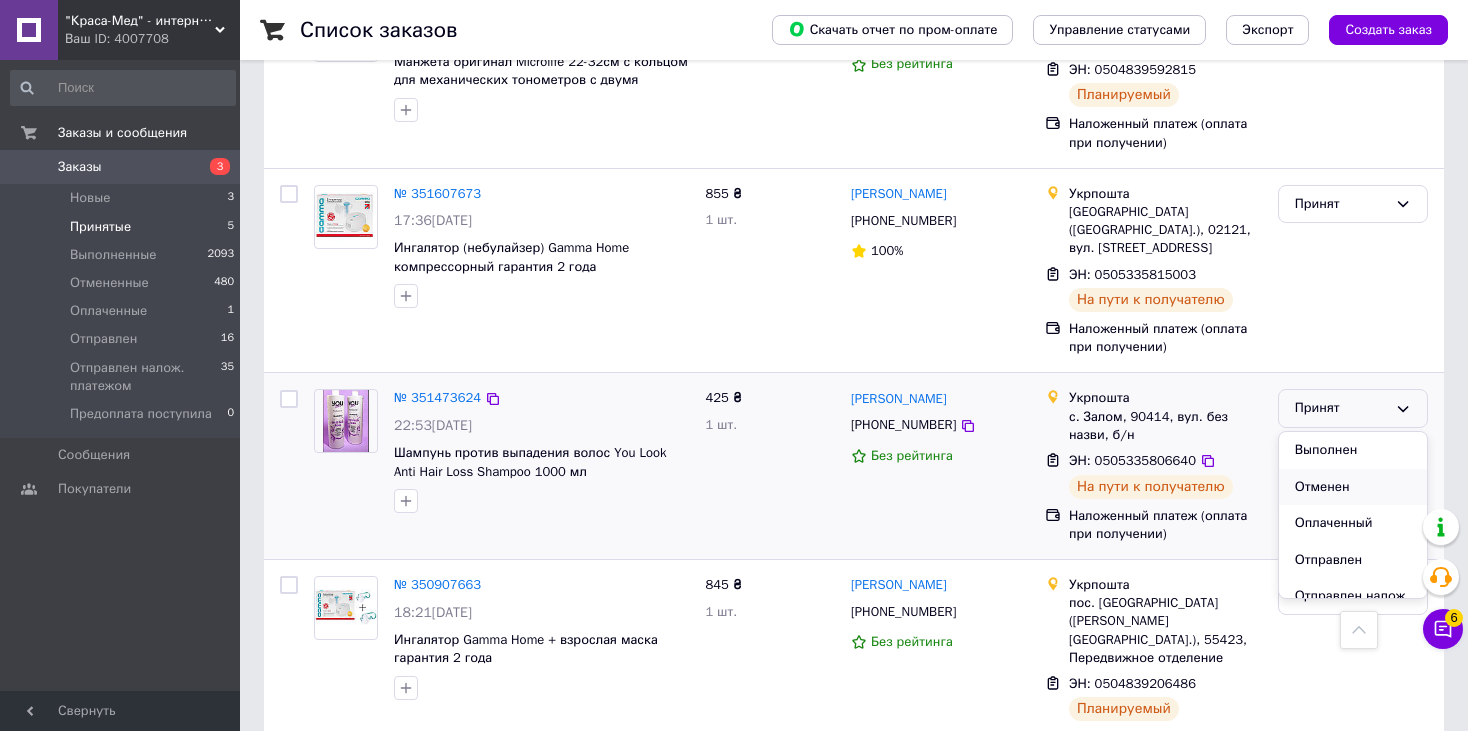 scroll, scrollTop: 94, scrollLeft: 0, axis: vertical 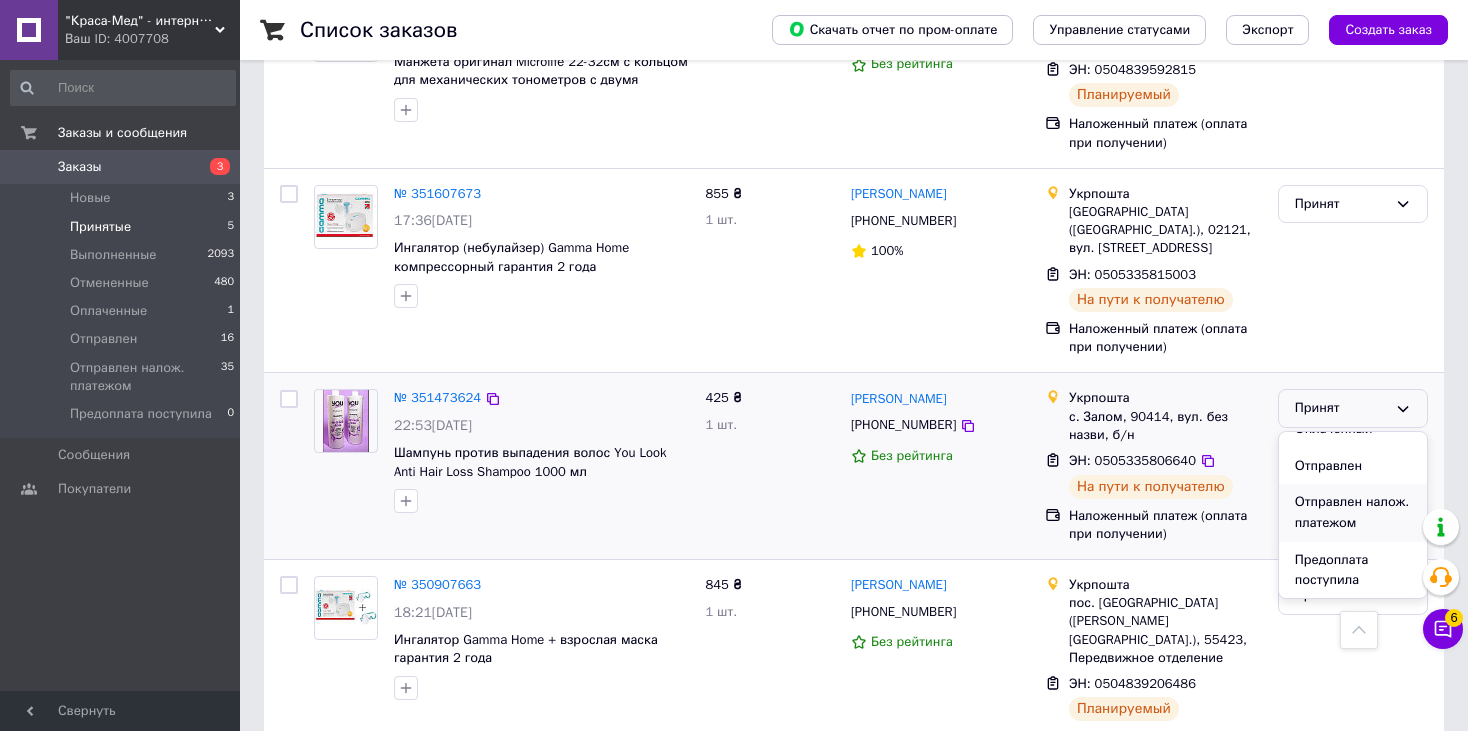 click on "Отправлен налож. платежом" at bounding box center (1353, 512) 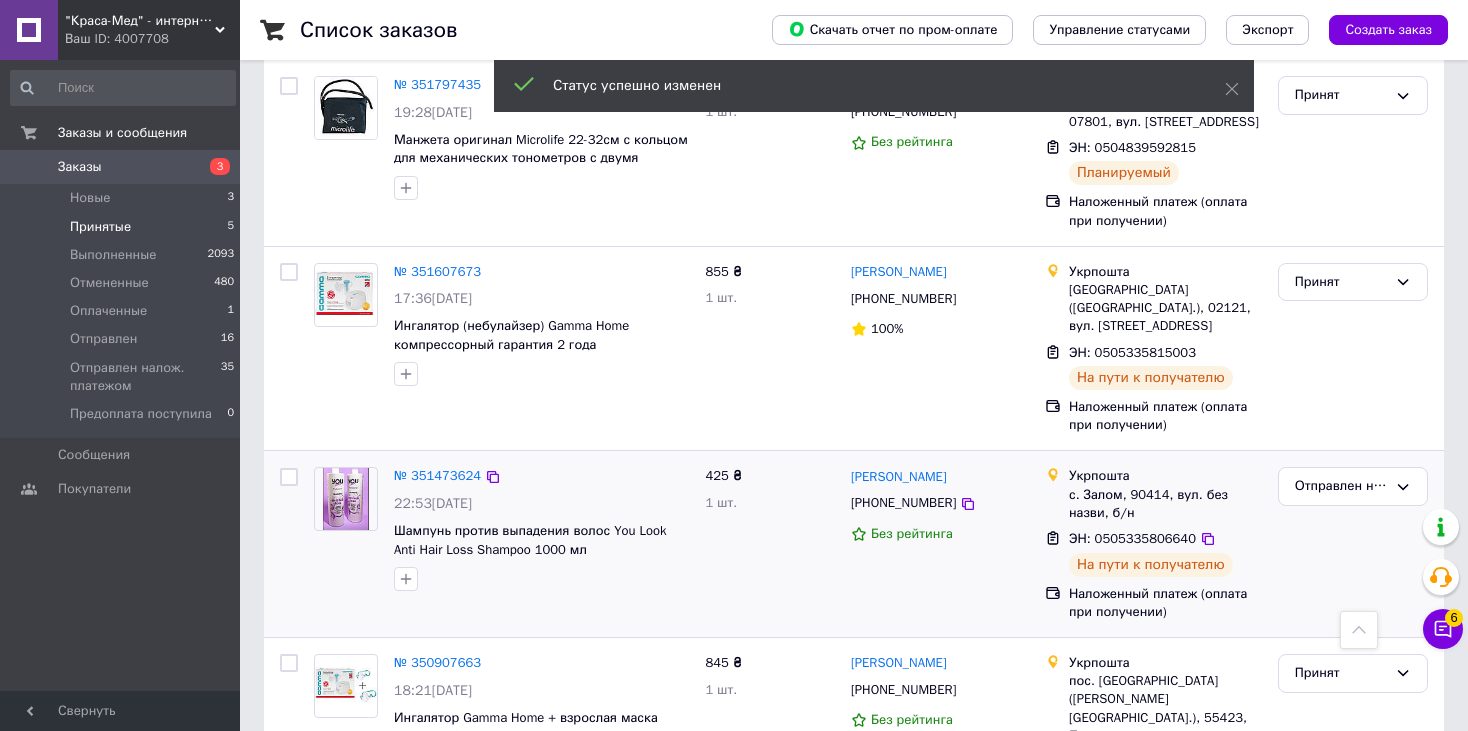 scroll, scrollTop: 346, scrollLeft: 0, axis: vertical 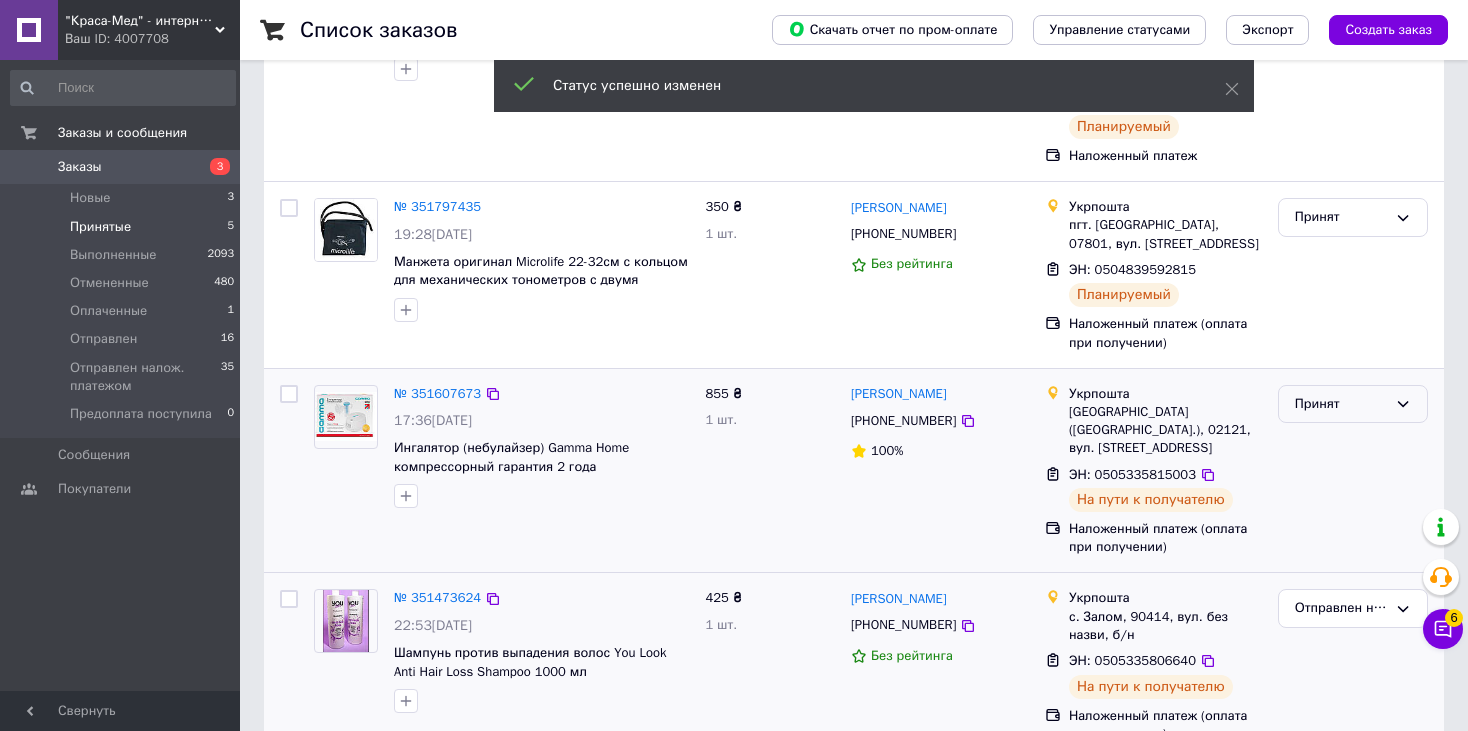 click 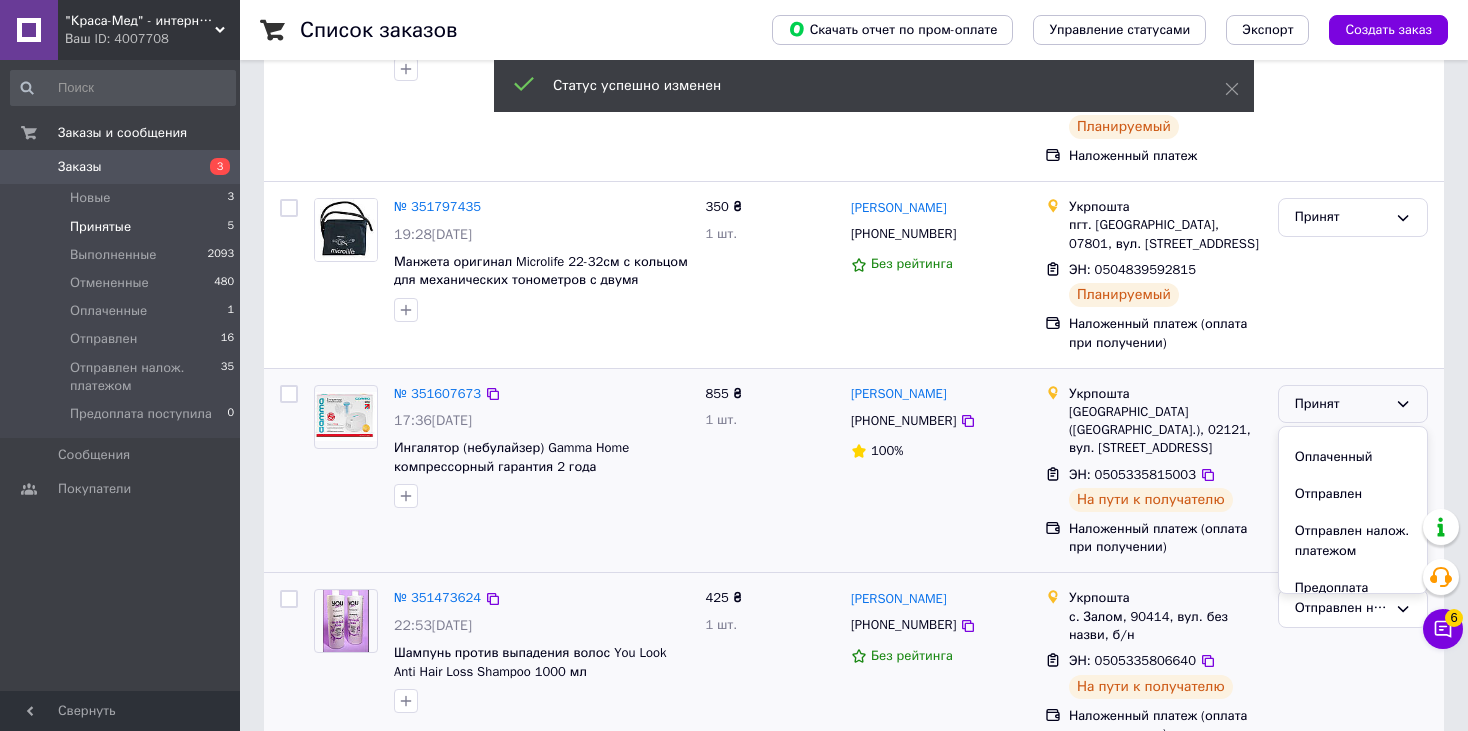 scroll, scrollTop: 95, scrollLeft: 0, axis: vertical 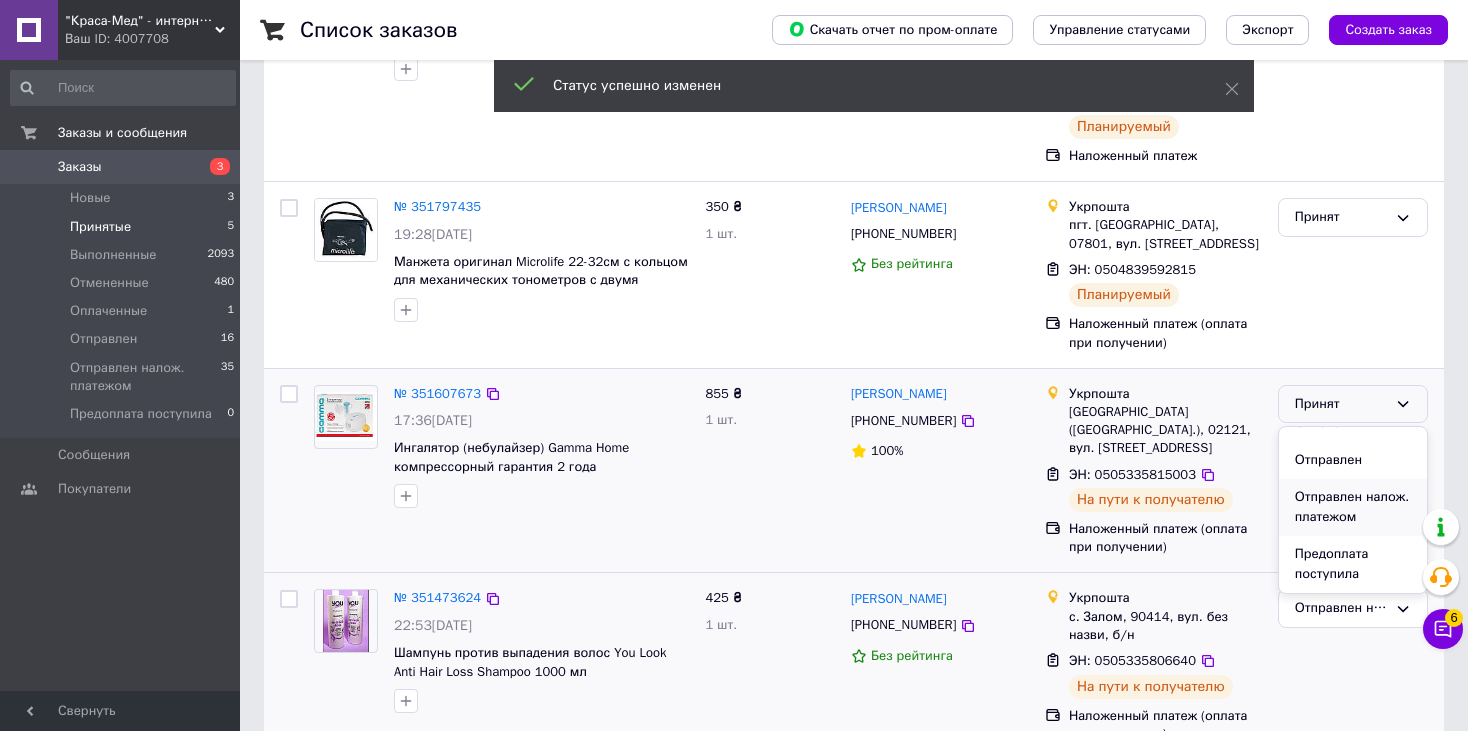 click on "Отправлен налож. платежом" at bounding box center [1353, 507] 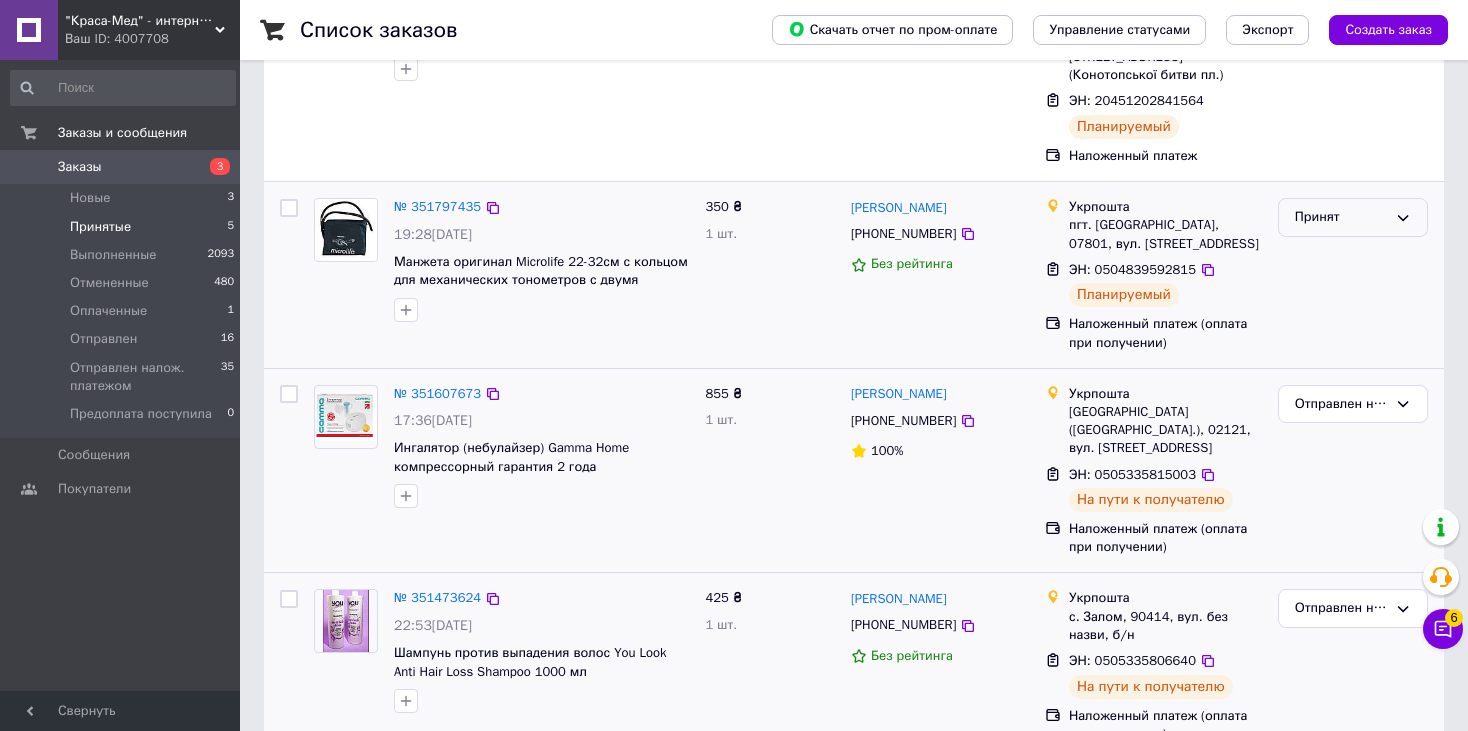 click 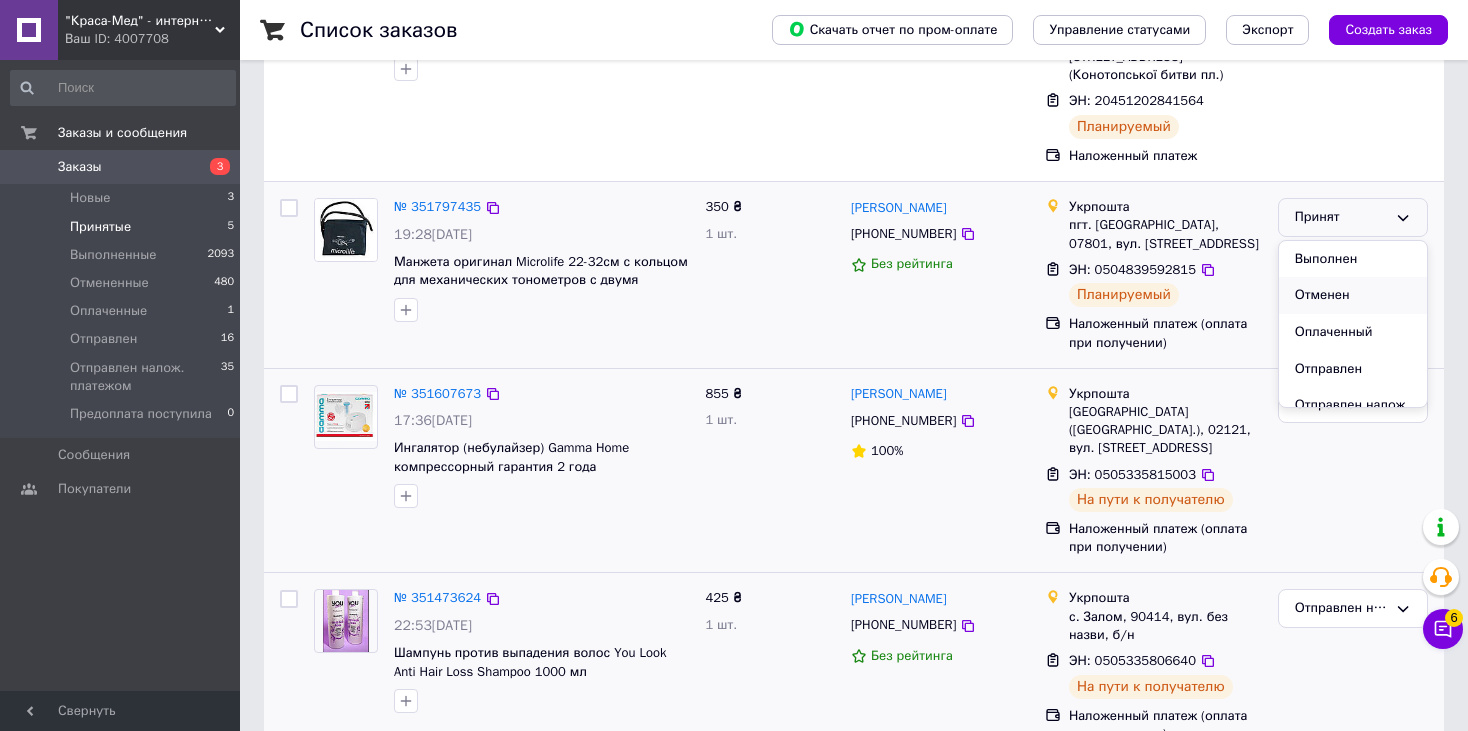 scroll, scrollTop: 95, scrollLeft: 0, axis: vertical 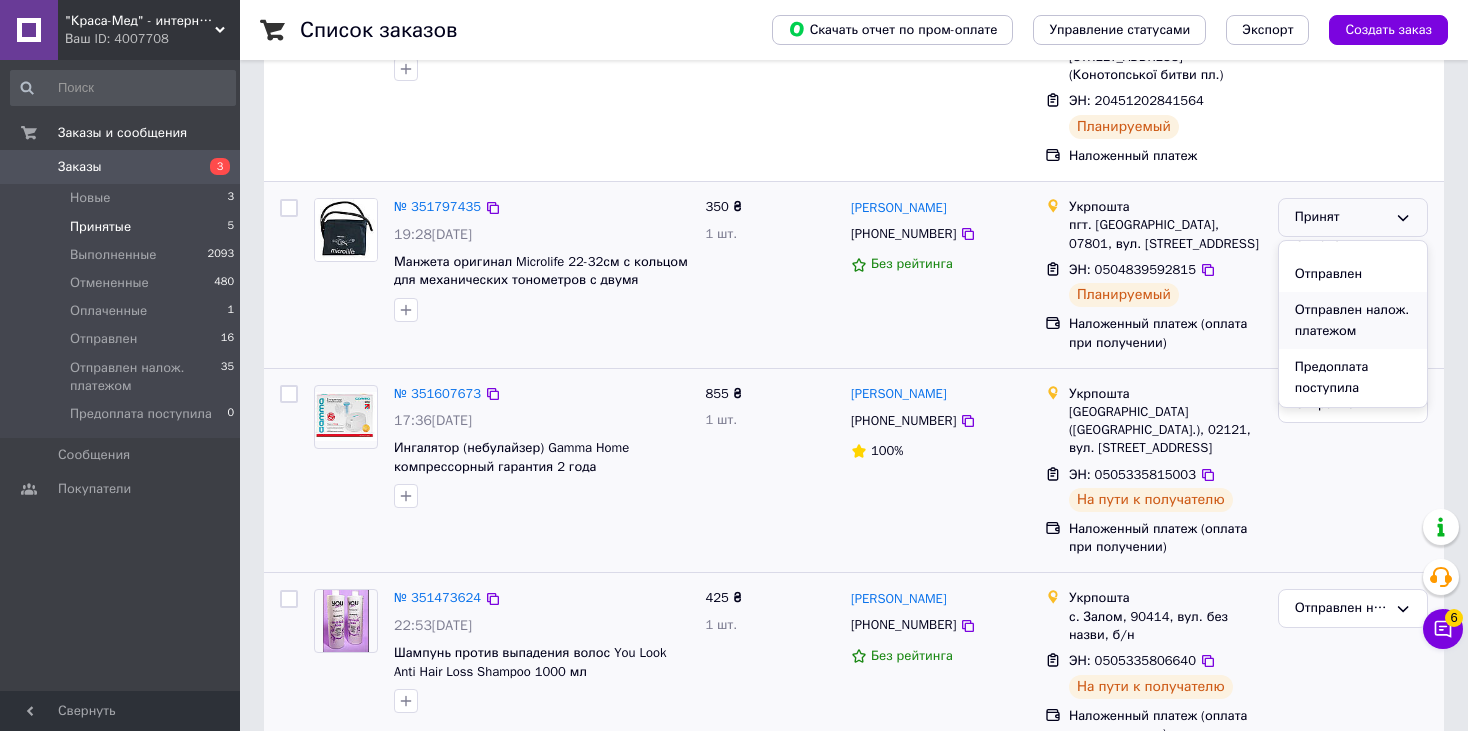 click on "Отправлен налож. платежом" at bounding box center [1353, 320] 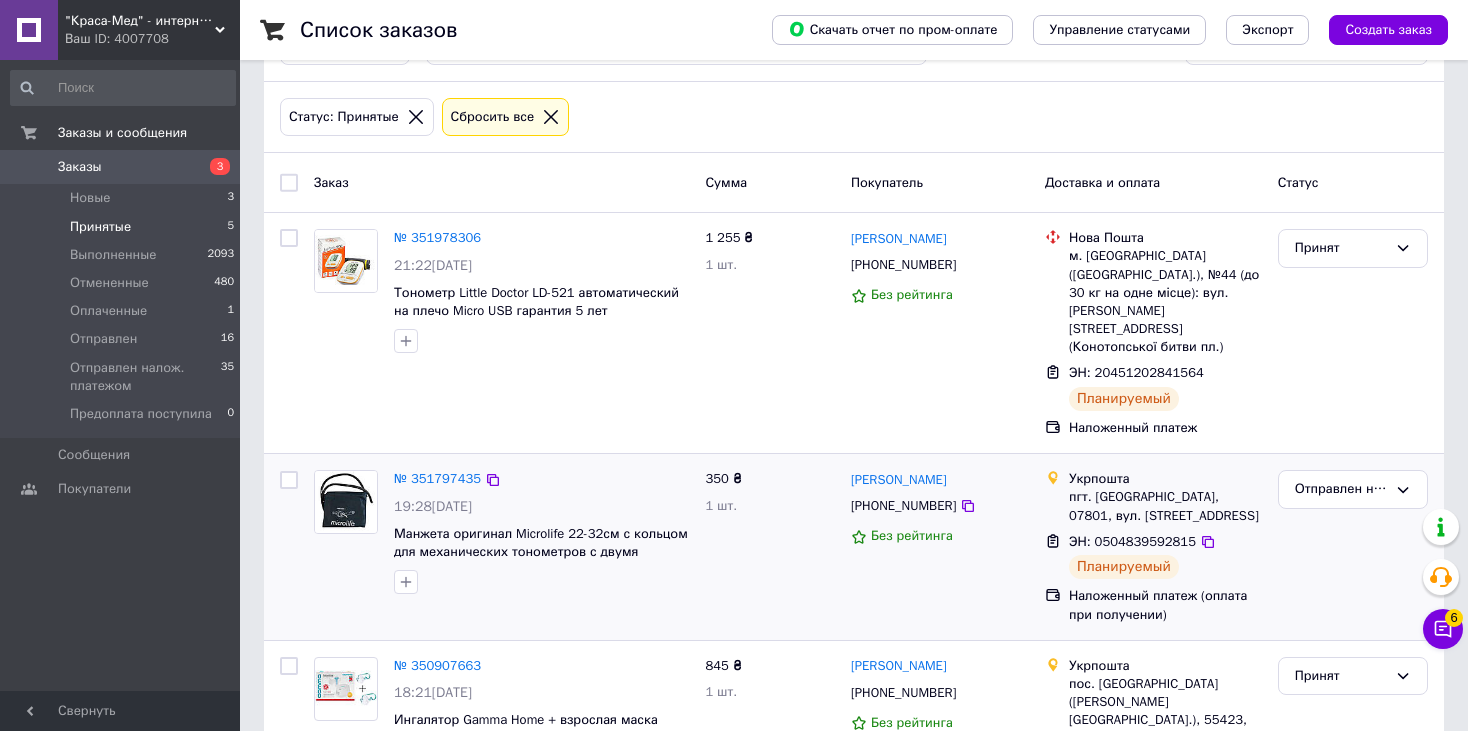 scroll, scrollTop: 0, scrollLeft: 0, axis: both 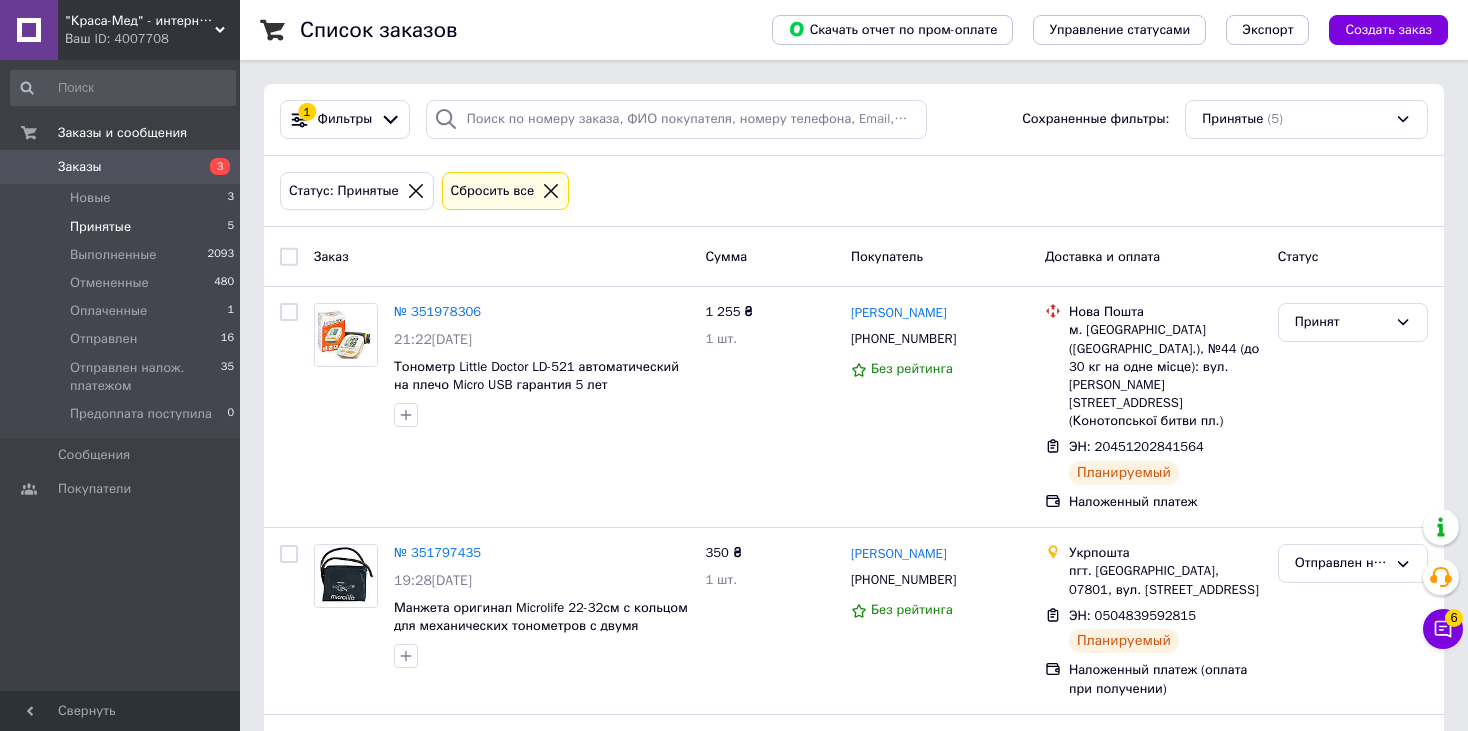 click 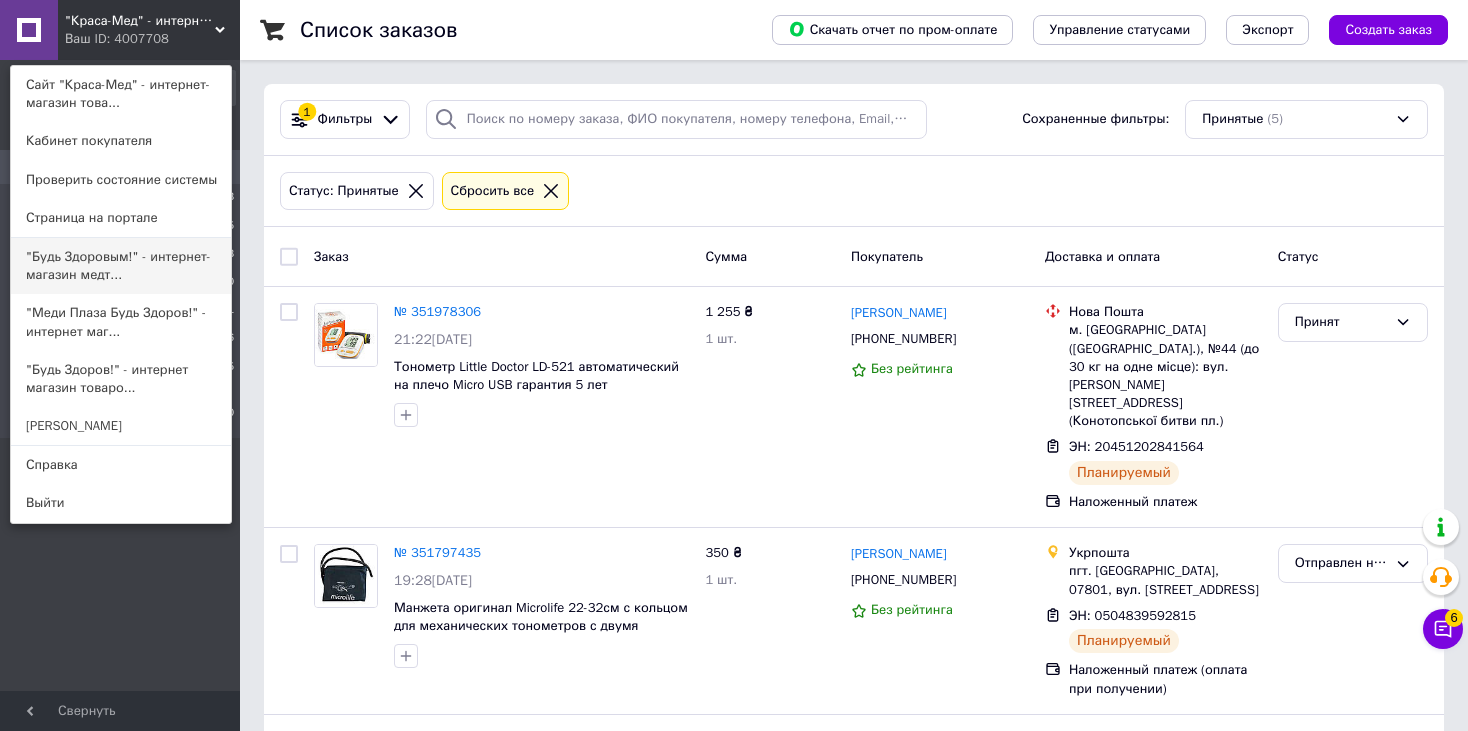 click on ""Будь Здоровым!" - интернет-магазин медт..." at bounding box center (121, 266) 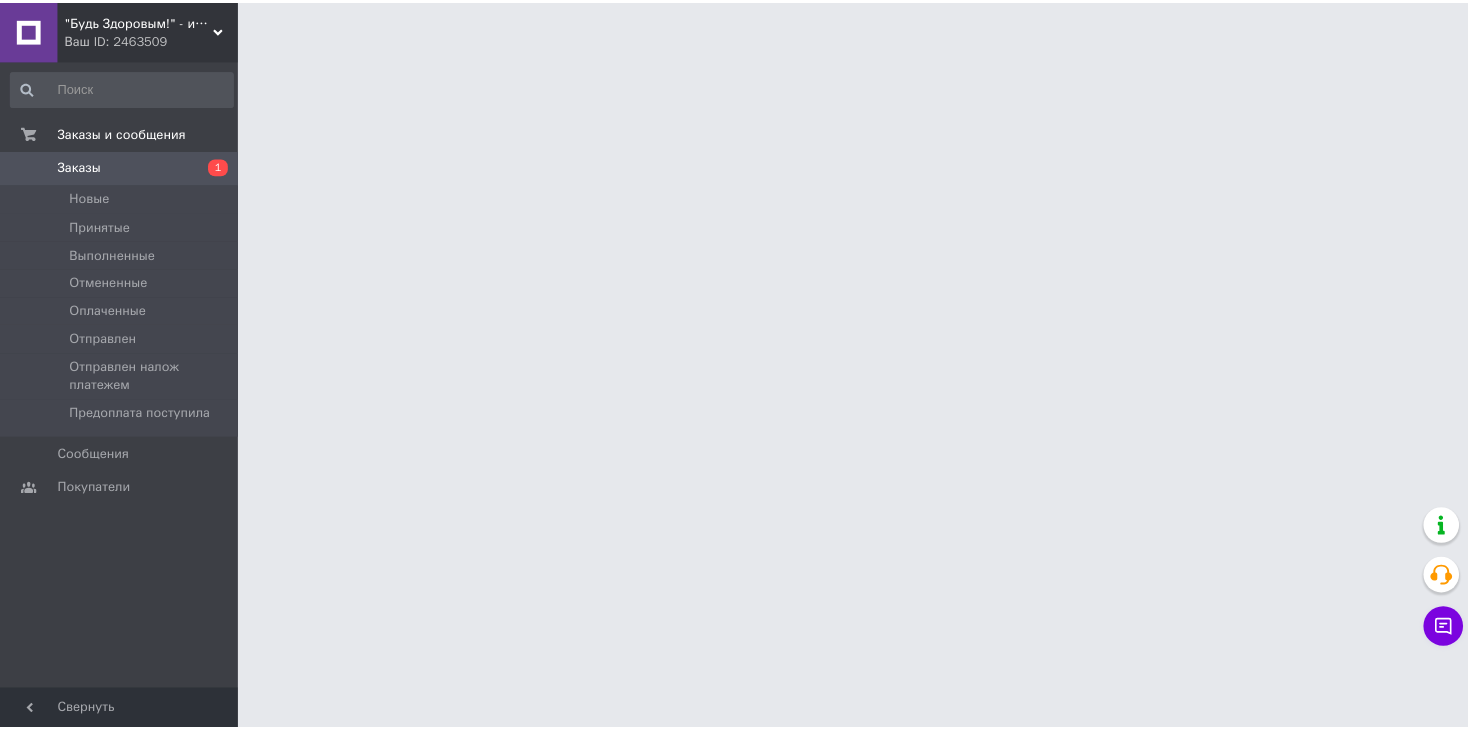 scroll, scrollTop: 0, scrollLeft: 0, axis: both 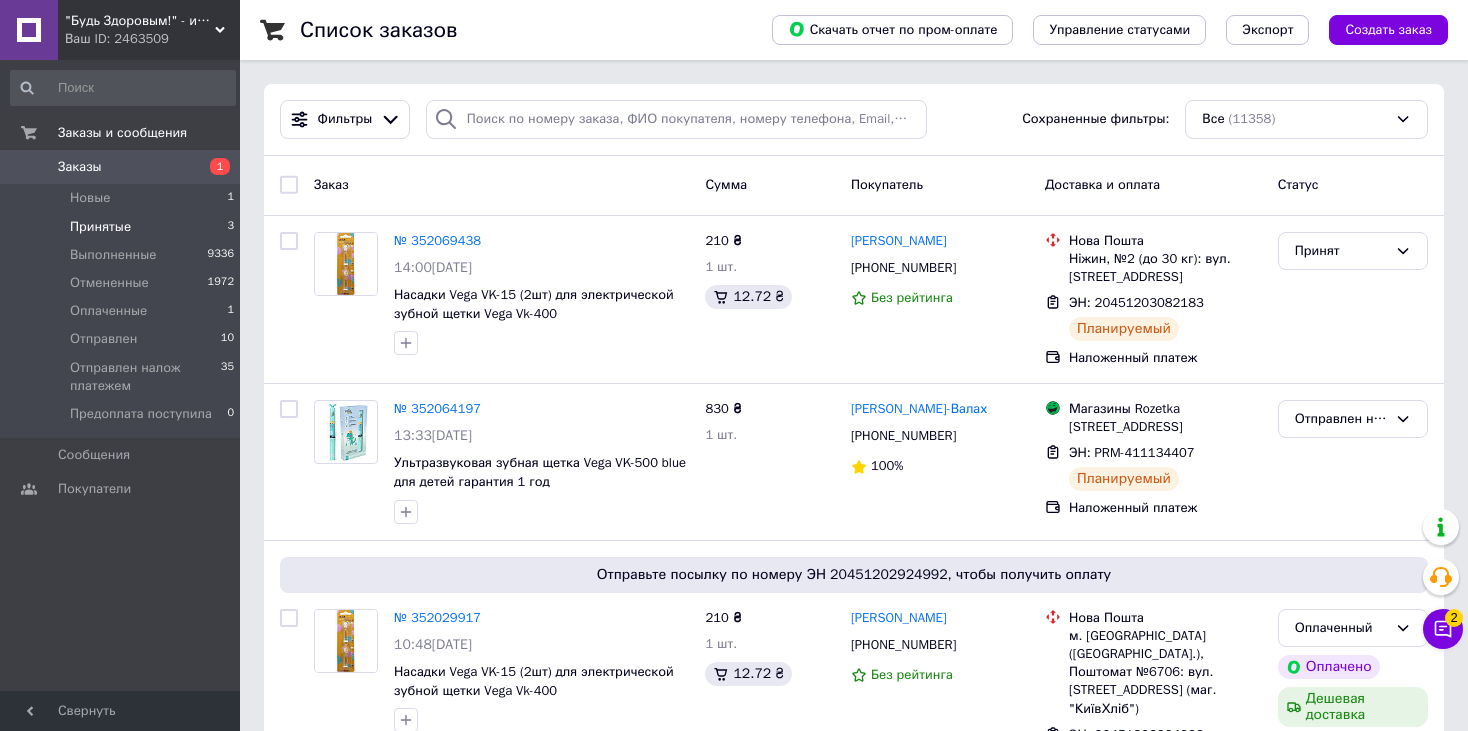 click on "Принятые" at bounding box center (100, 227) 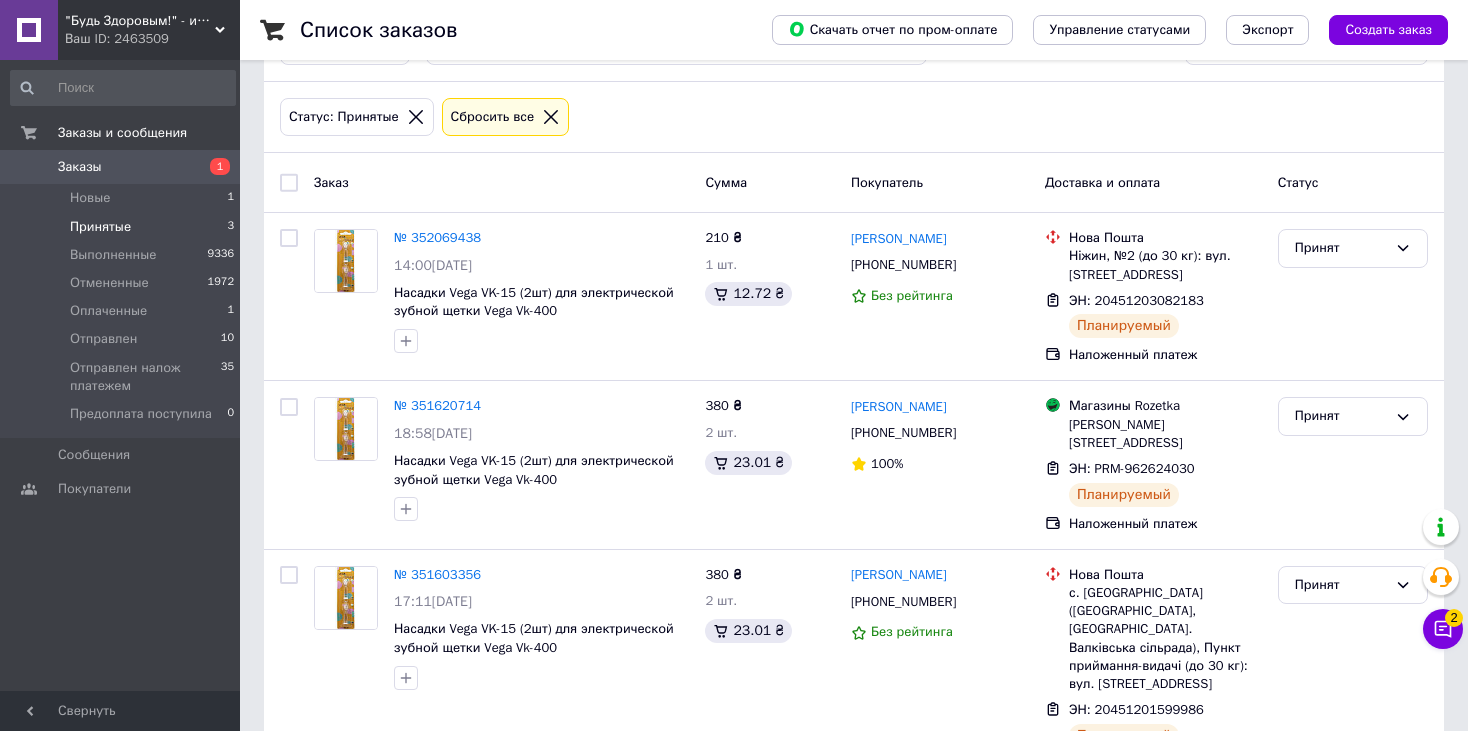 scroll, scrollTop: 125, scrollLeft: 0, axis: vertical 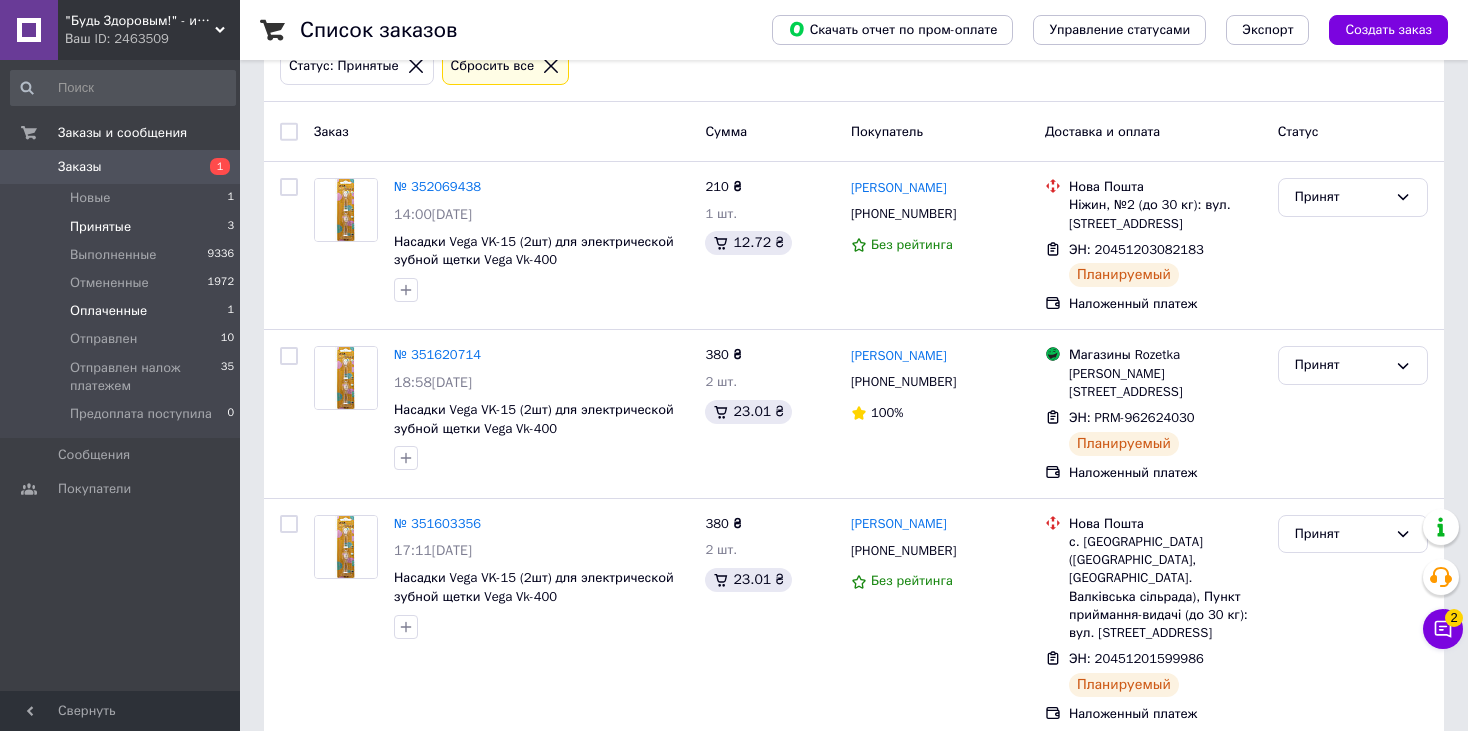 click on "Оплаченные" at bounding box center [108, 311] 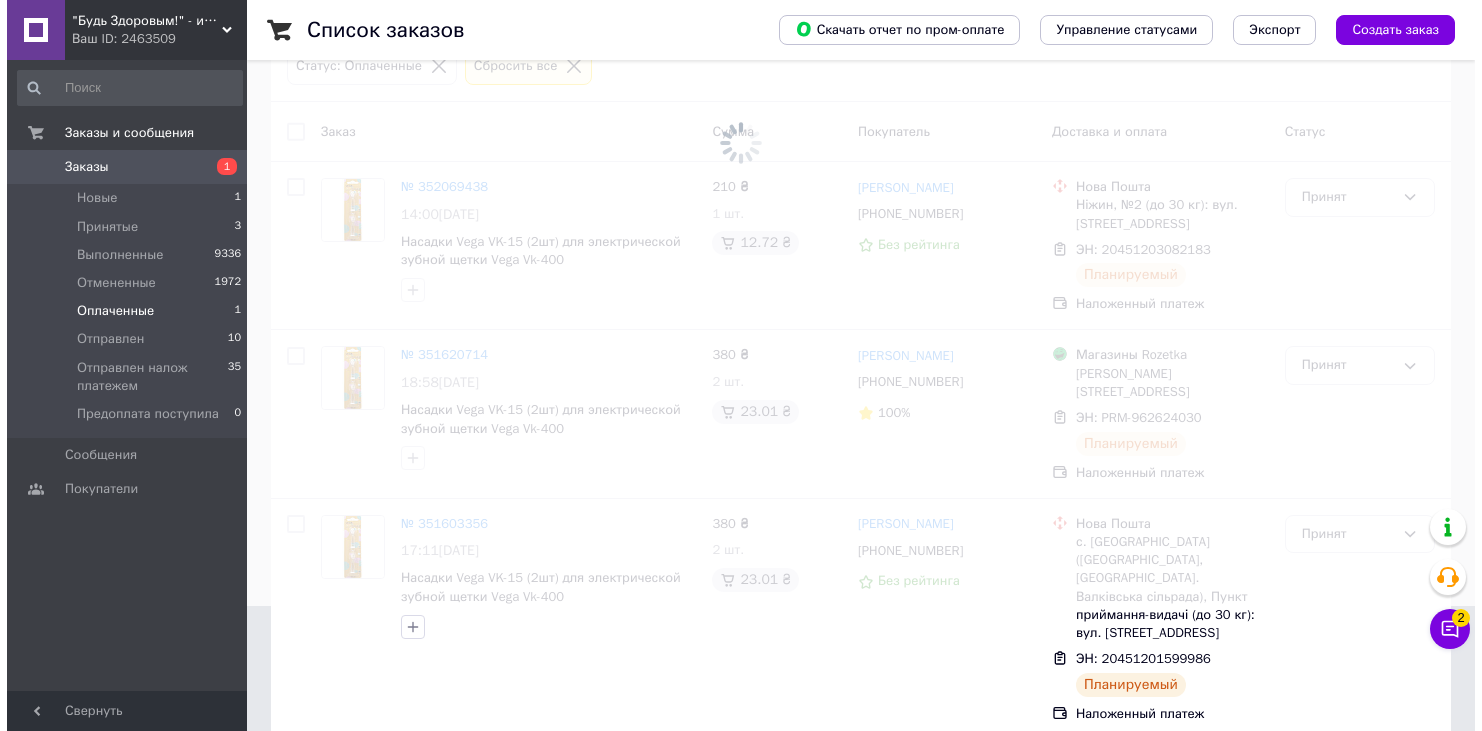 scroll, scrollTop: 0, scrollLeft: 0, axis: both 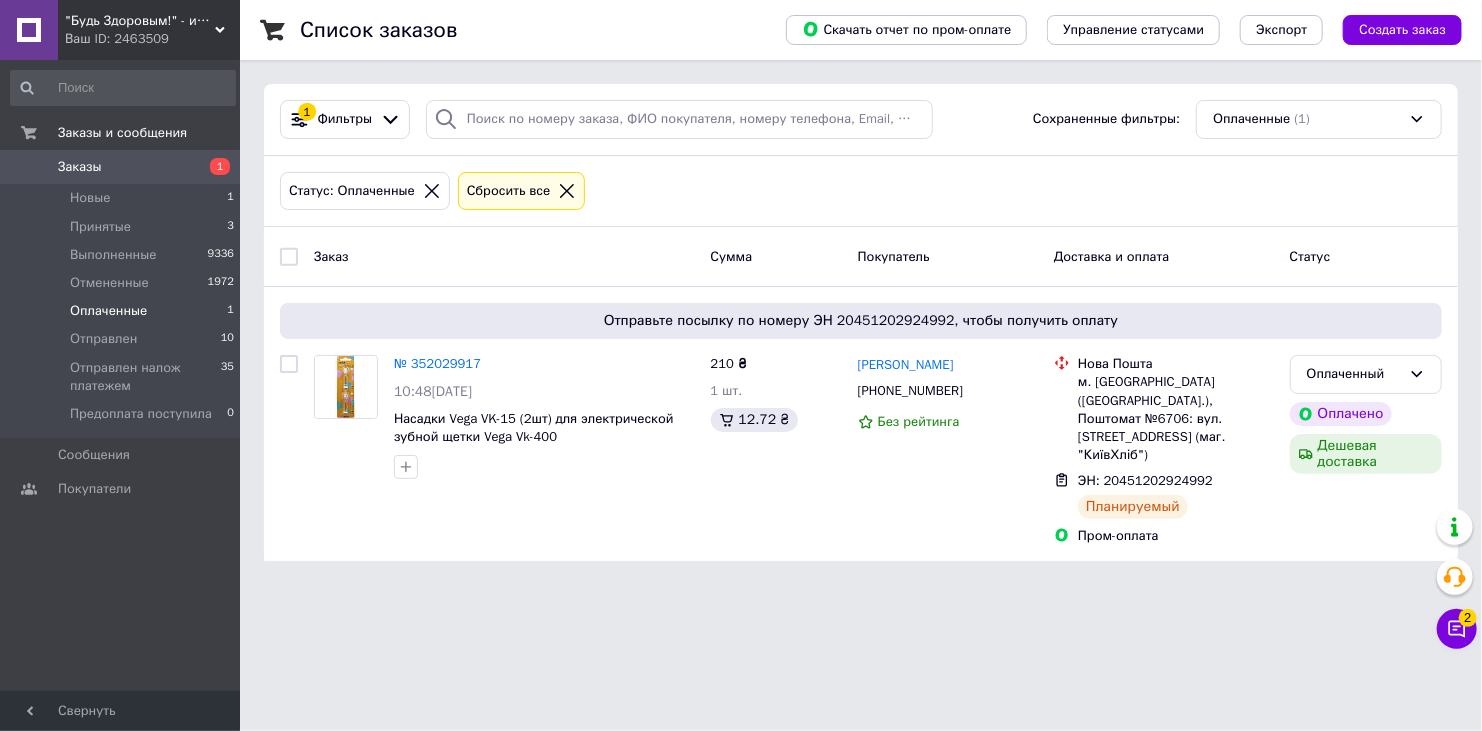 click 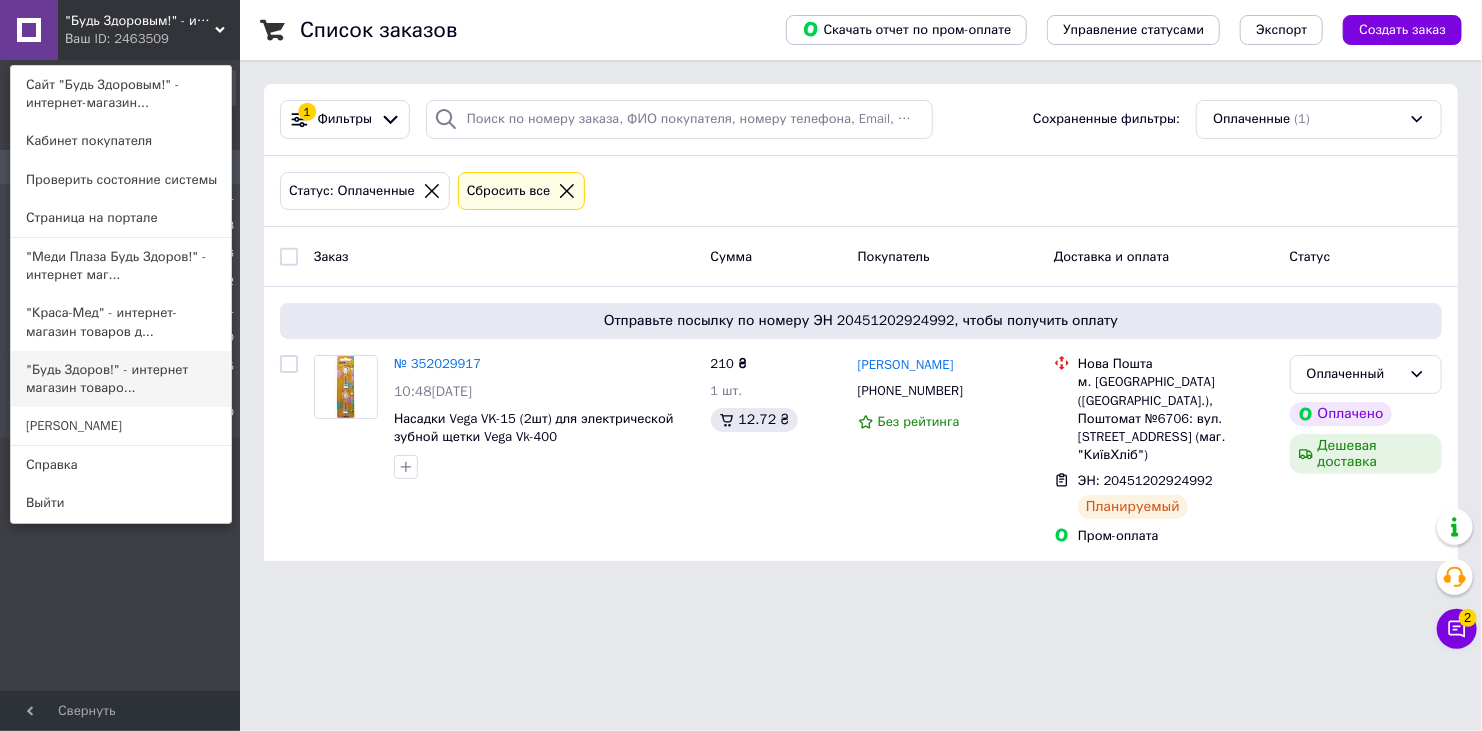 click on ""Будь Здоров!" - интернет магазин товаро..." at bounding box center (121, 379) 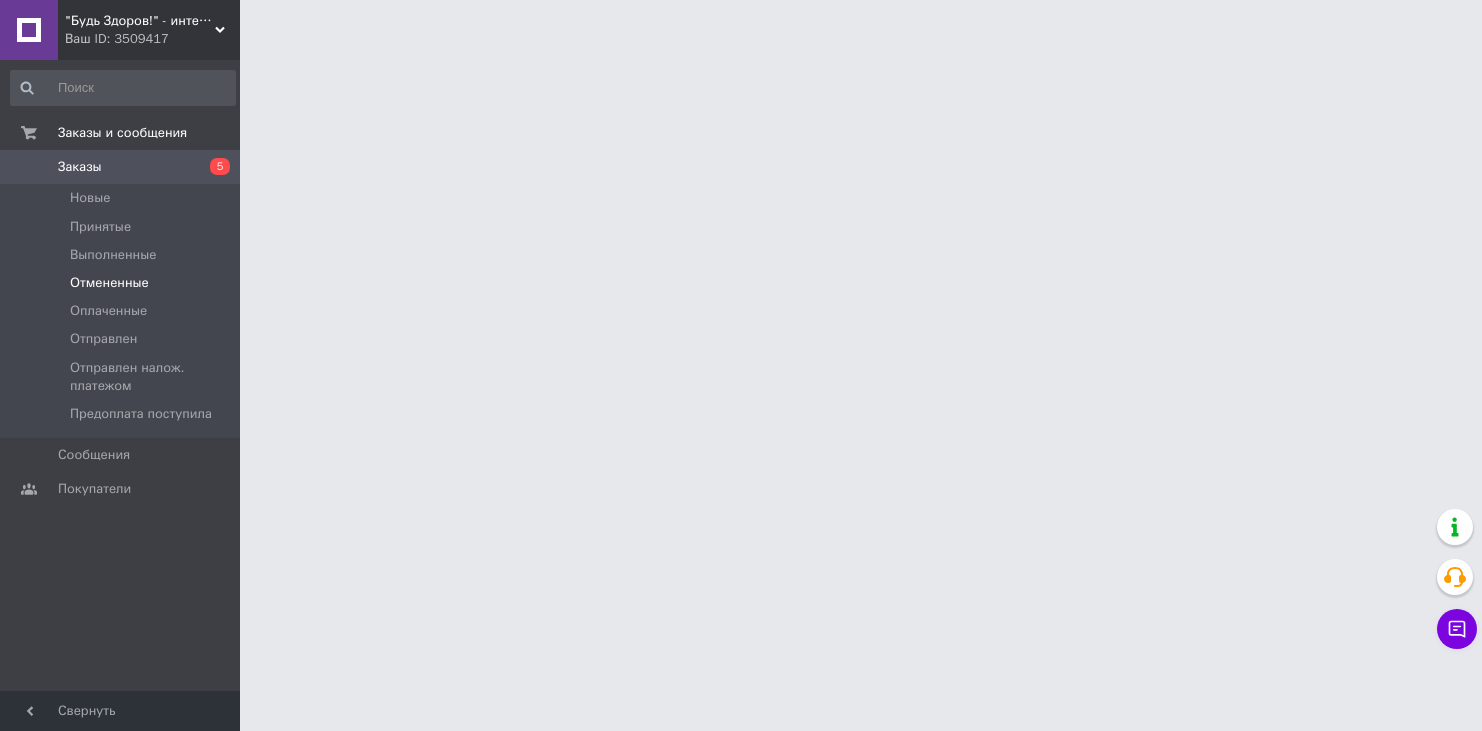 scroll, scrollTop: 0, scrollLeft: 0, axis: both 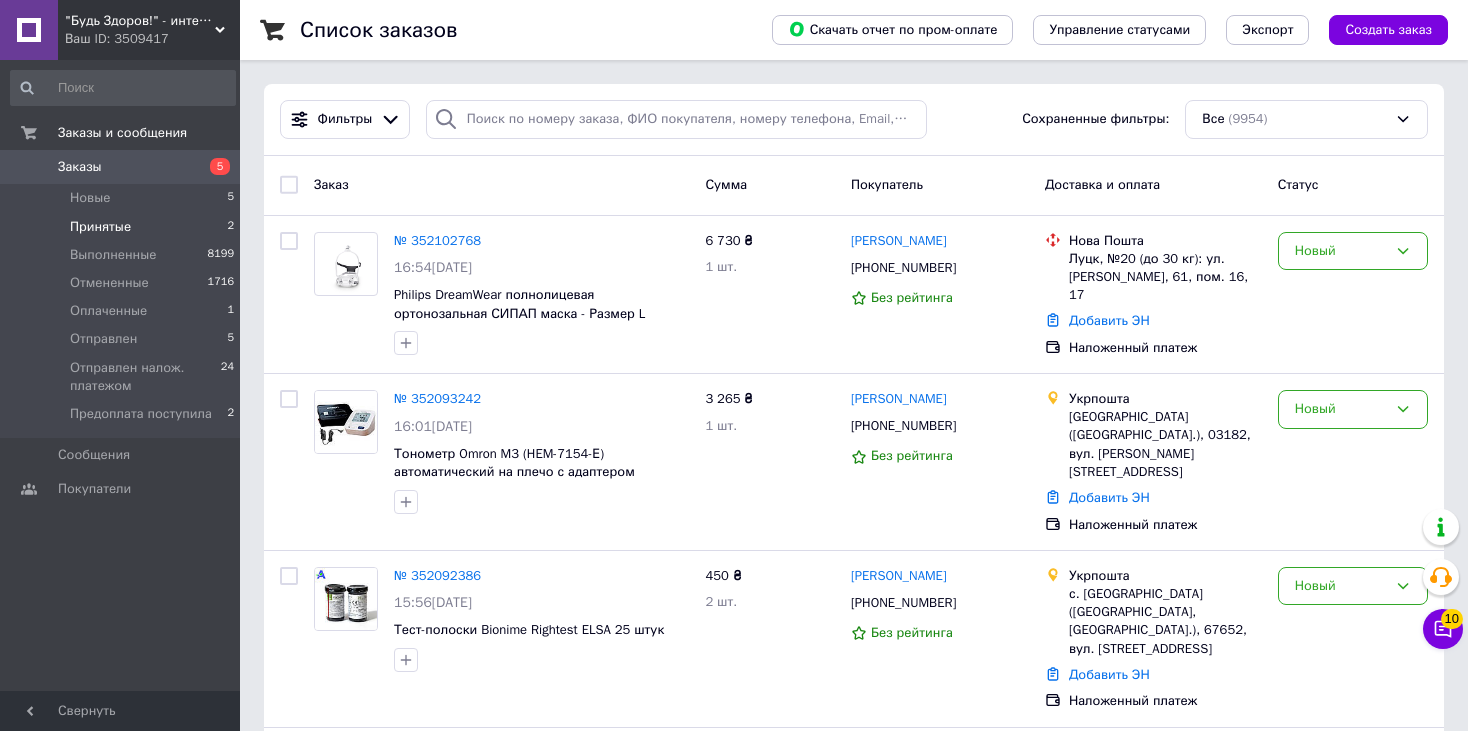 click on "Принятые" at bounding box center (100, 227) 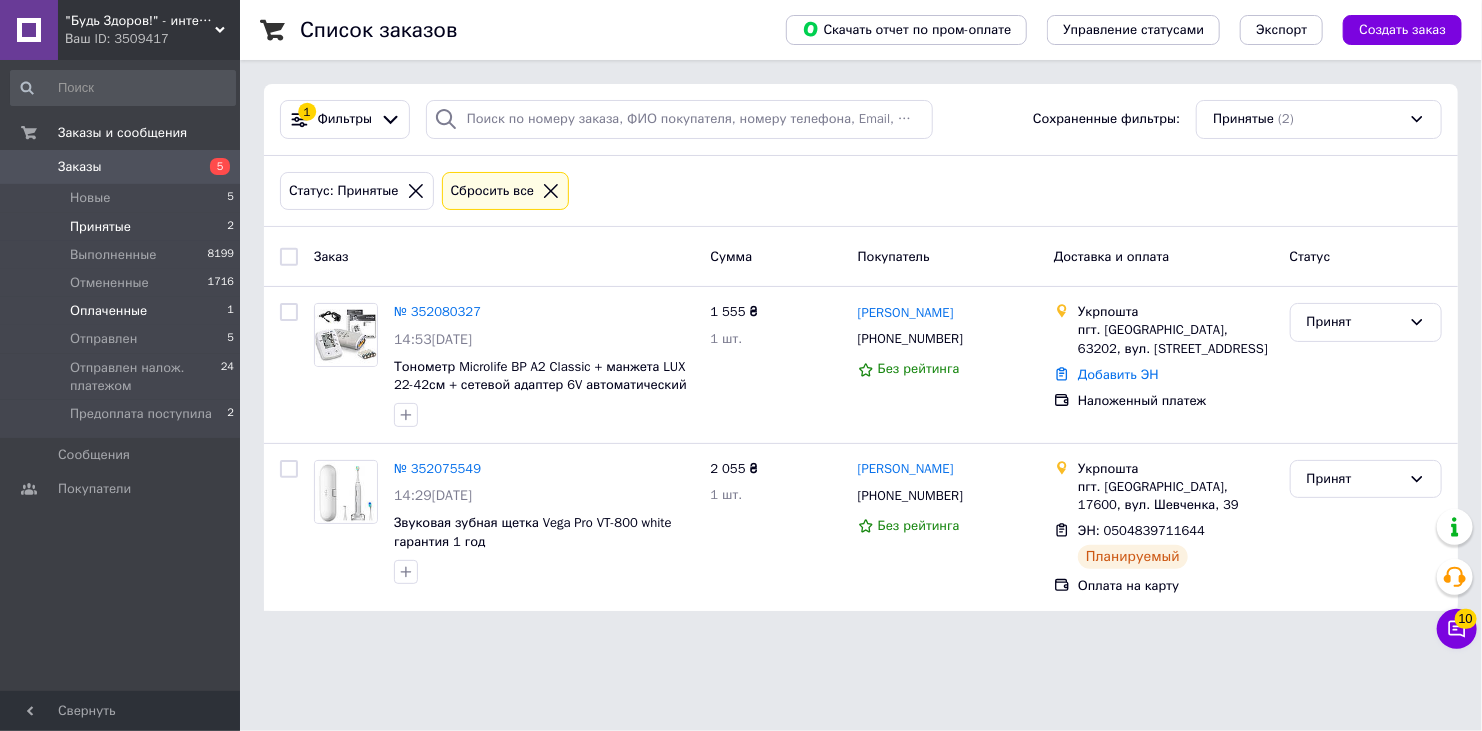 click on "Оплаченные" at bounding box center [108, 311] 